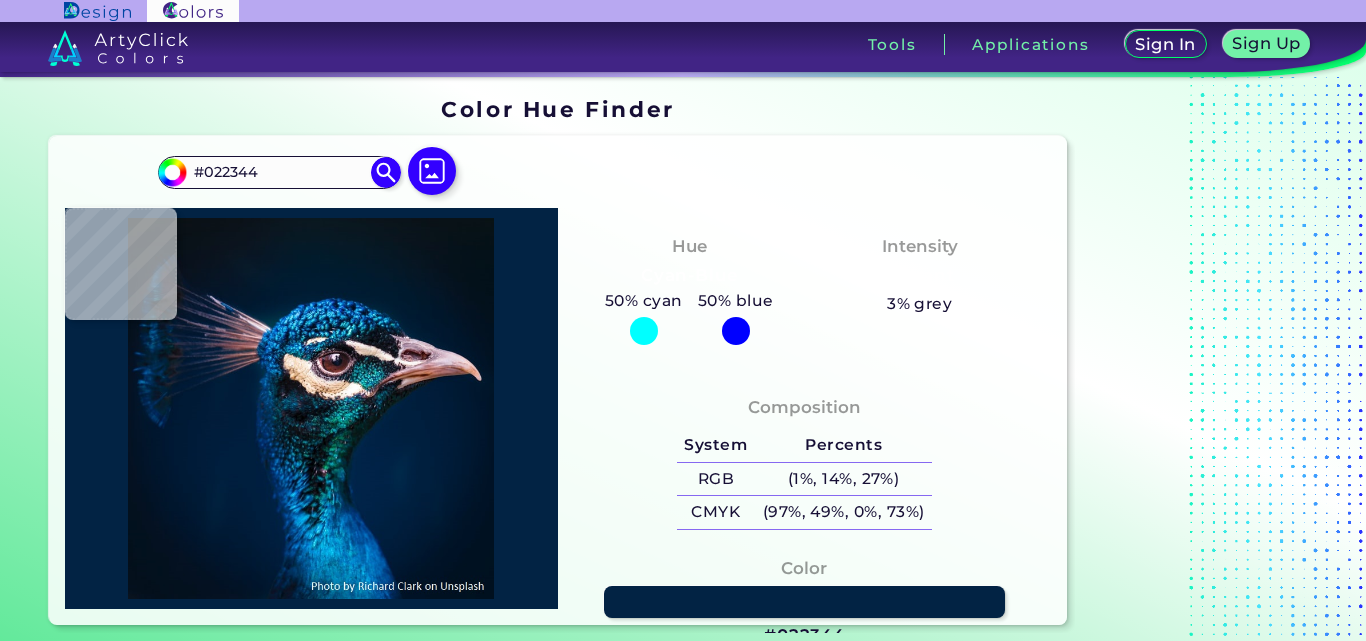 type on "#002246" 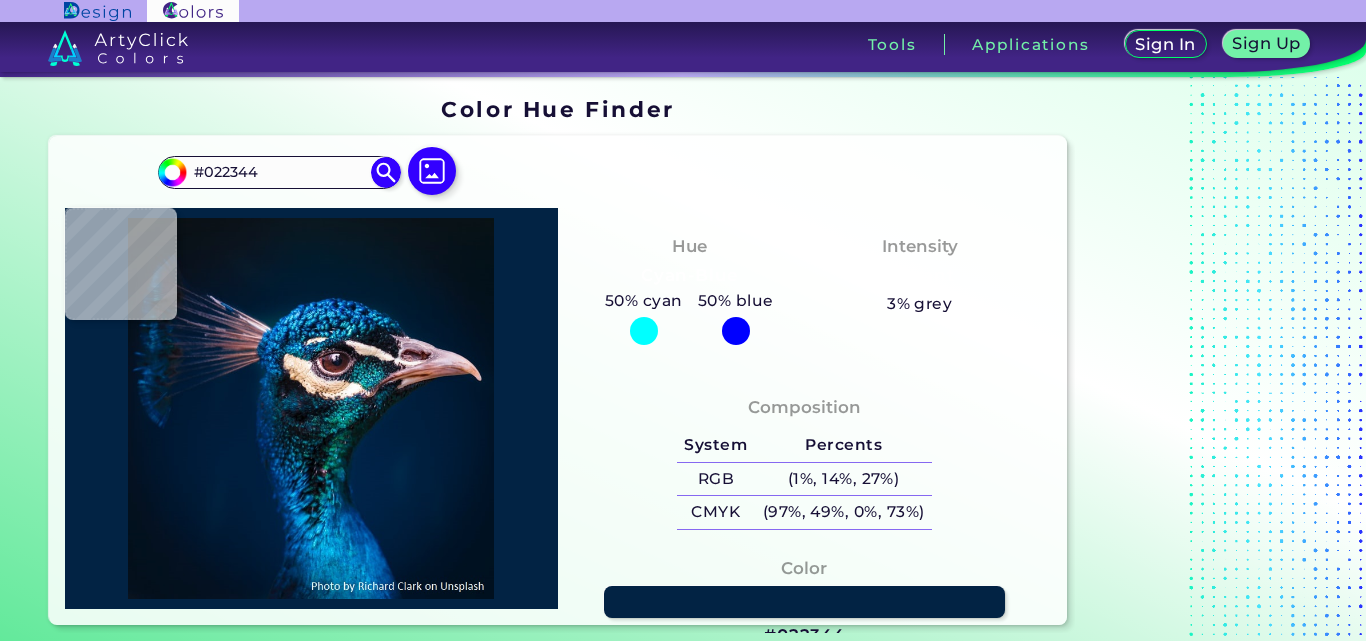 type on "#002246" 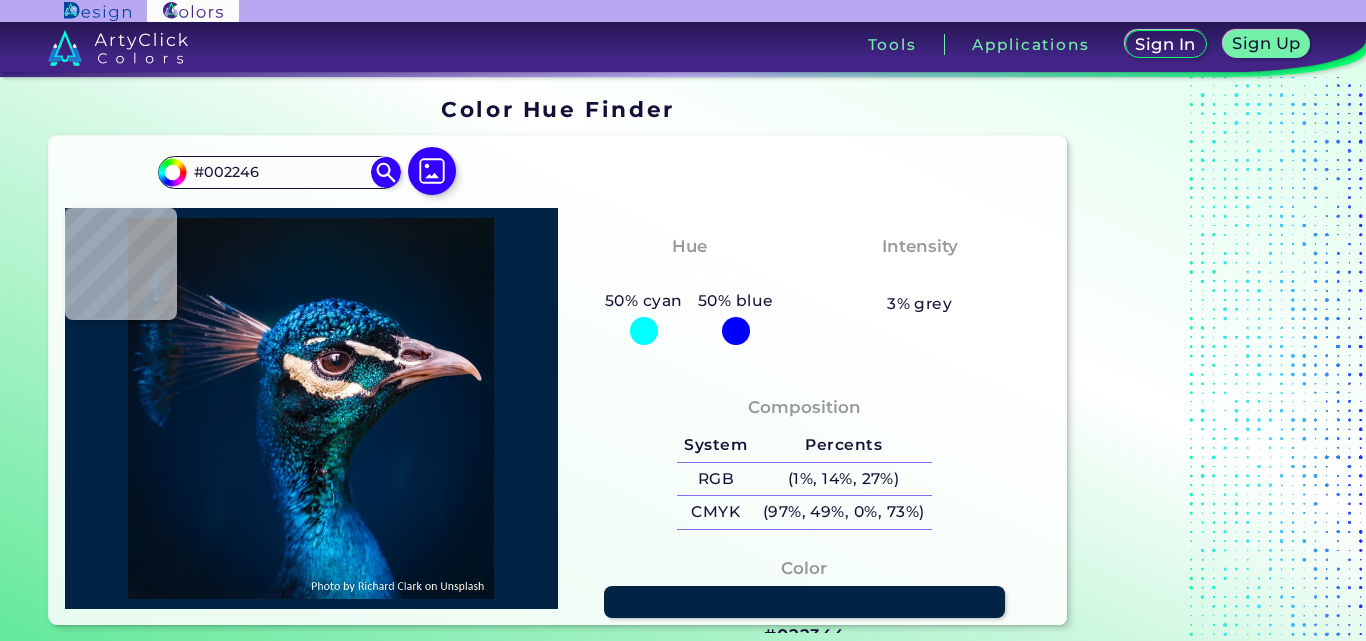 type on "#002242" 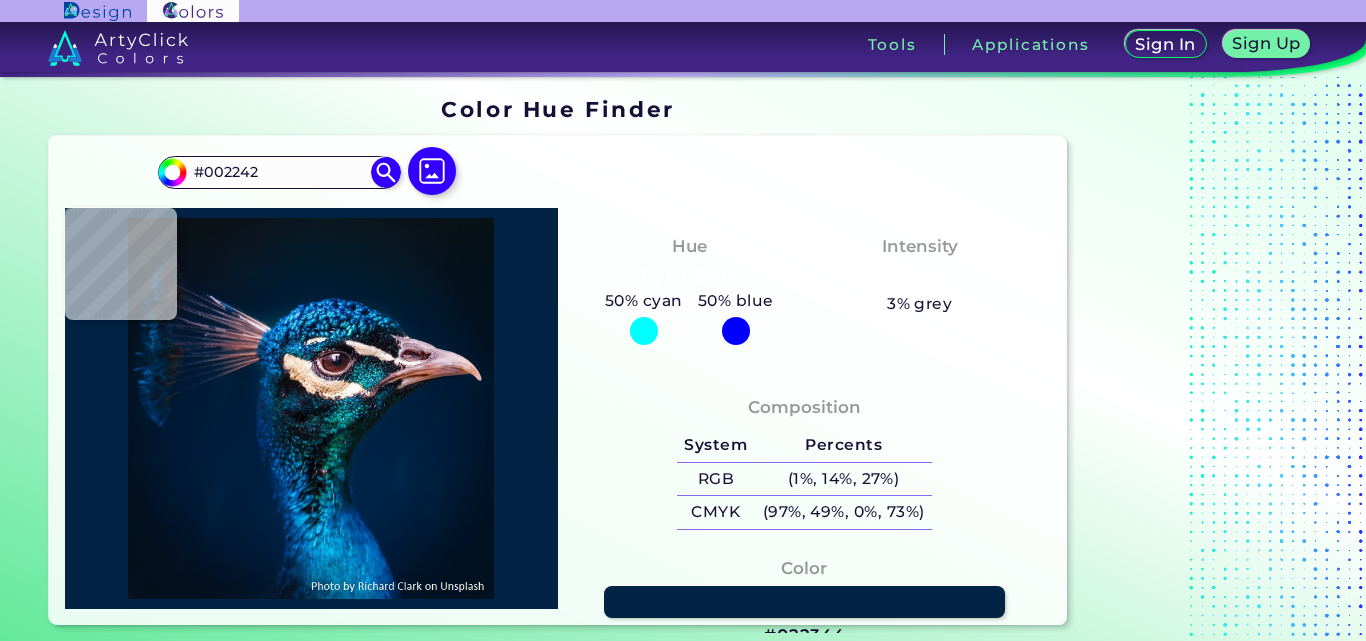 type on "#002144" 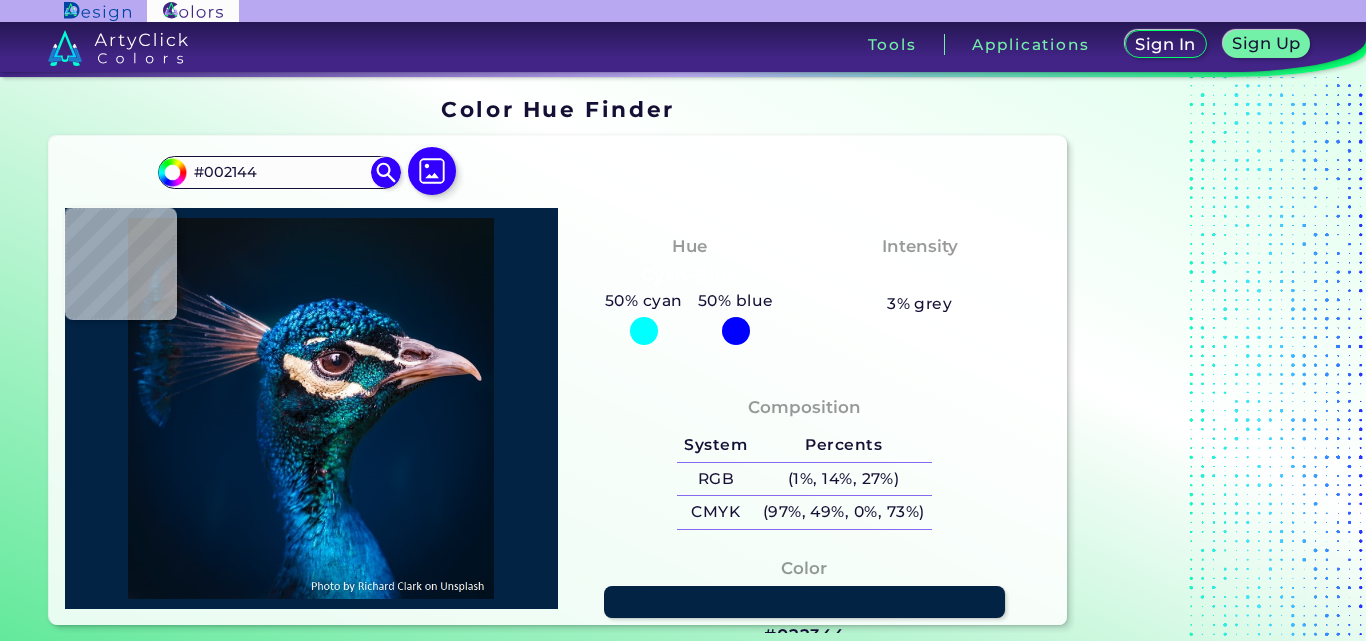 scroll, scrollTop: 0, scrollLeft: 0, axis: both 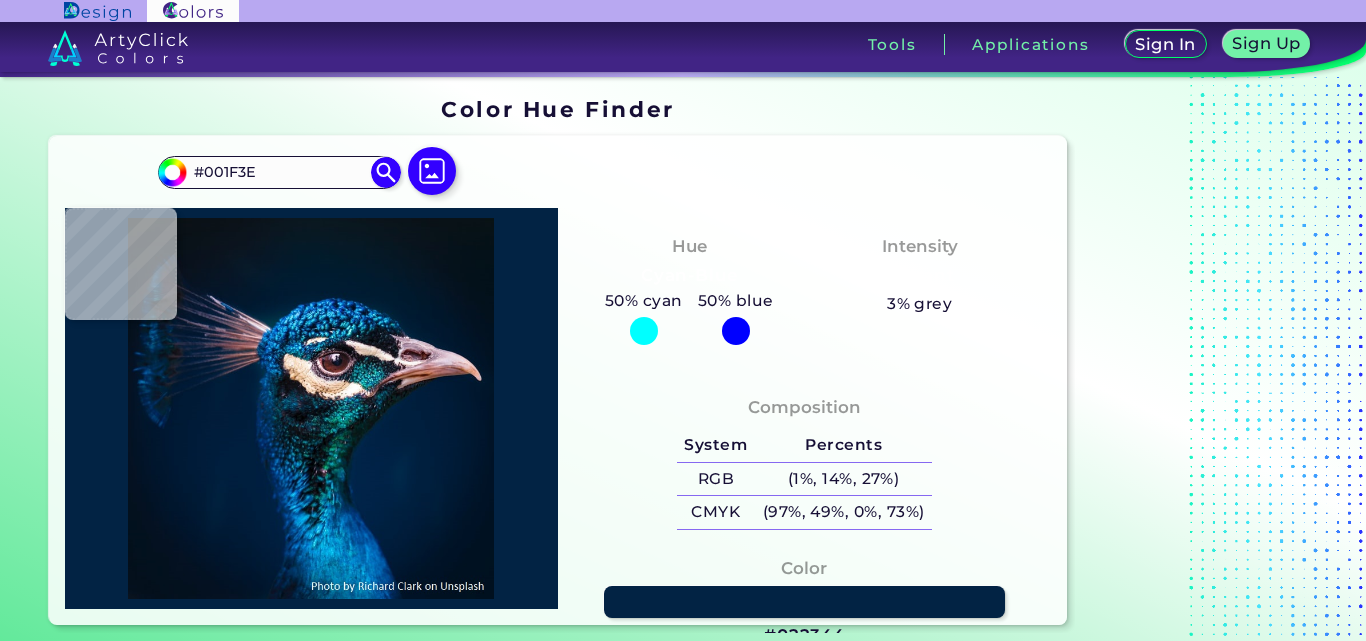 type on "#001d3b" 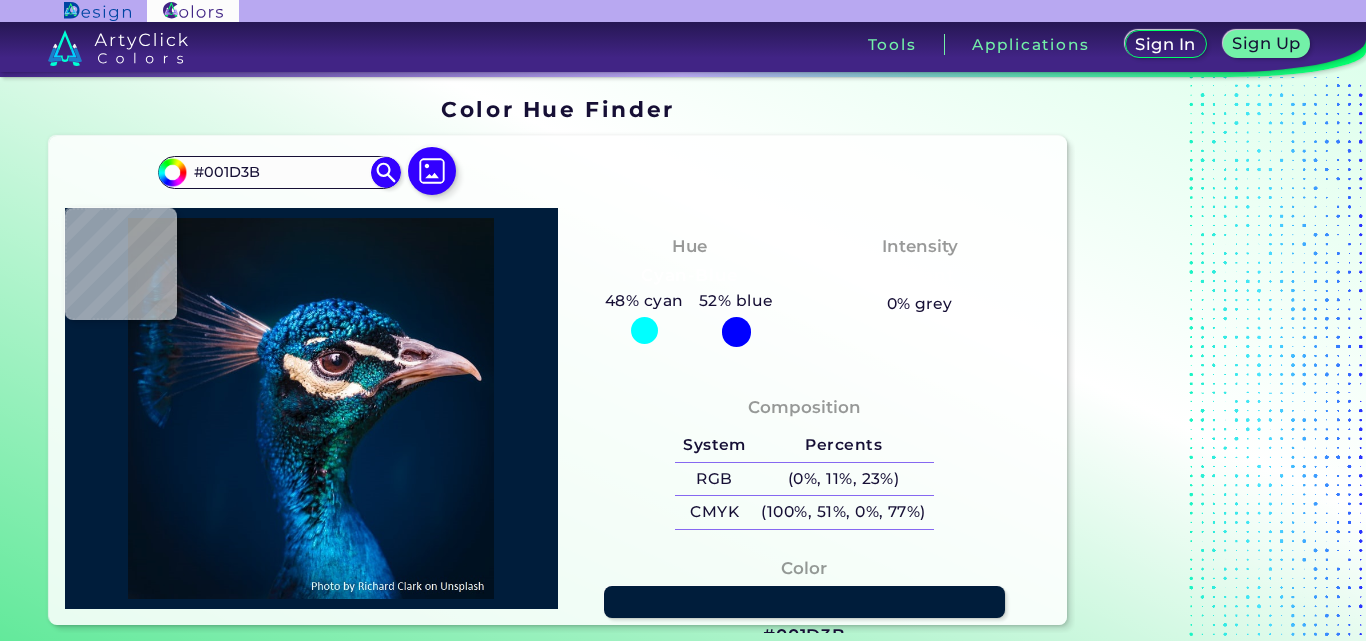 type on "#011d3b" 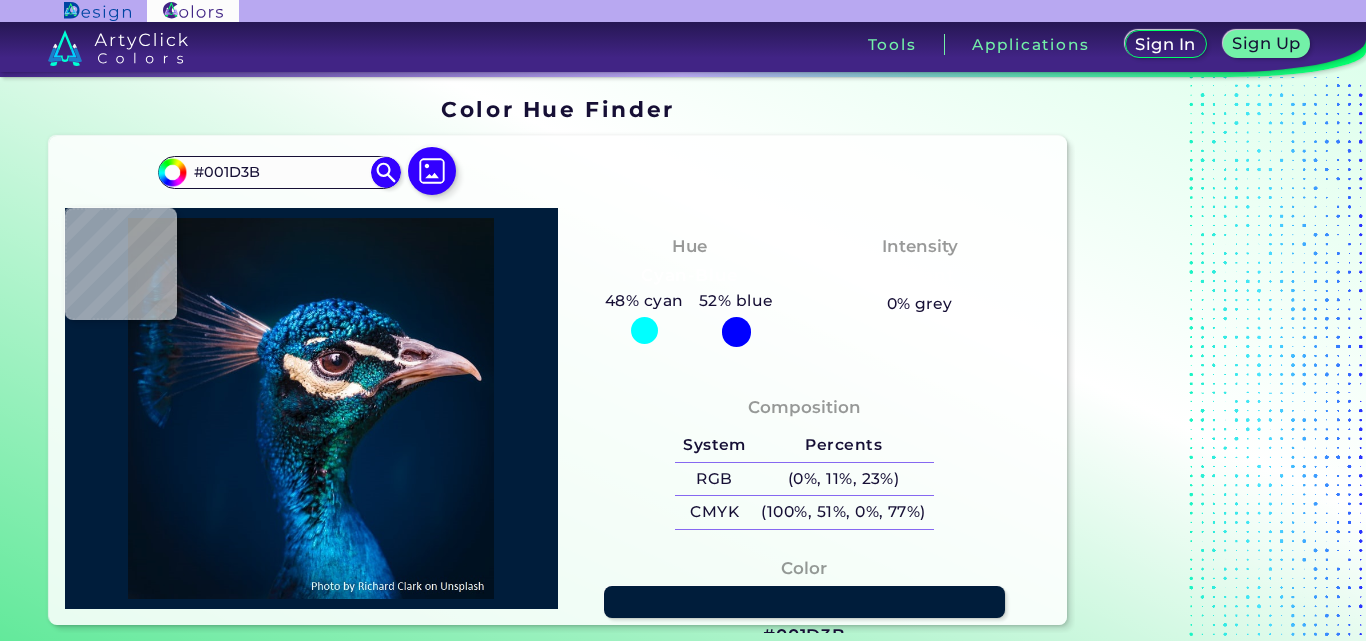 type on "#011D3B" 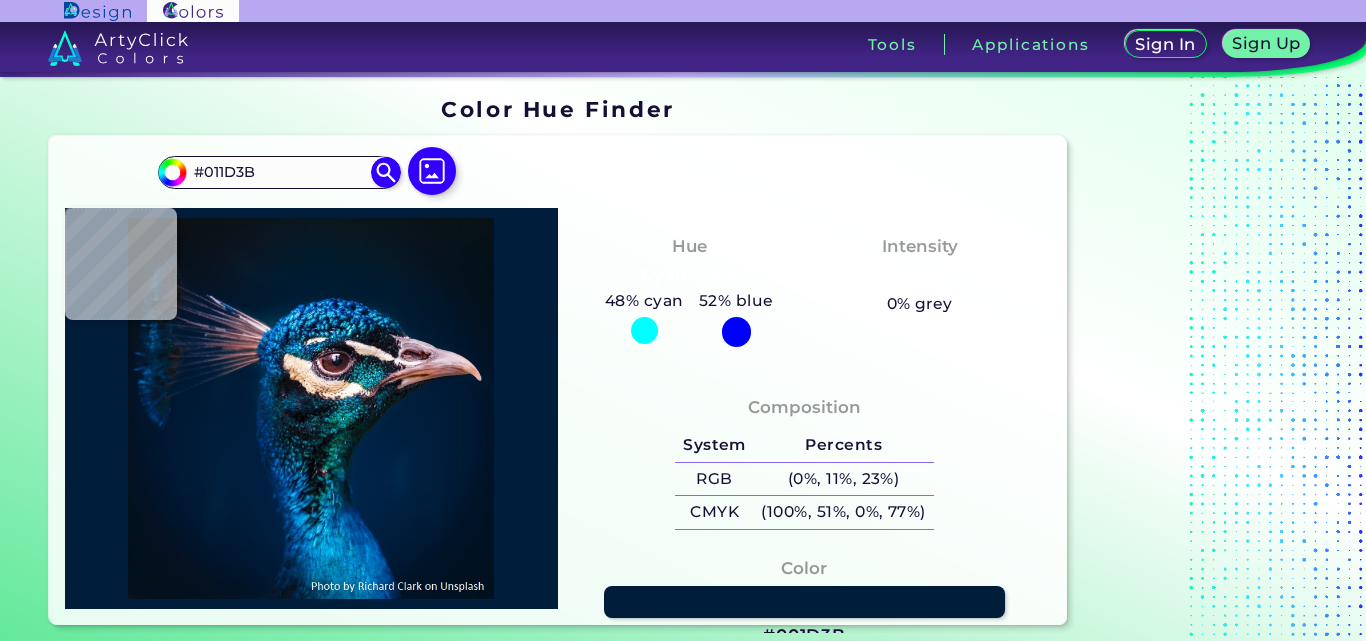 type on "#021d3b" 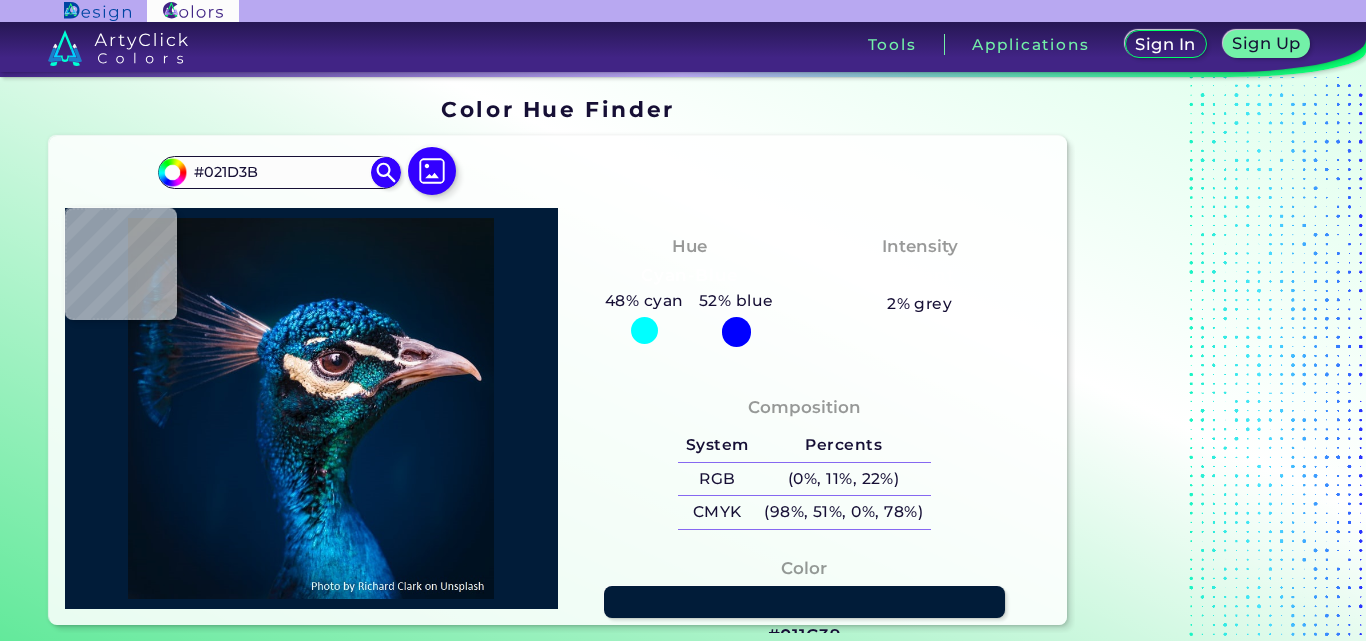 type on "#011c39" 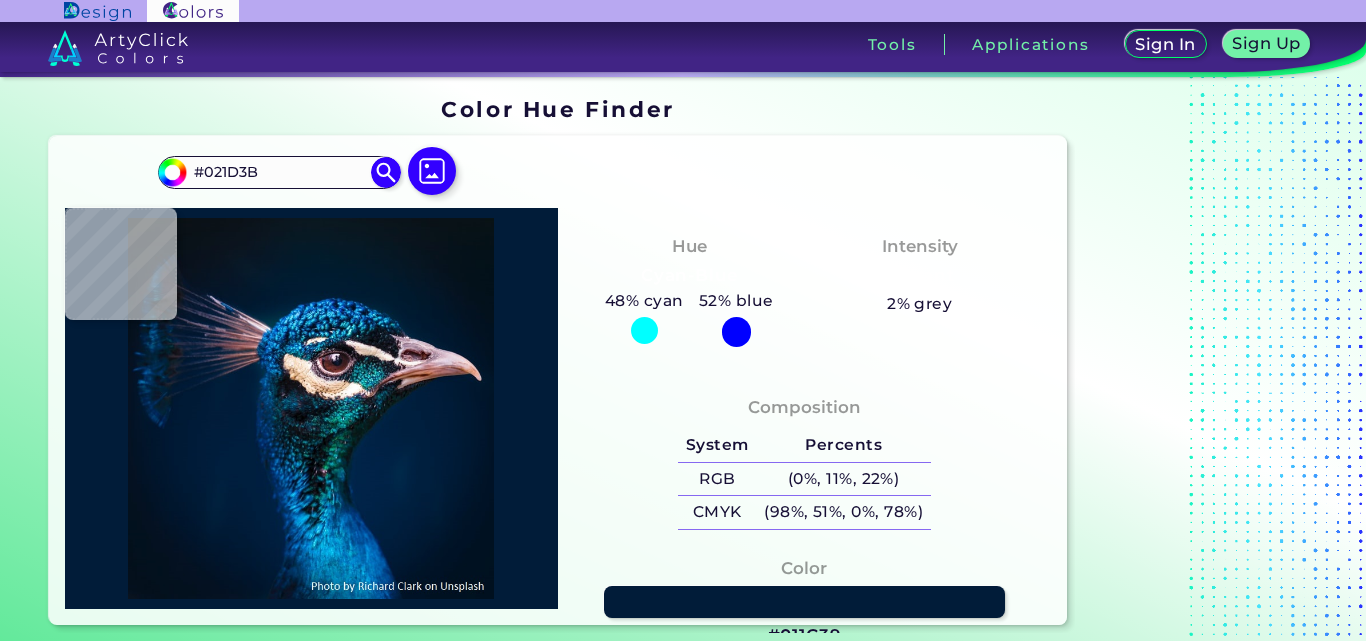 type on "#011C39" 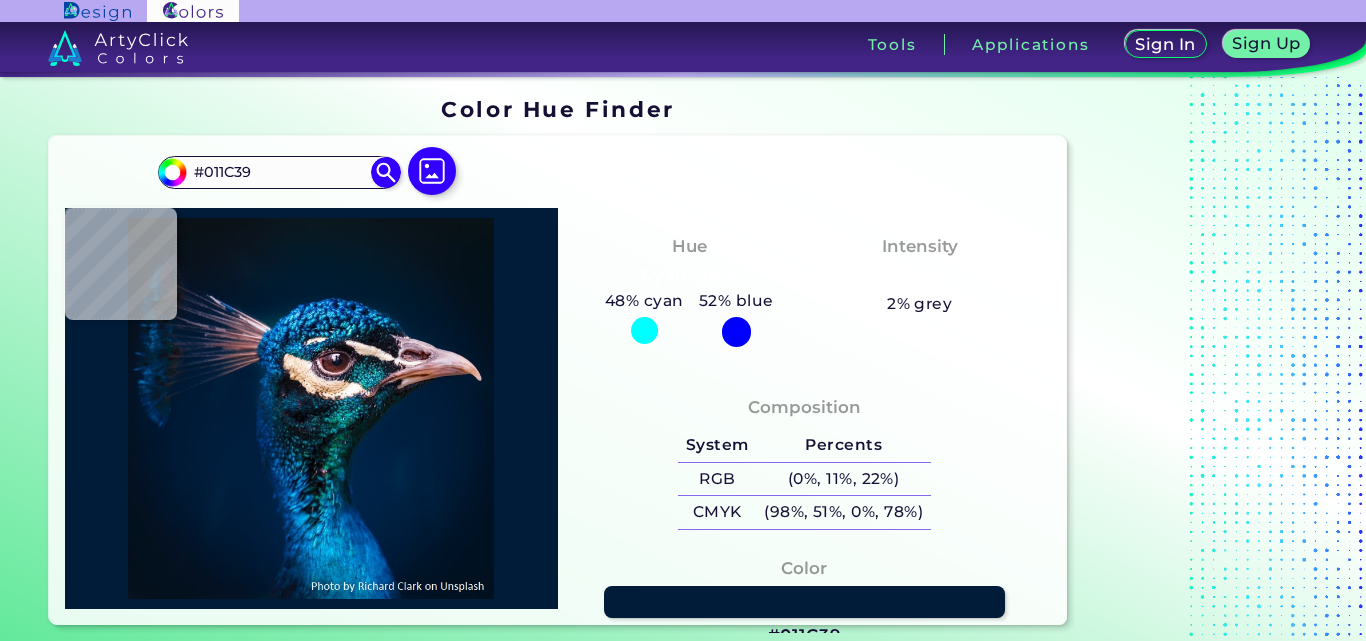 type on "#001b38" 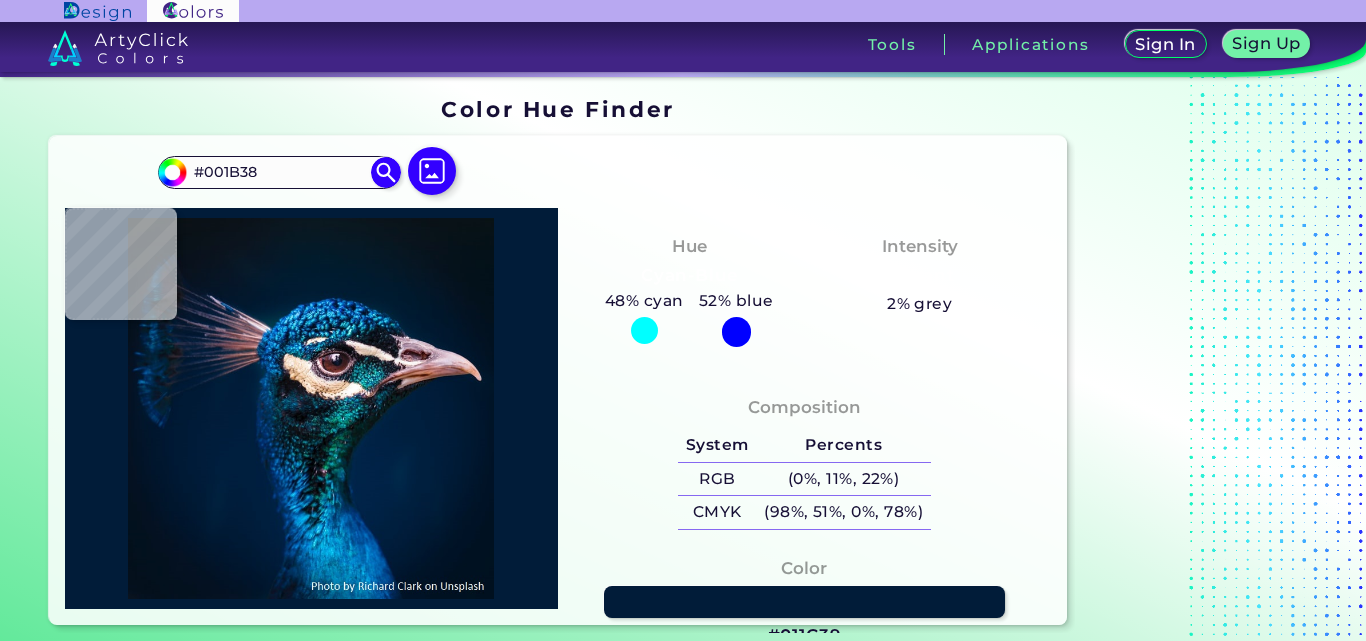 type on "#011c39" 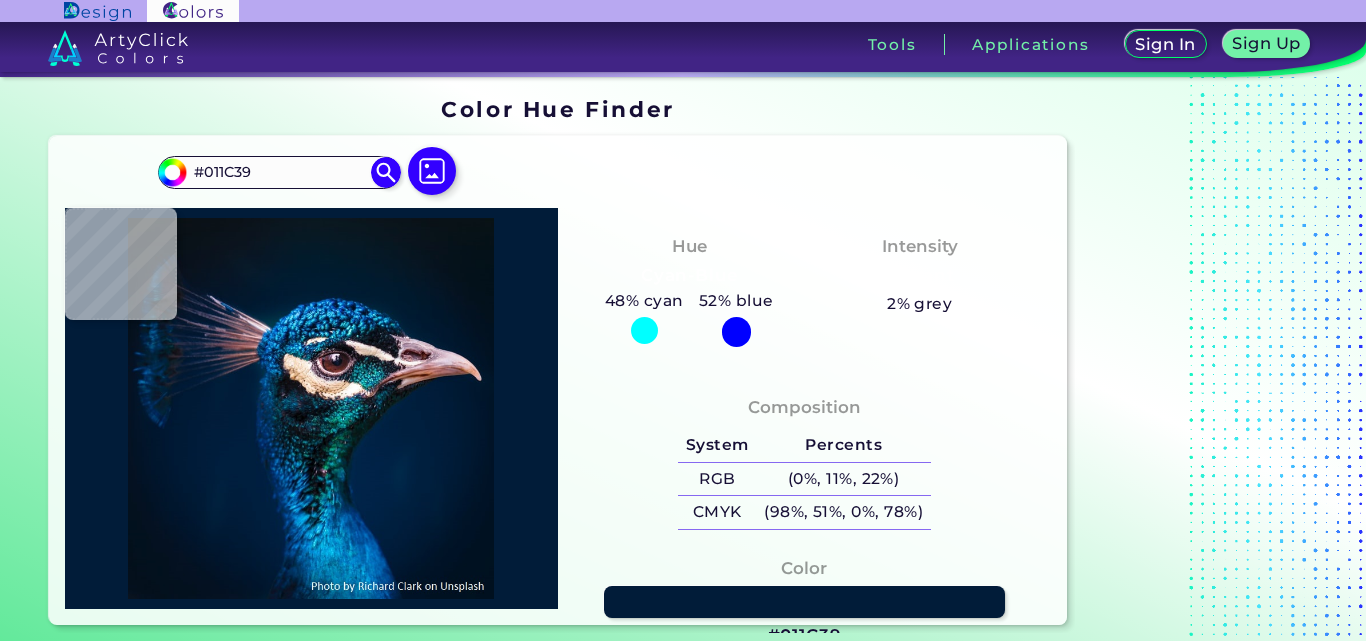 type on "#001b38" 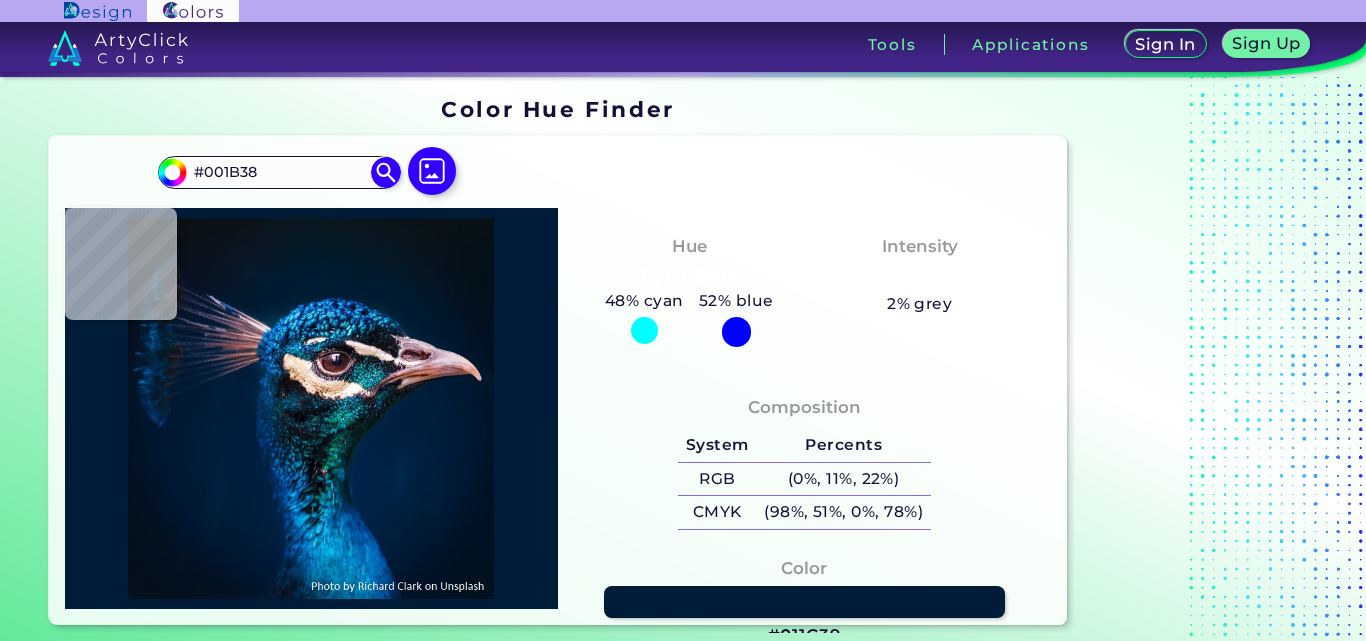 type on "#001a33" 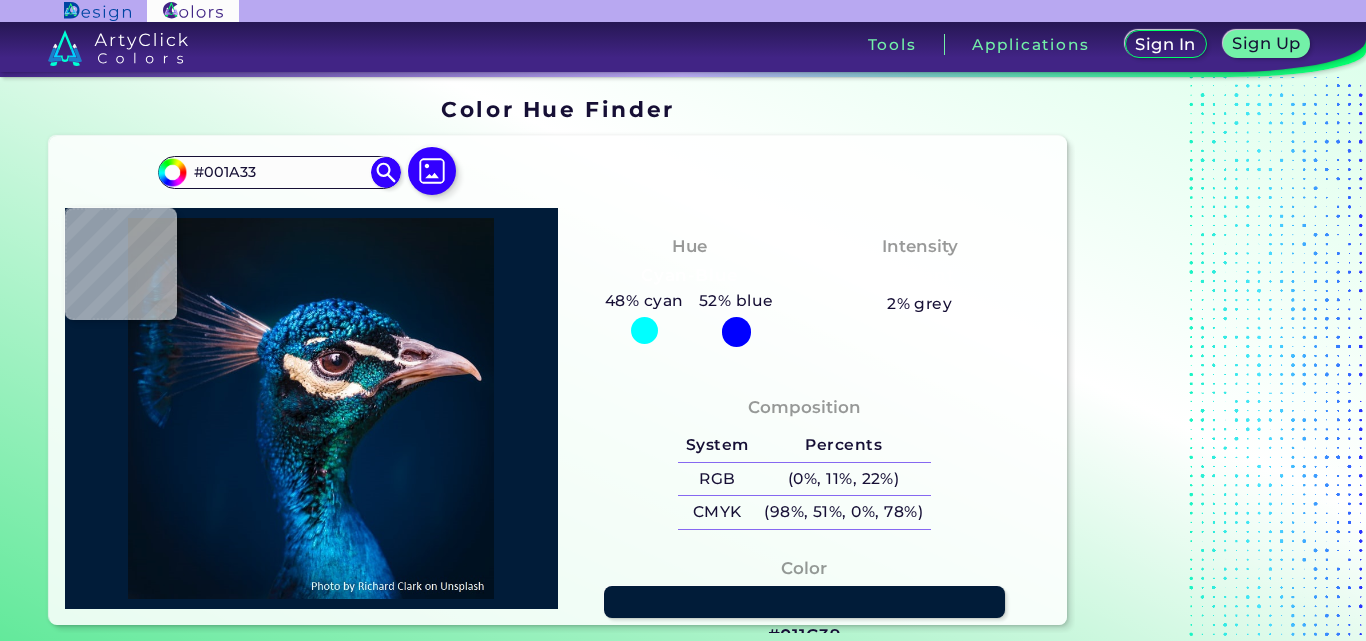 type on "#001832" 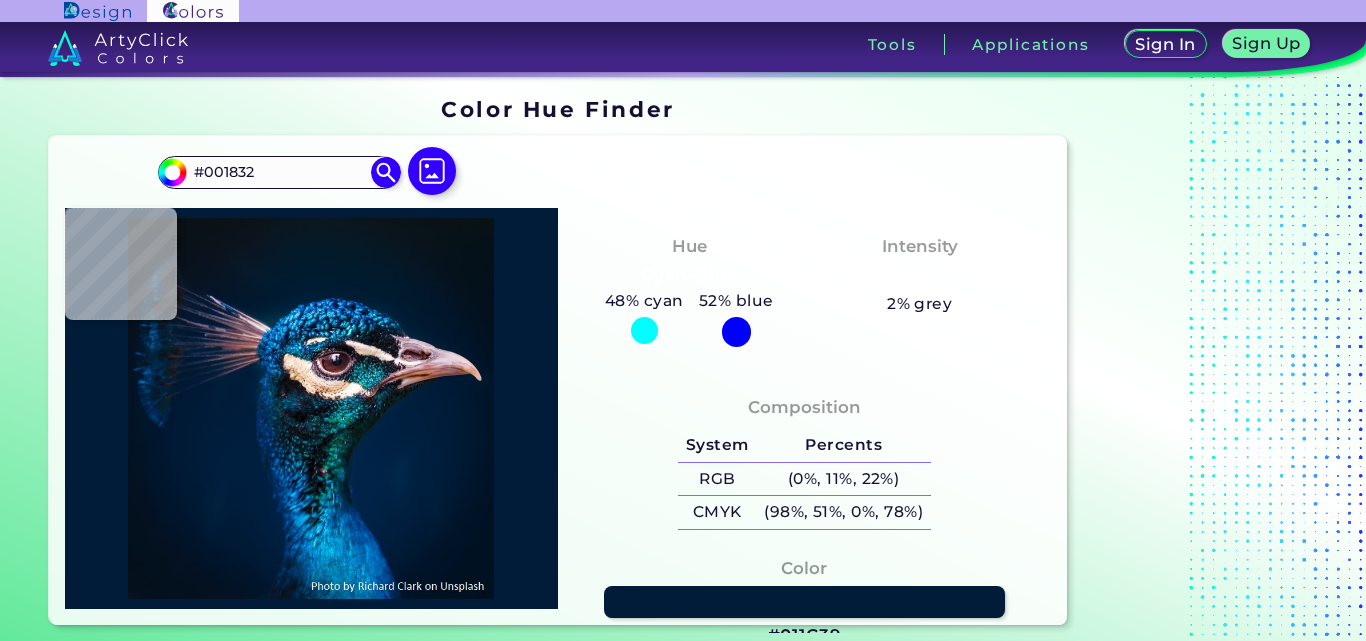 type on "#001830" 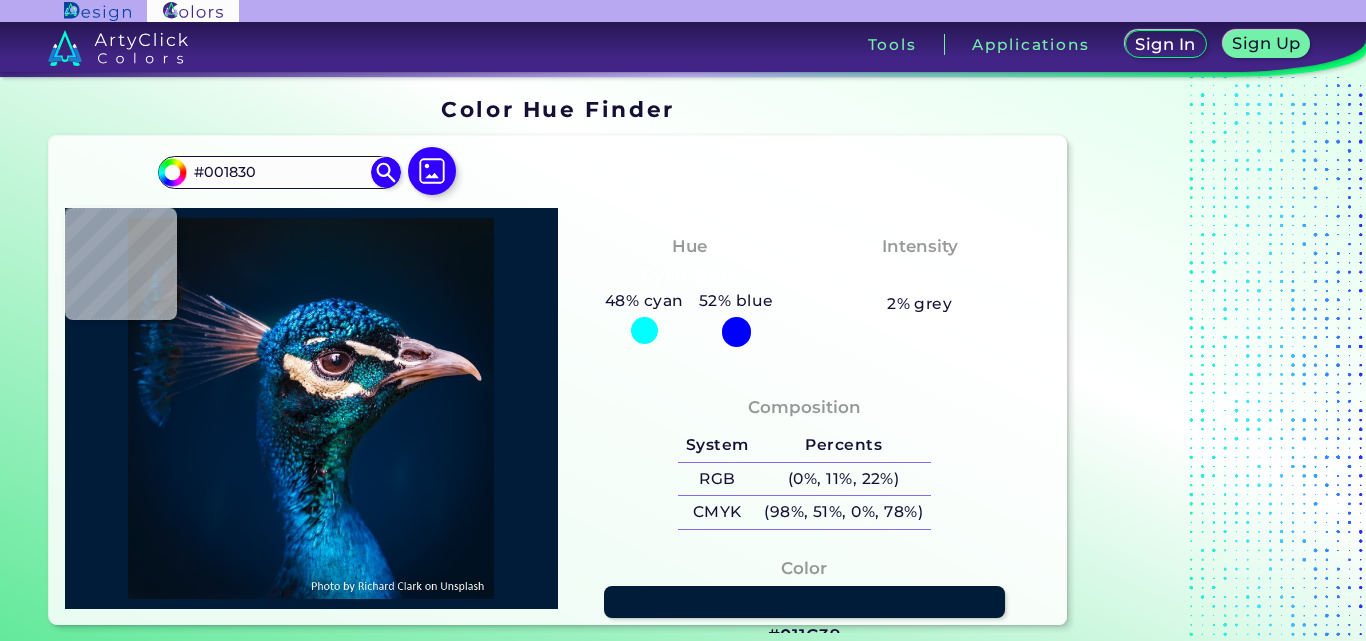 type on "#00162d" 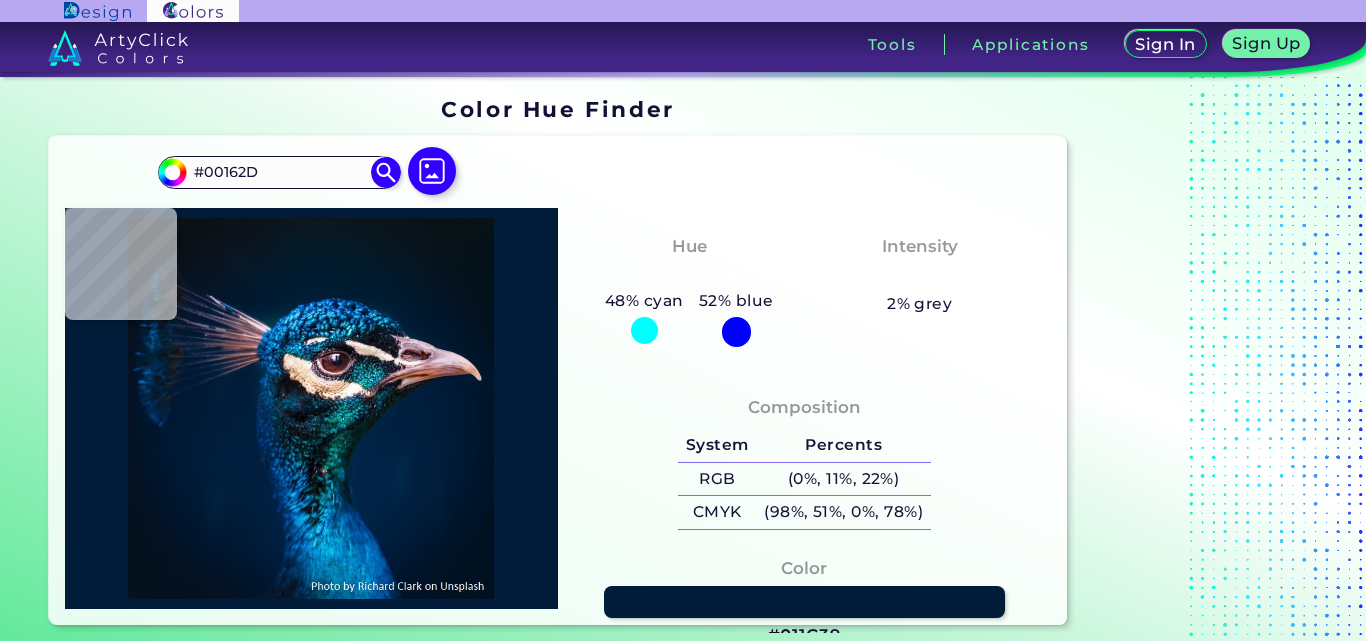 type on "#00152a" 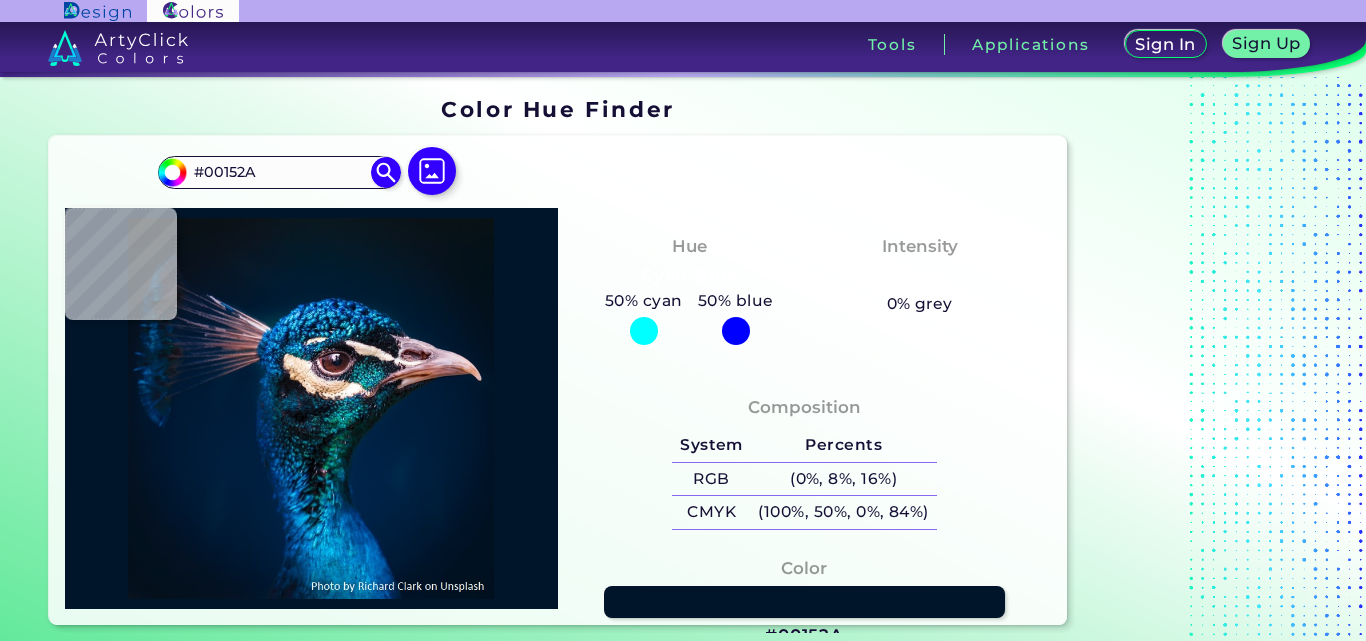 type on "#01172e" 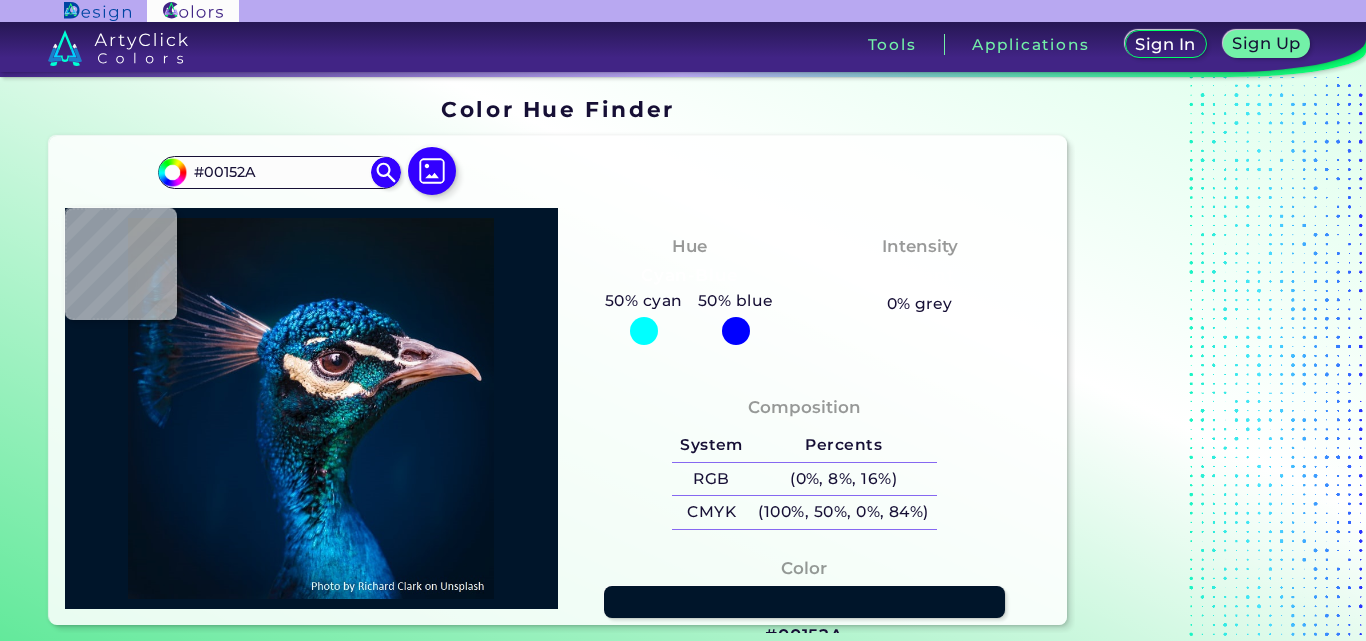 type on "#01172E" 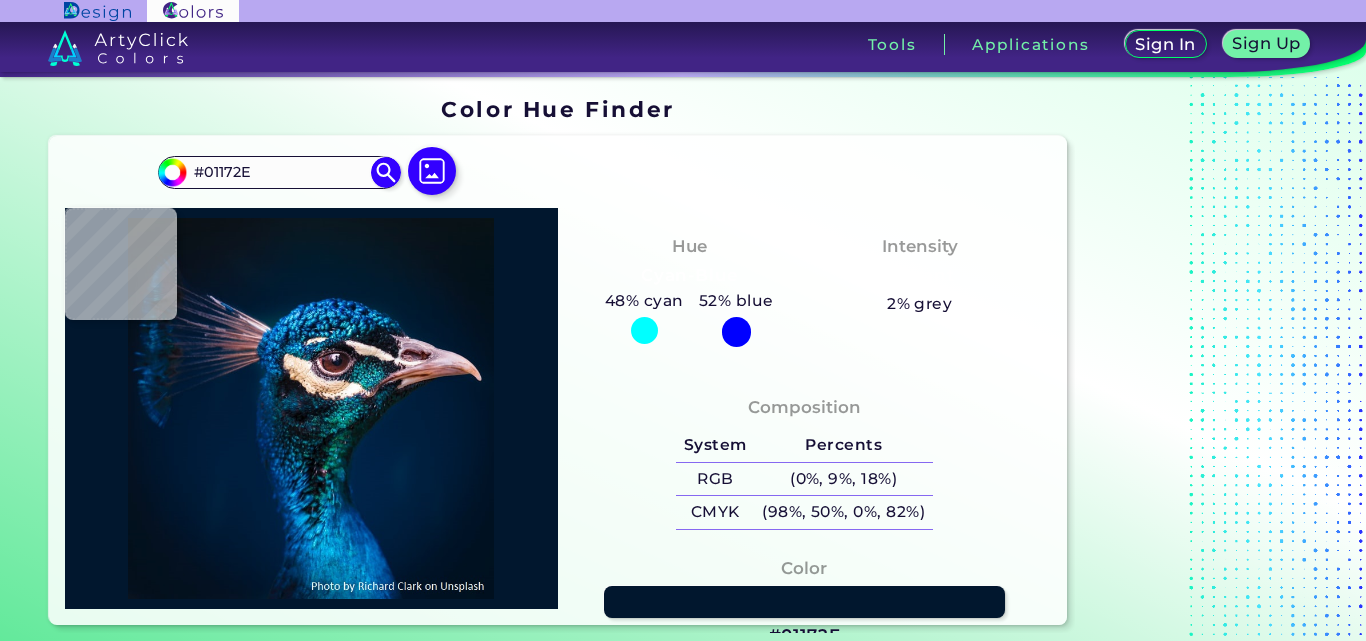 type on "#021731" 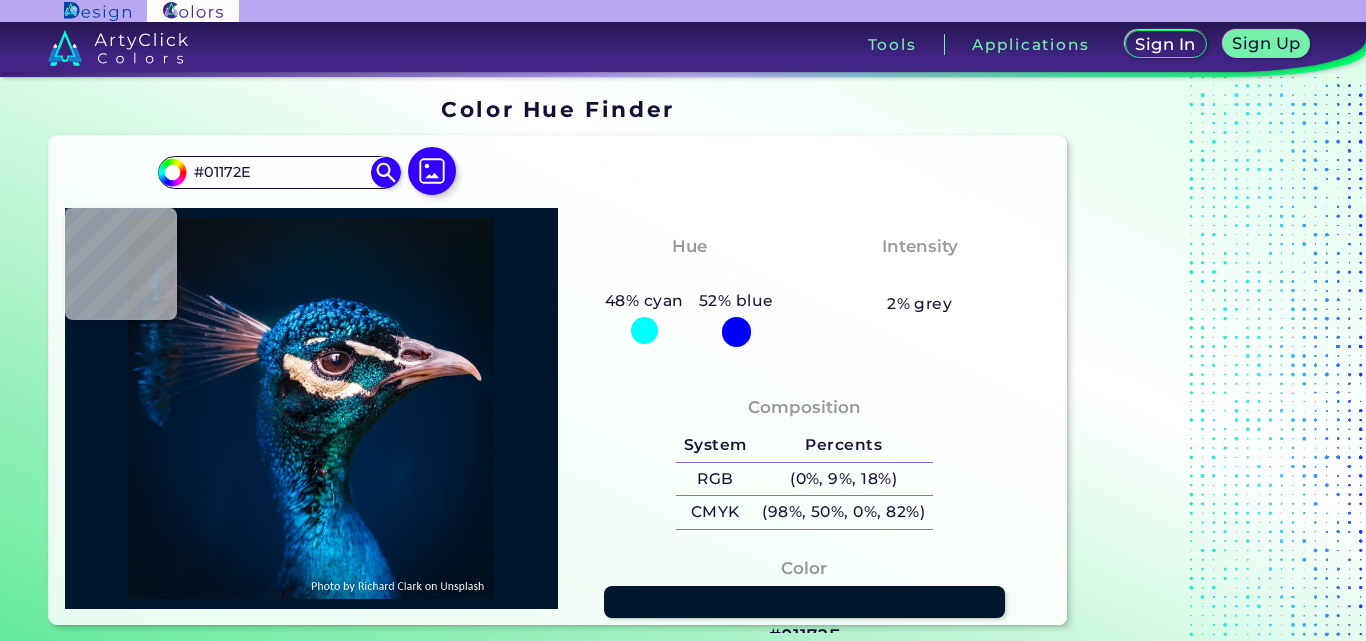 type on "#021731" 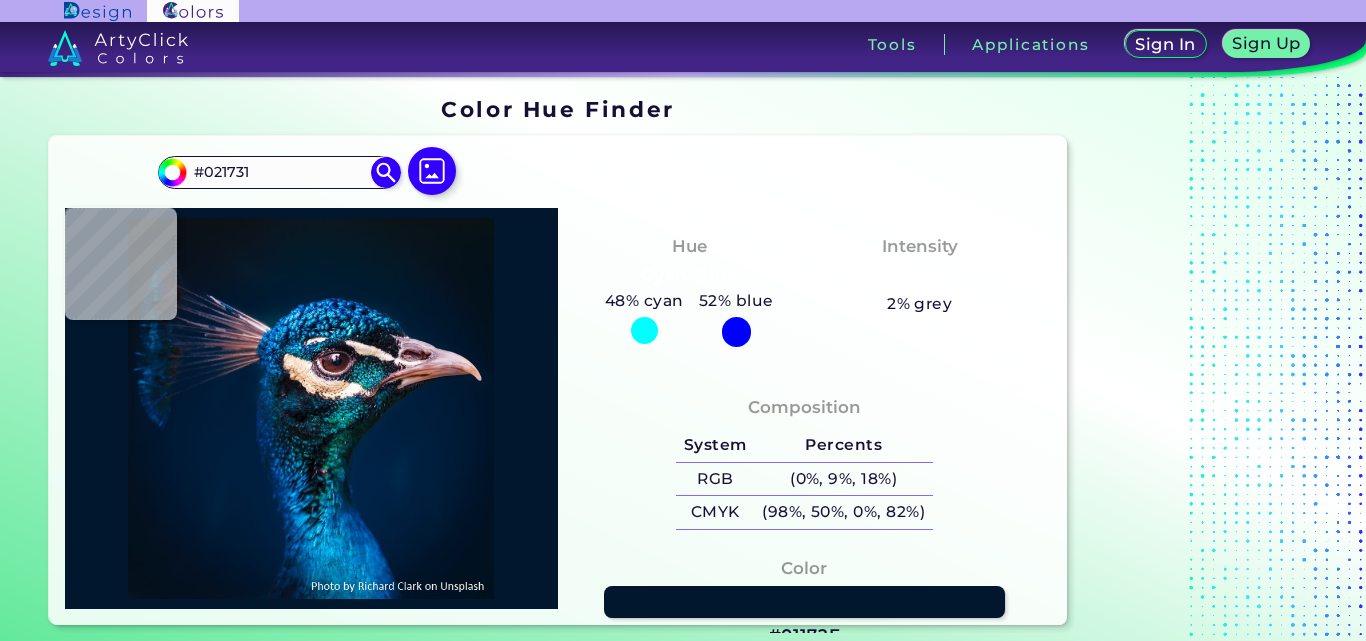type on "#021830" 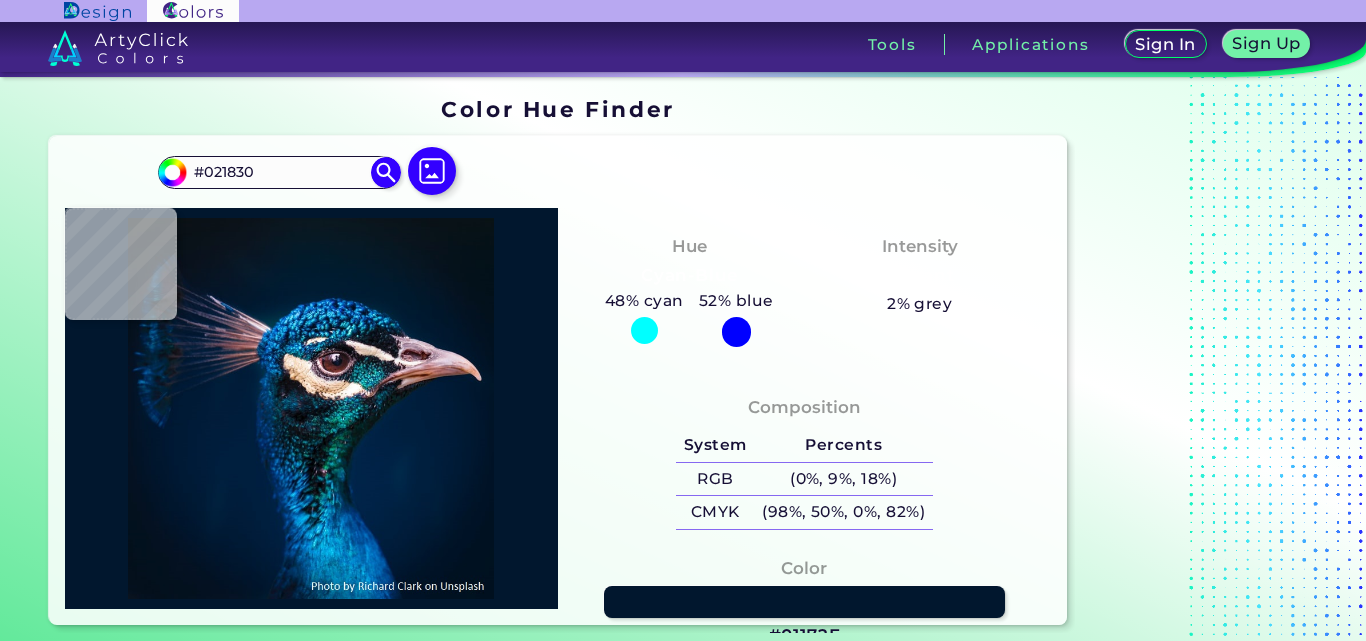 type on "#42353a" 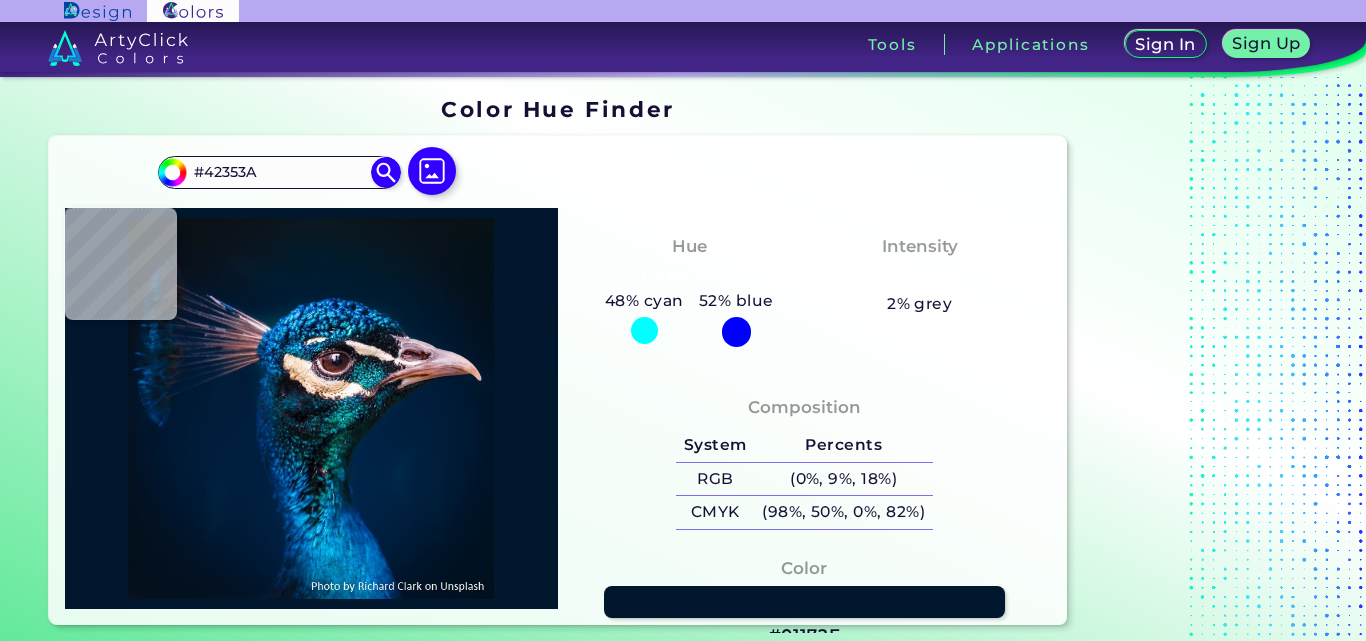type on "#8f5850" 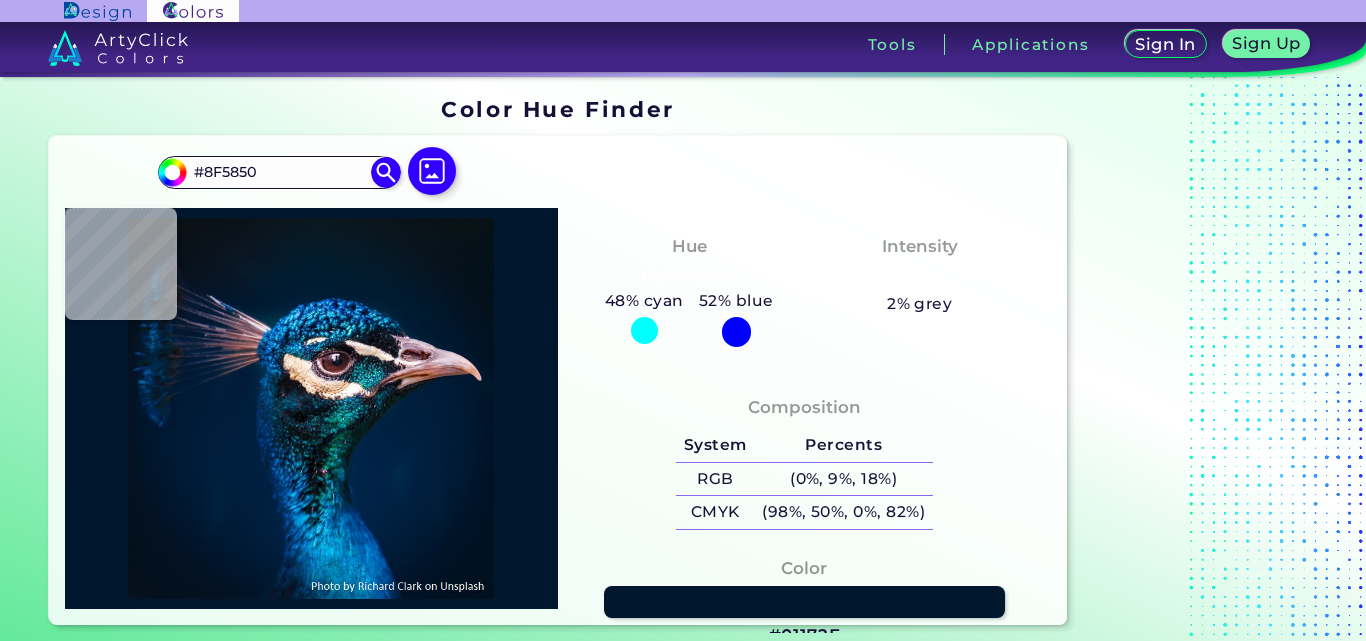 type on "#85534d" 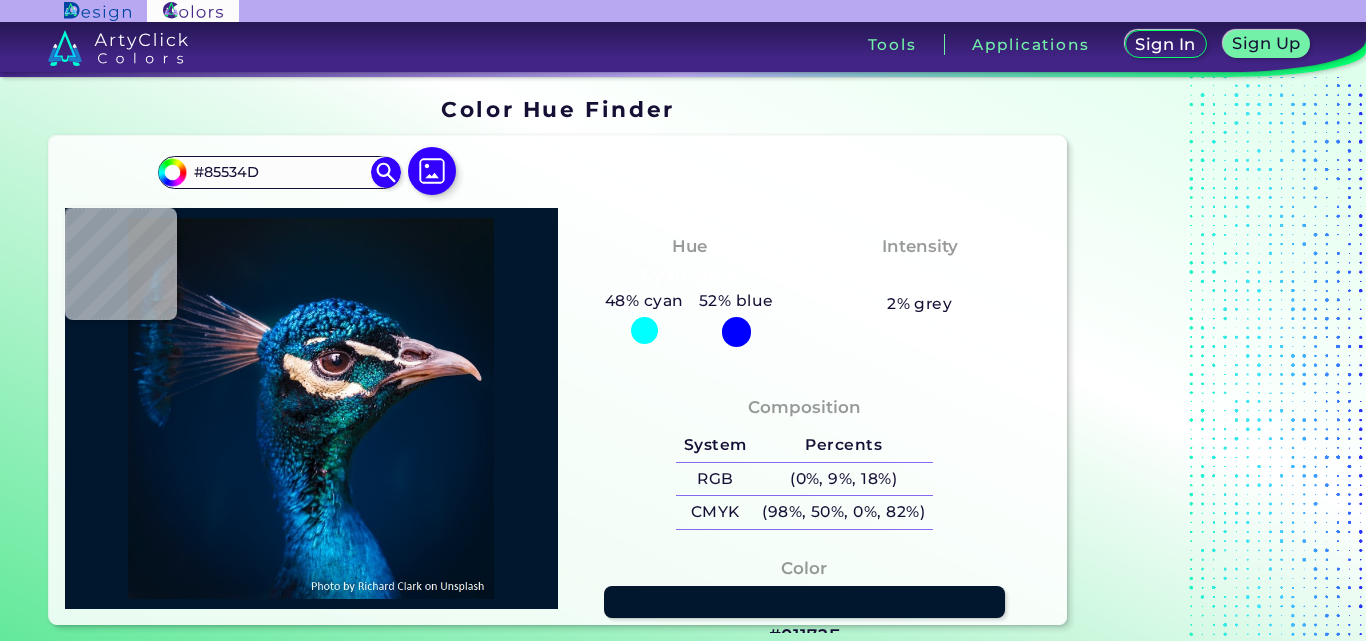 type on "#bd9193" 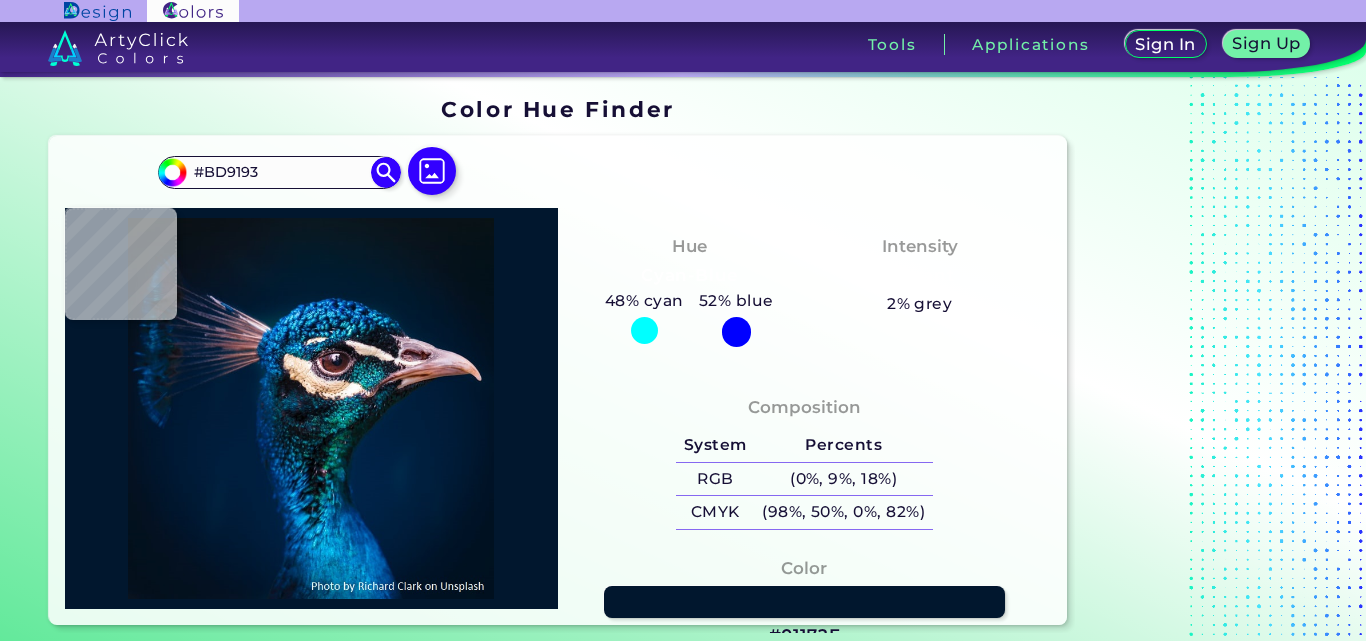 type on "#c4979c" 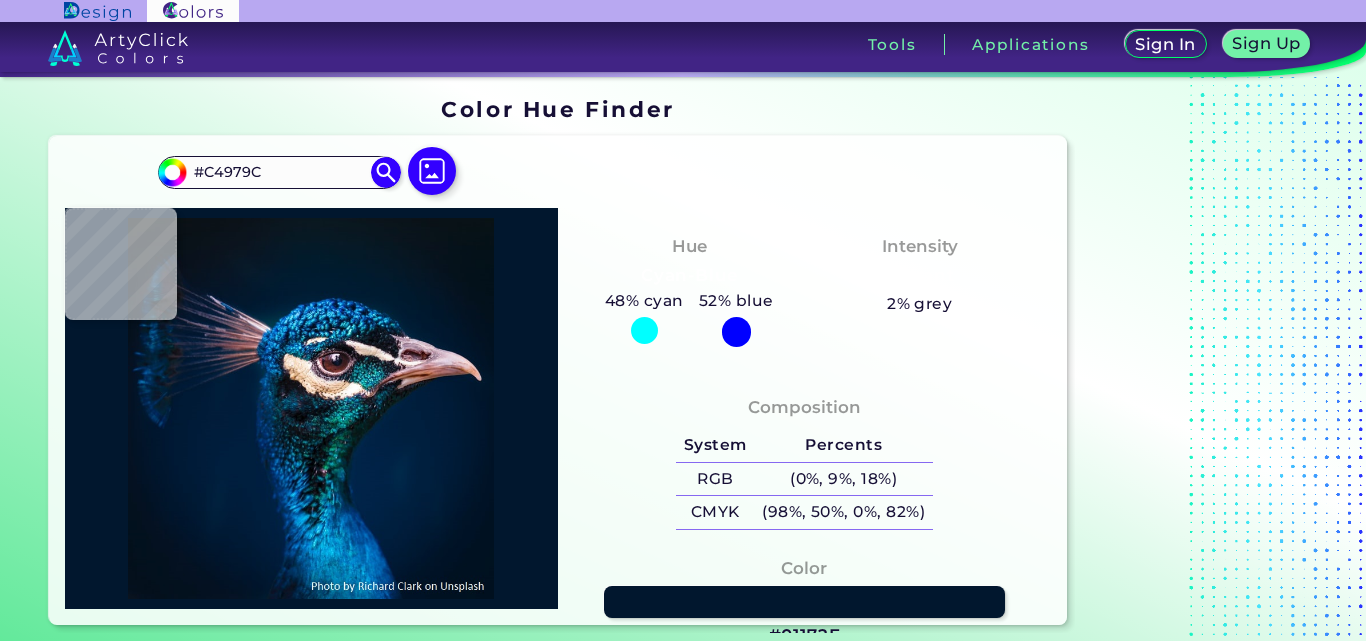 type on "#e9c1c7" 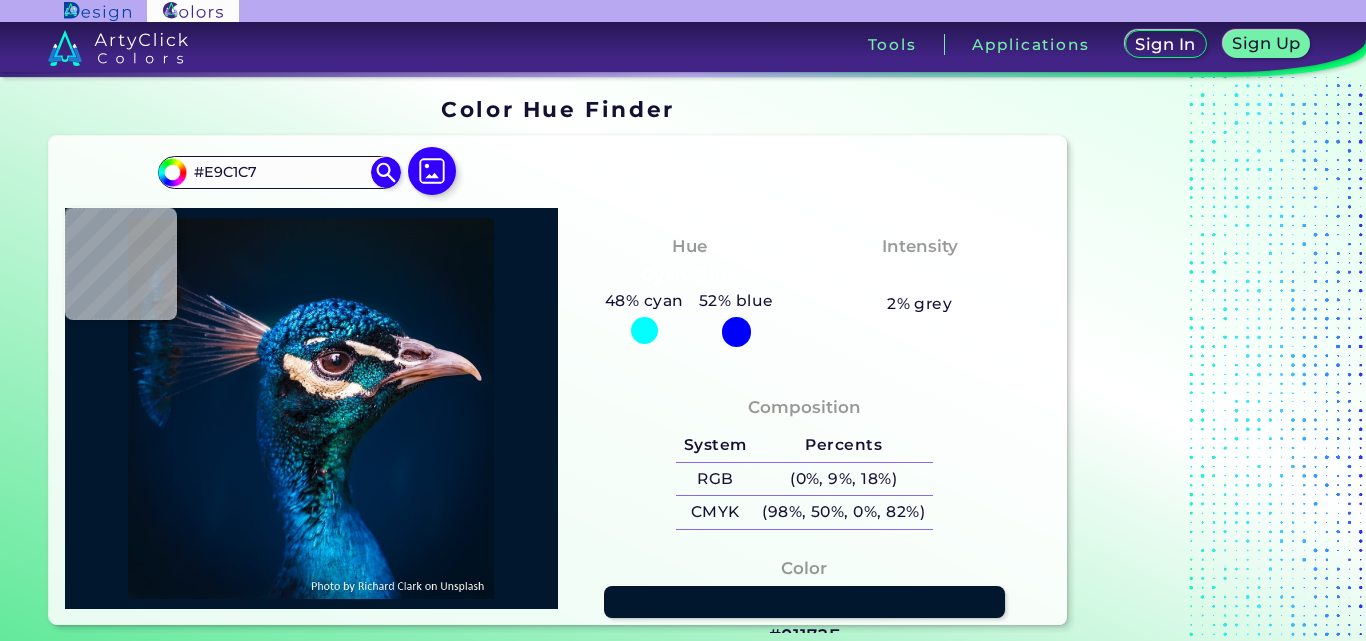 type on "#d0abb3" 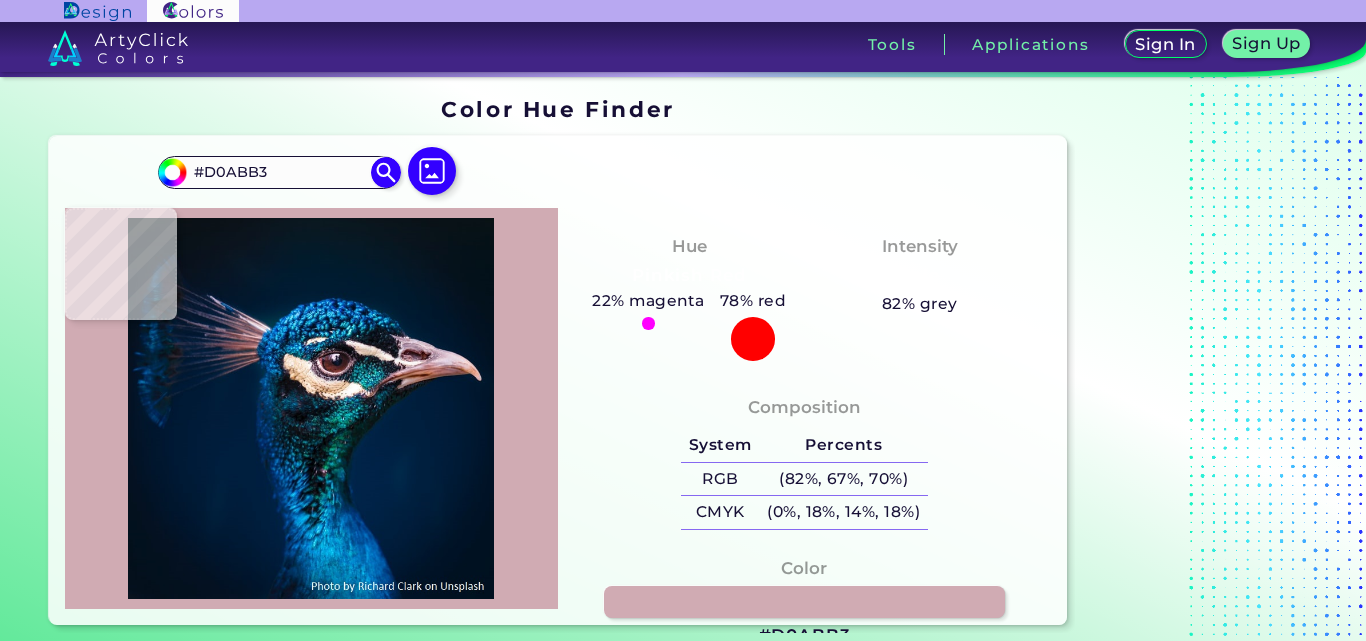 type on "#d7b7bf" 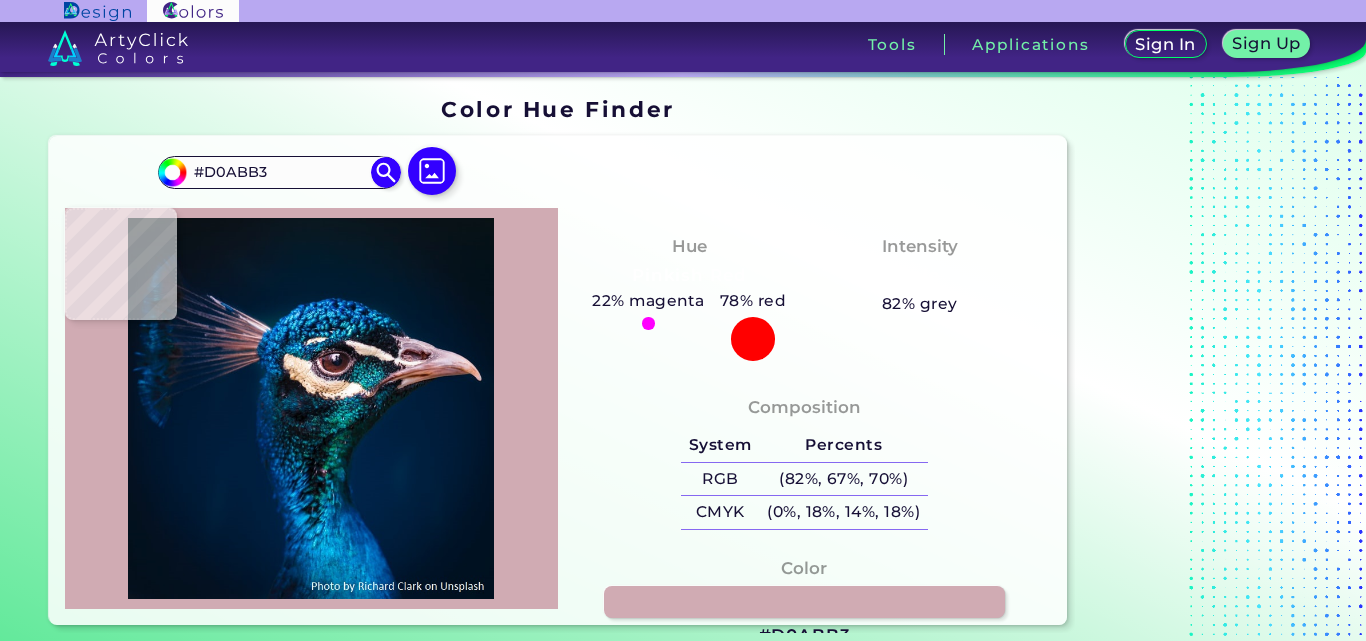 type on "#D7B7BF" 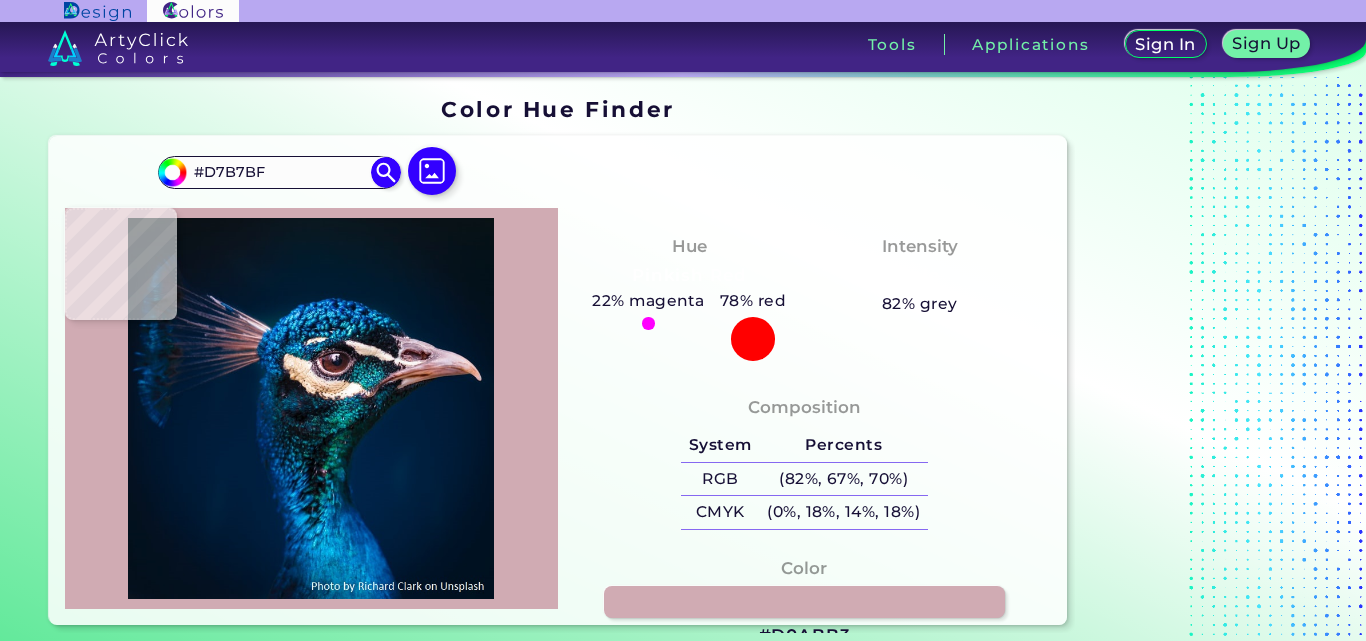 type on "#dab7c1" 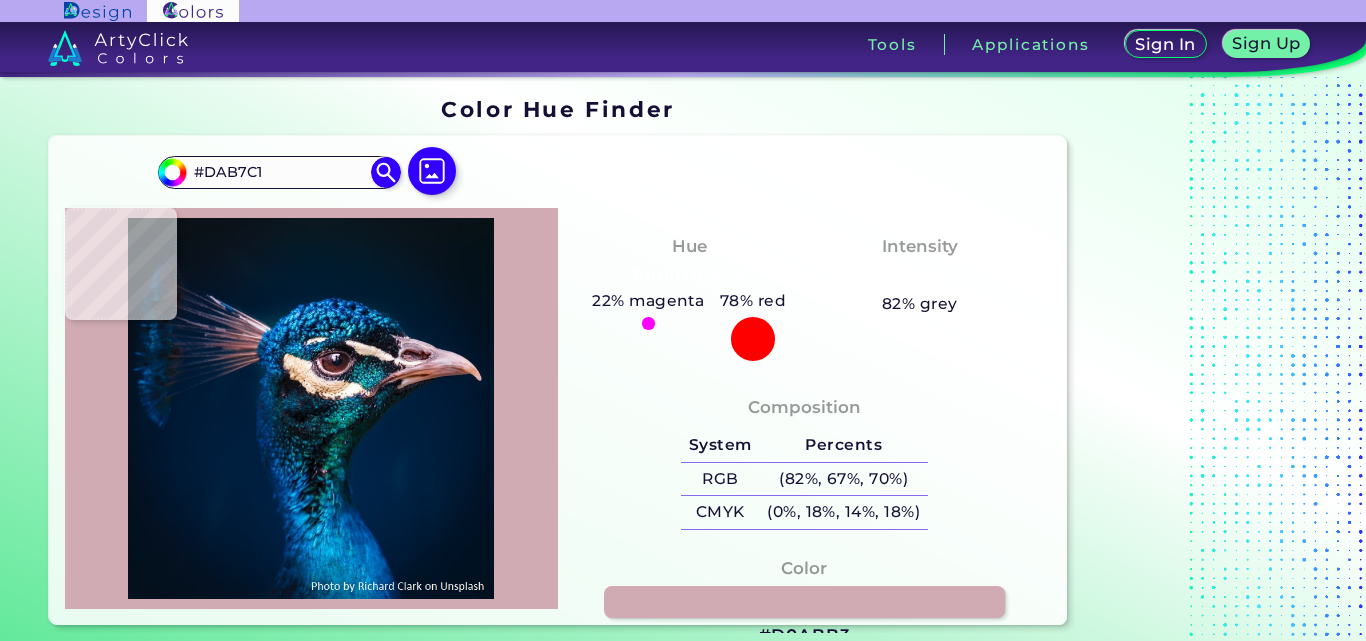 type on "#ead0d9" 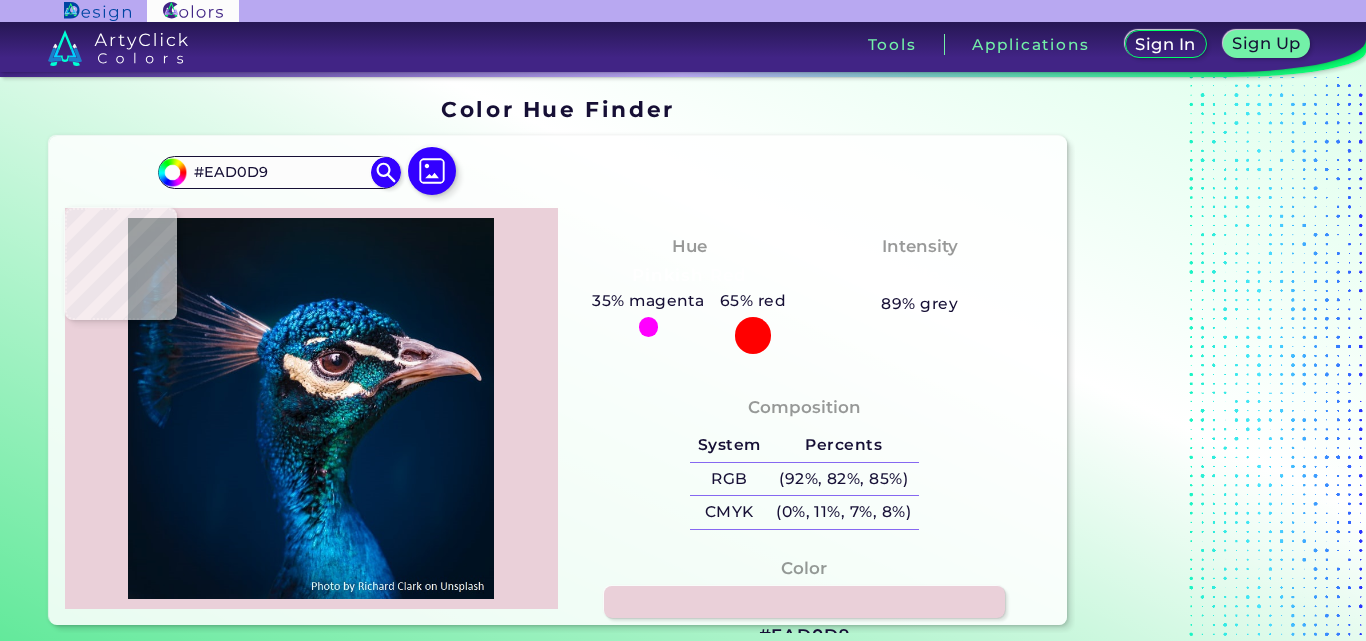 type on "#dab7c1" 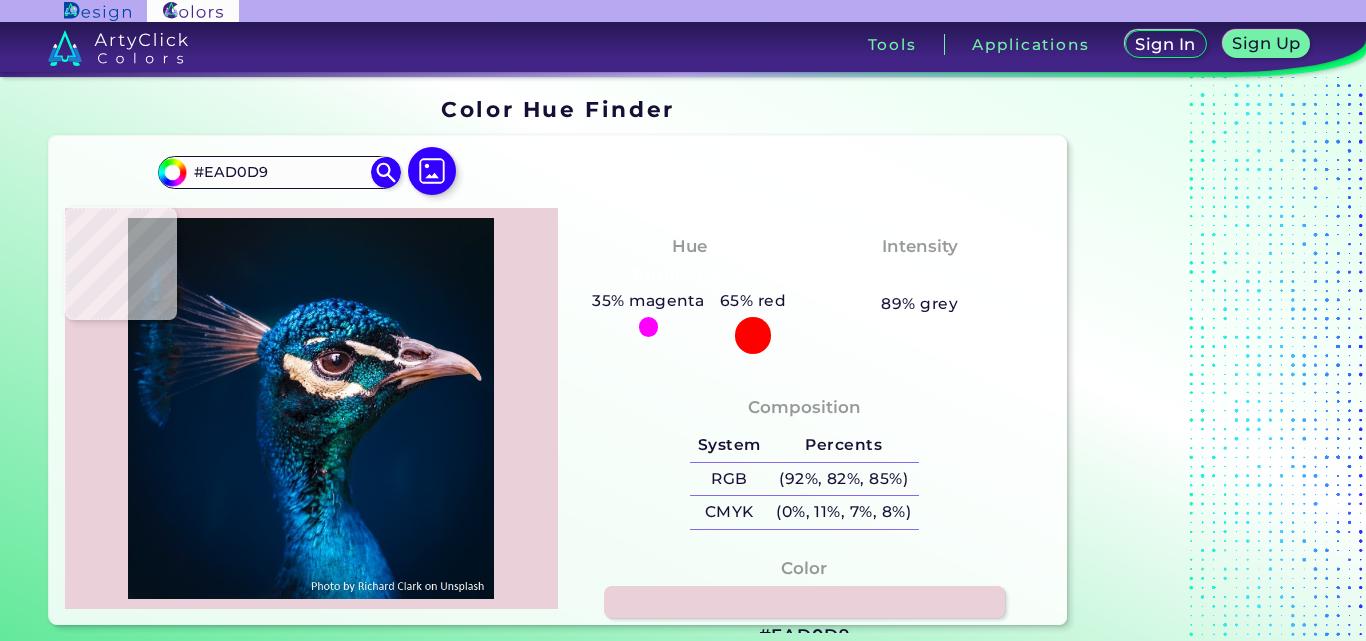 type on "#DAB7C1" 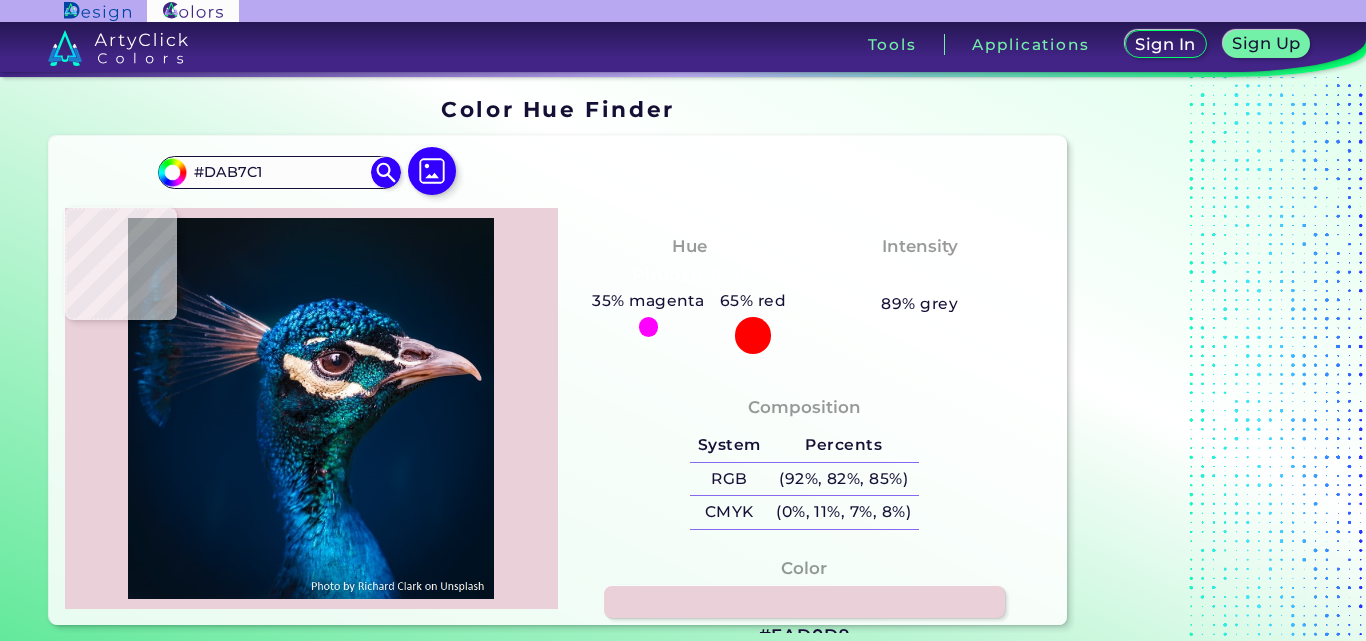 type on "#d3b3bd" 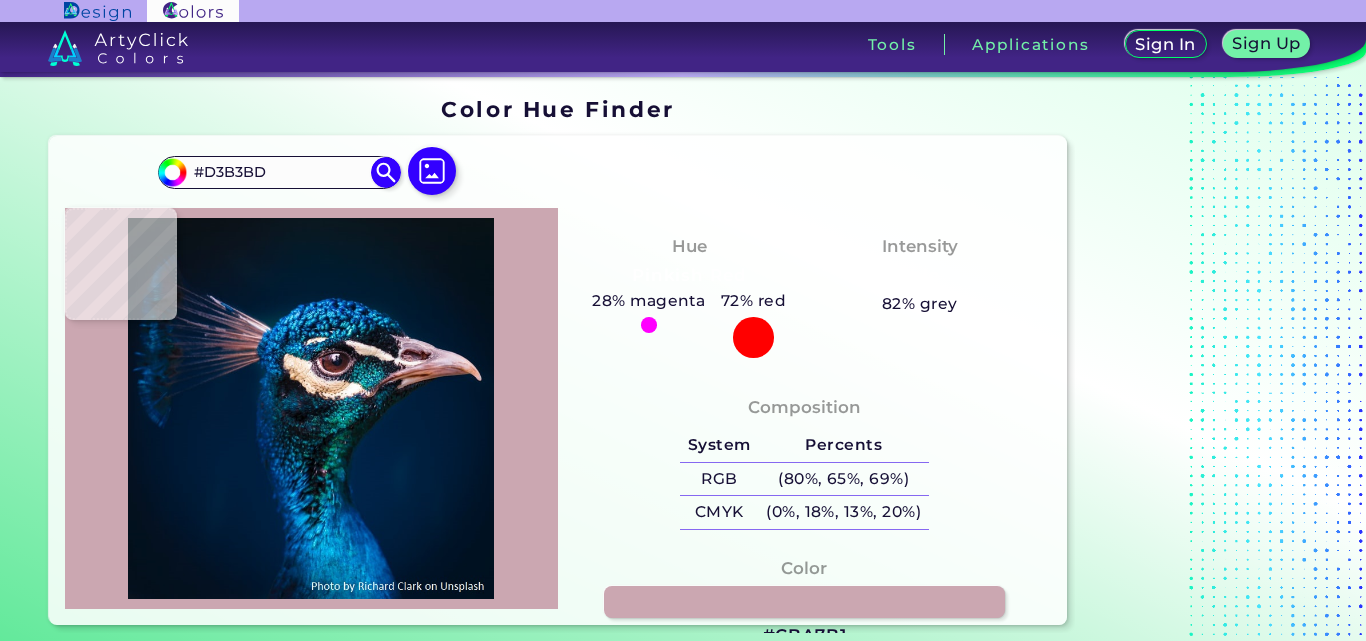 type on "#cba7b1" 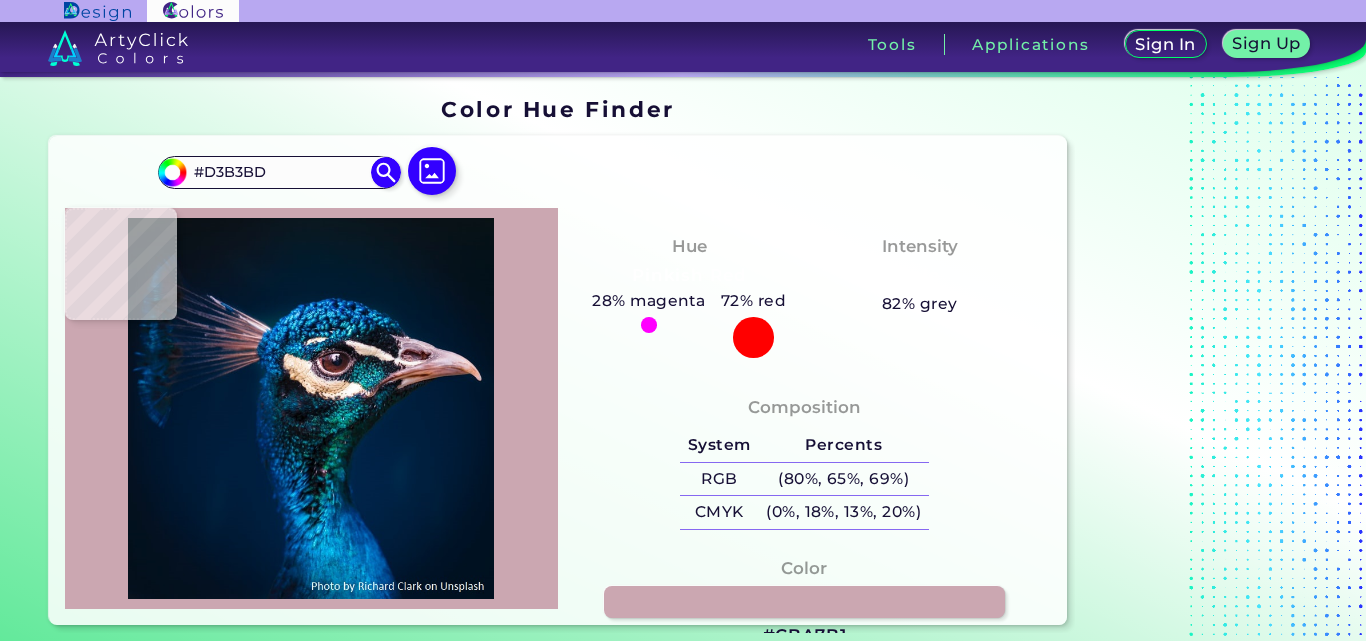 type on "#CBA7B1" 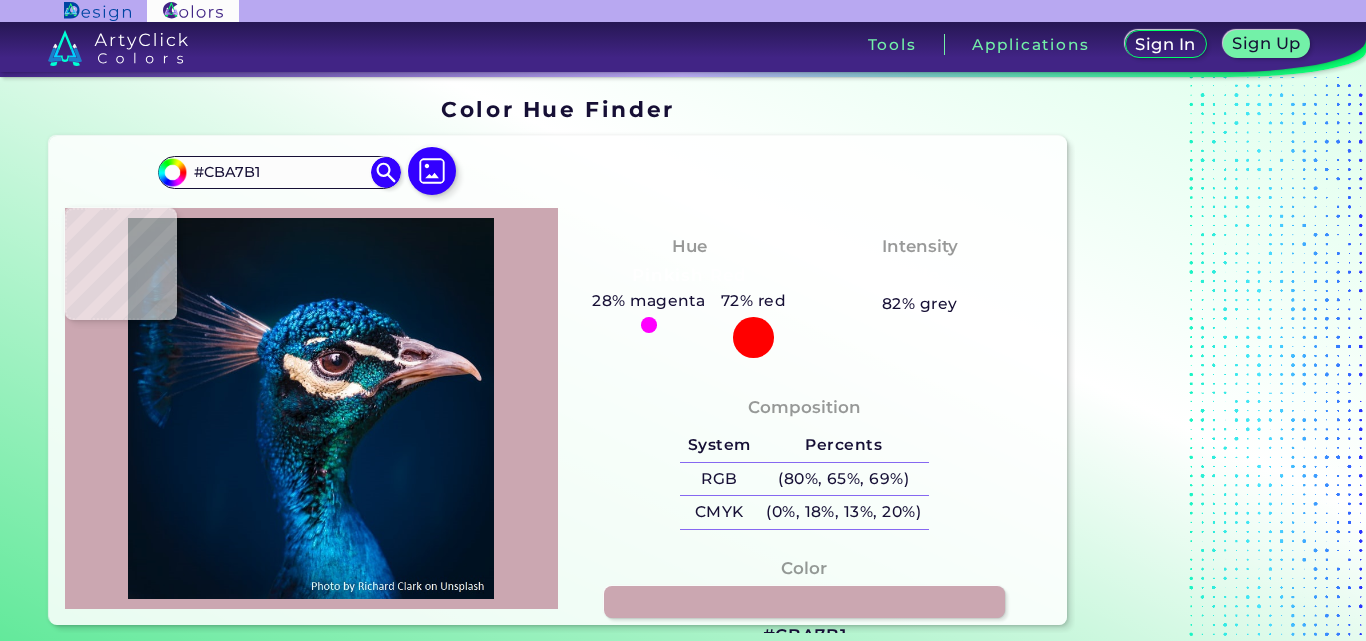 type on "#d9b4bc" 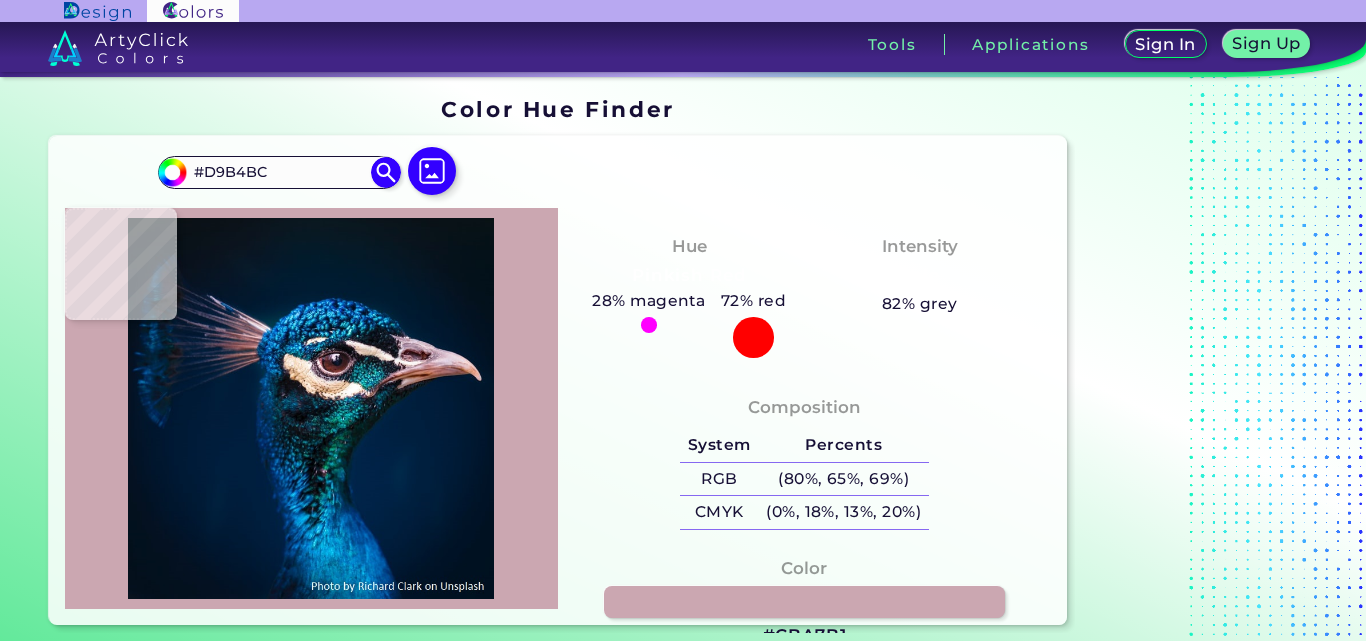 type on "#cdabb6" 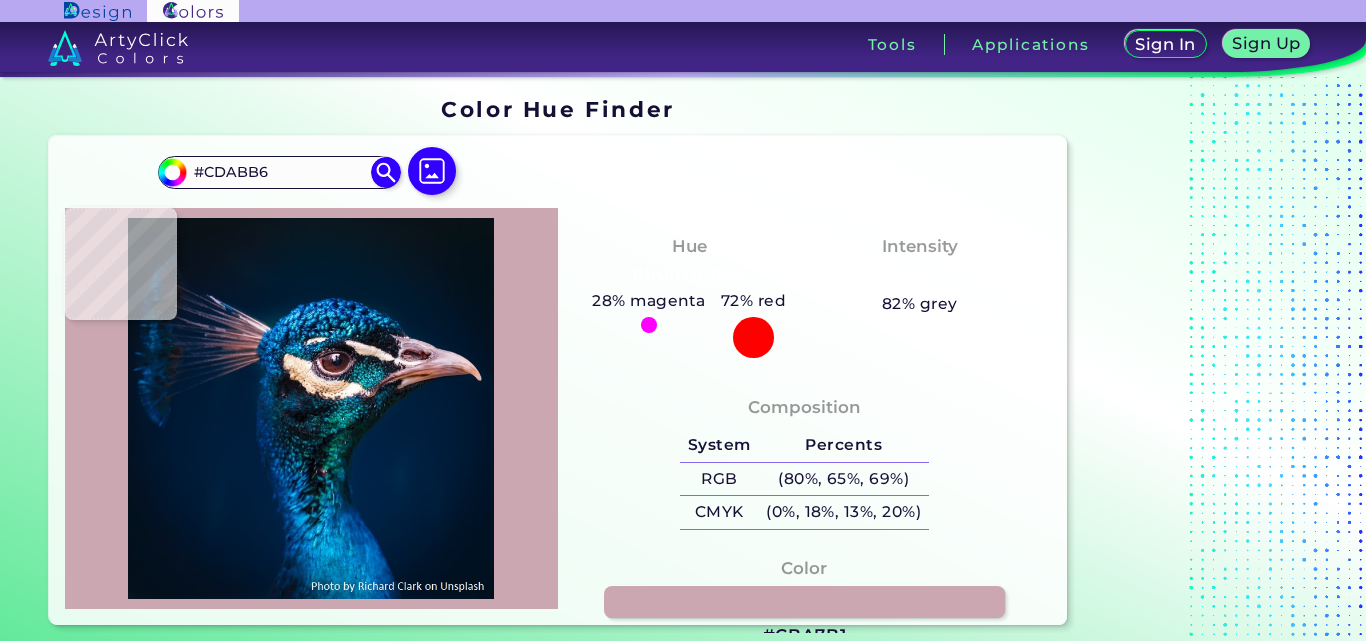 type on "#a27b83" 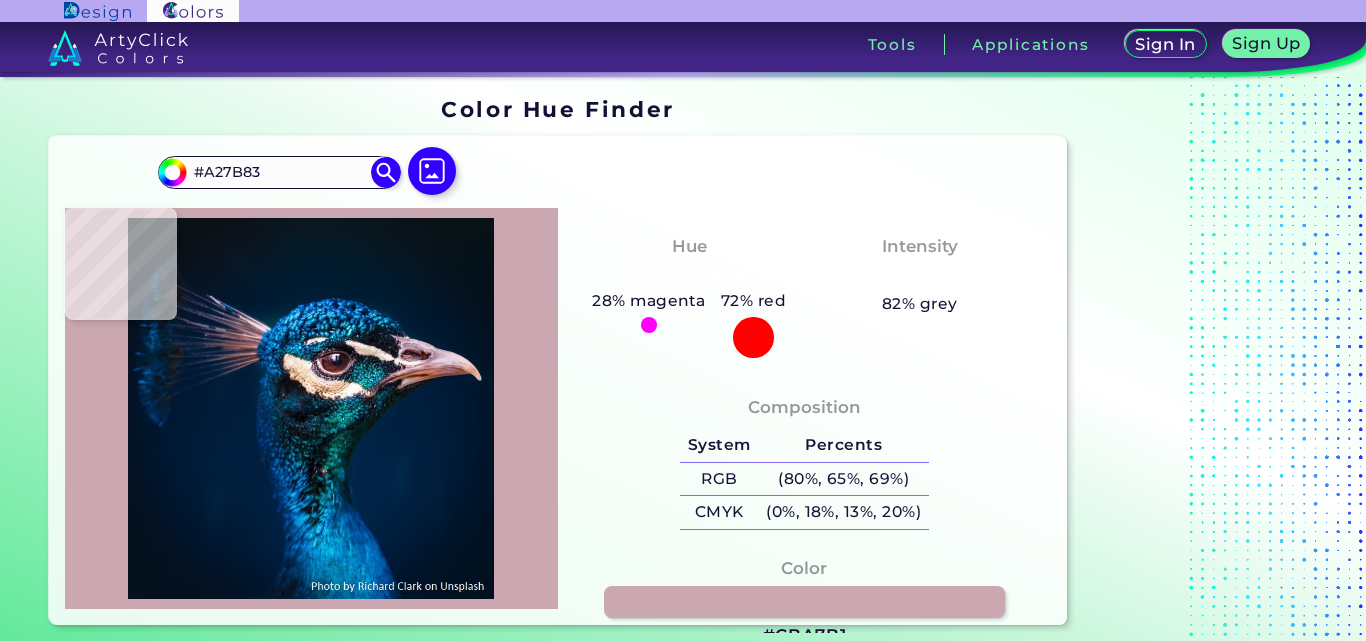 type on "#ac7977" 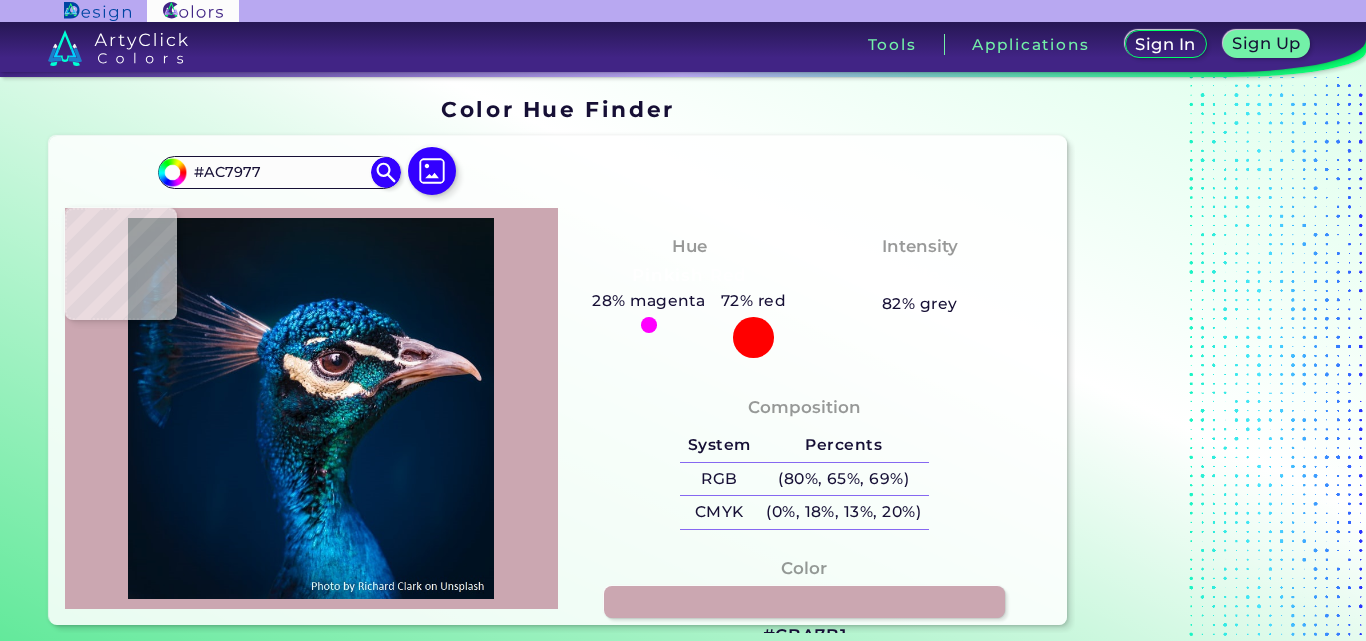 type on "#7f4b46" 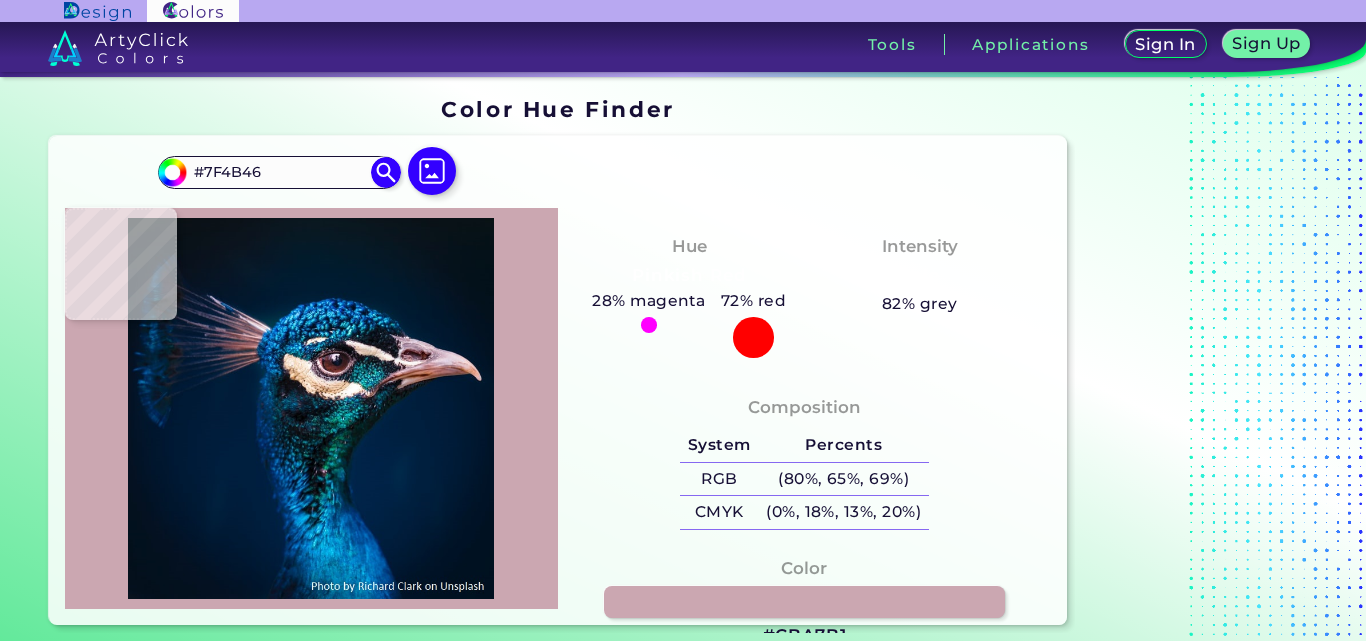 type on "#966669" 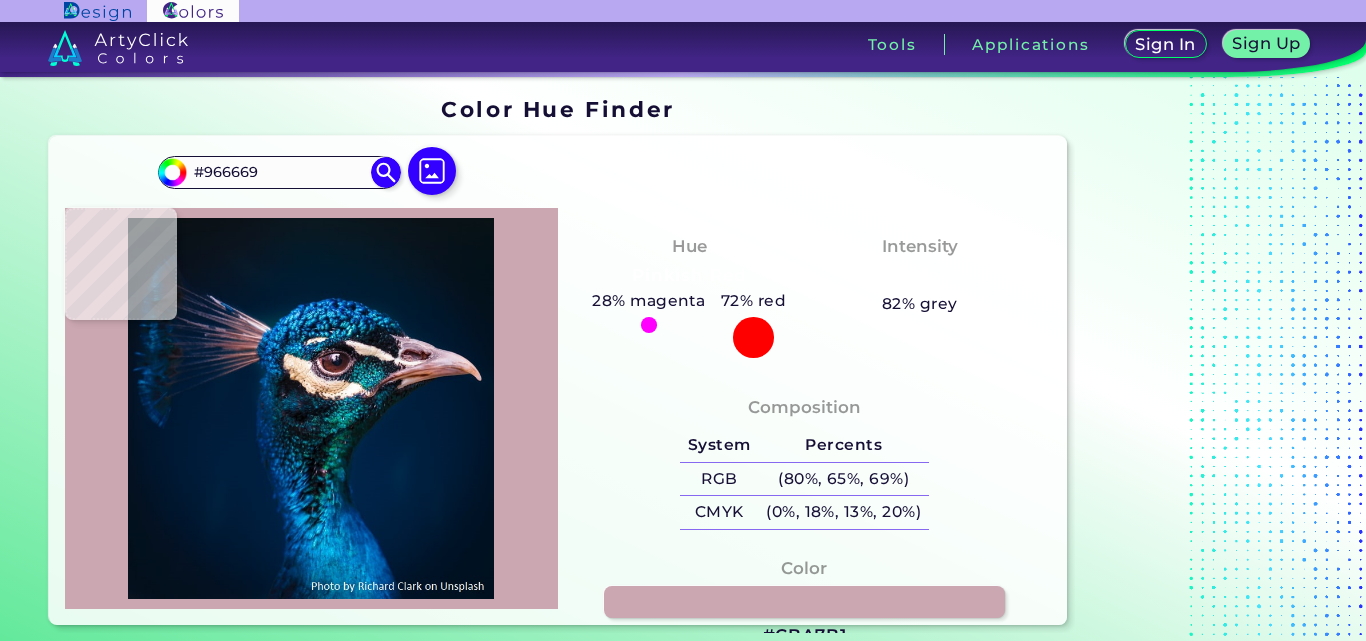 type on "#996a74" 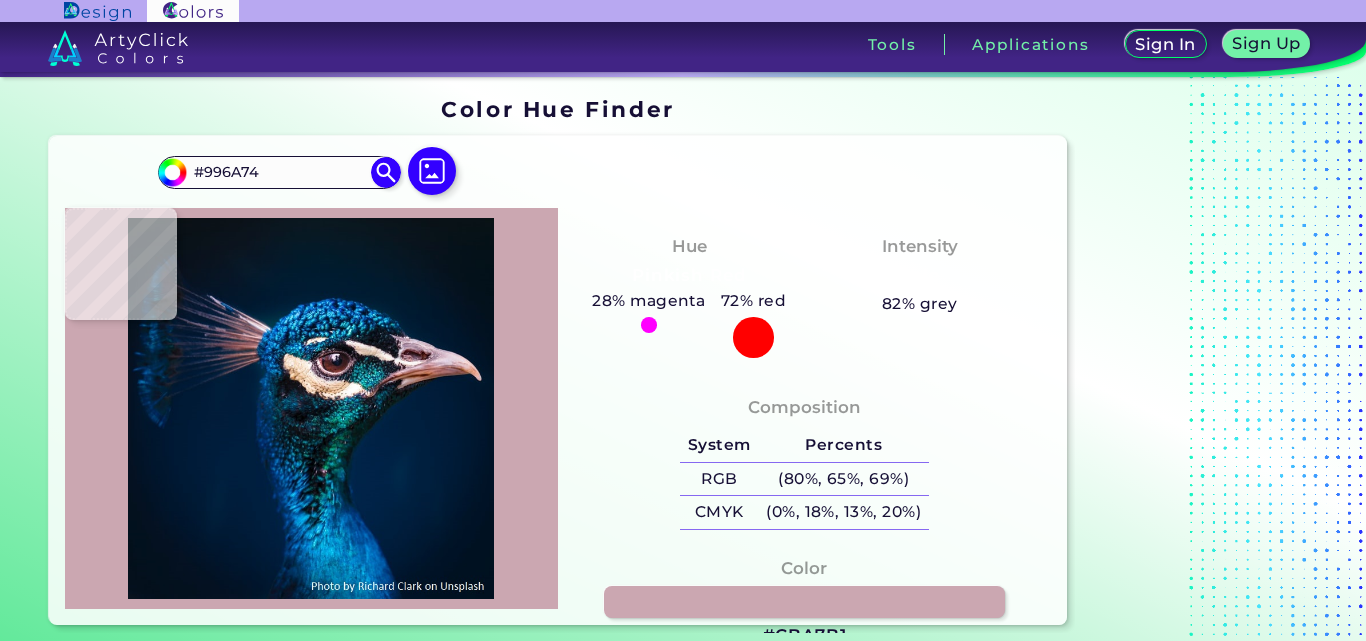 type on "#986269" 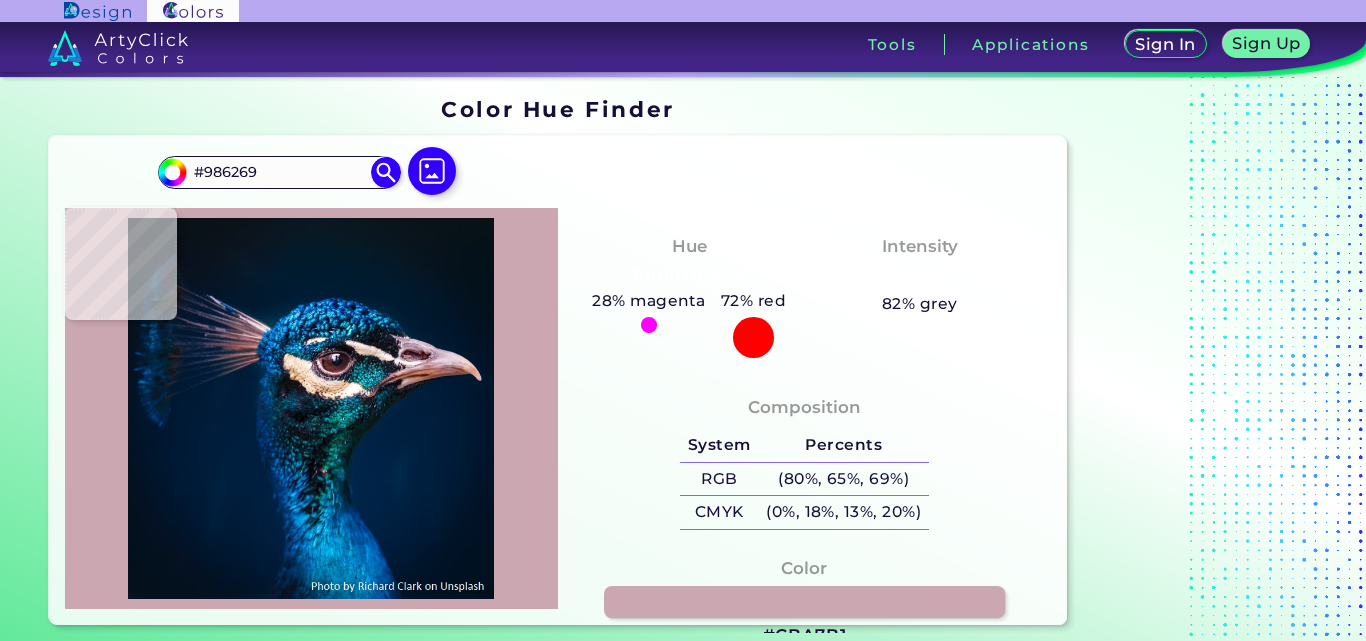 type on "#a96f73" 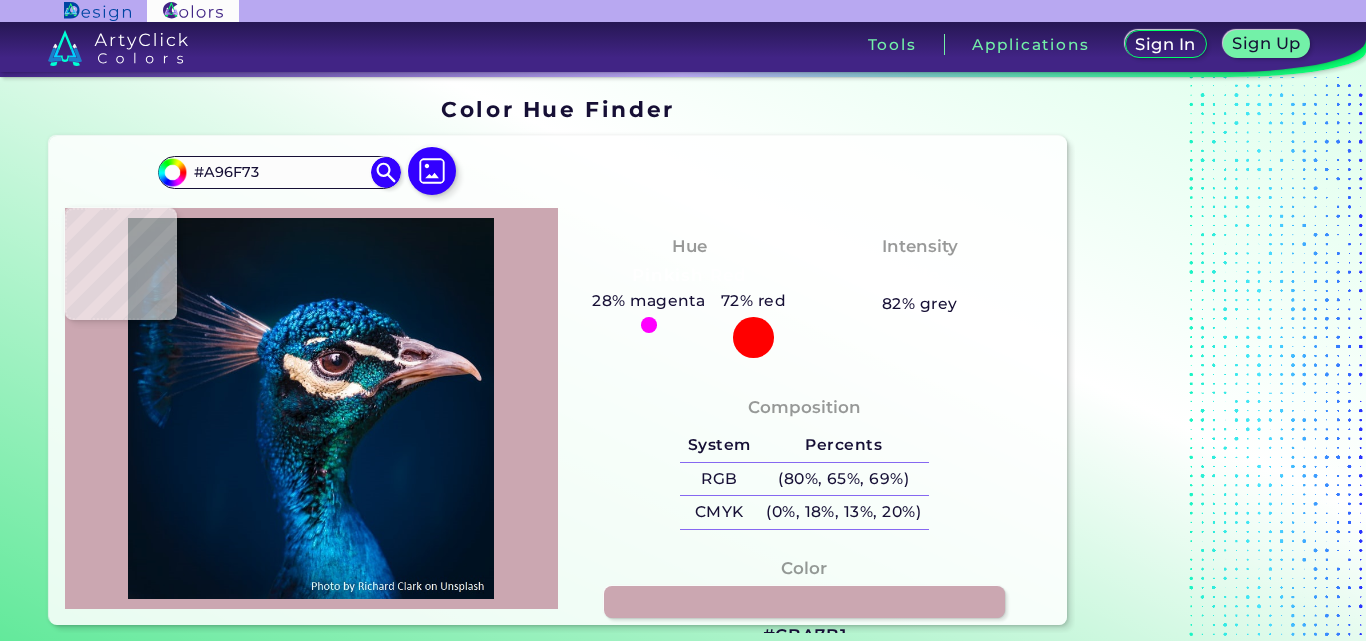 type on "#a16a6a" 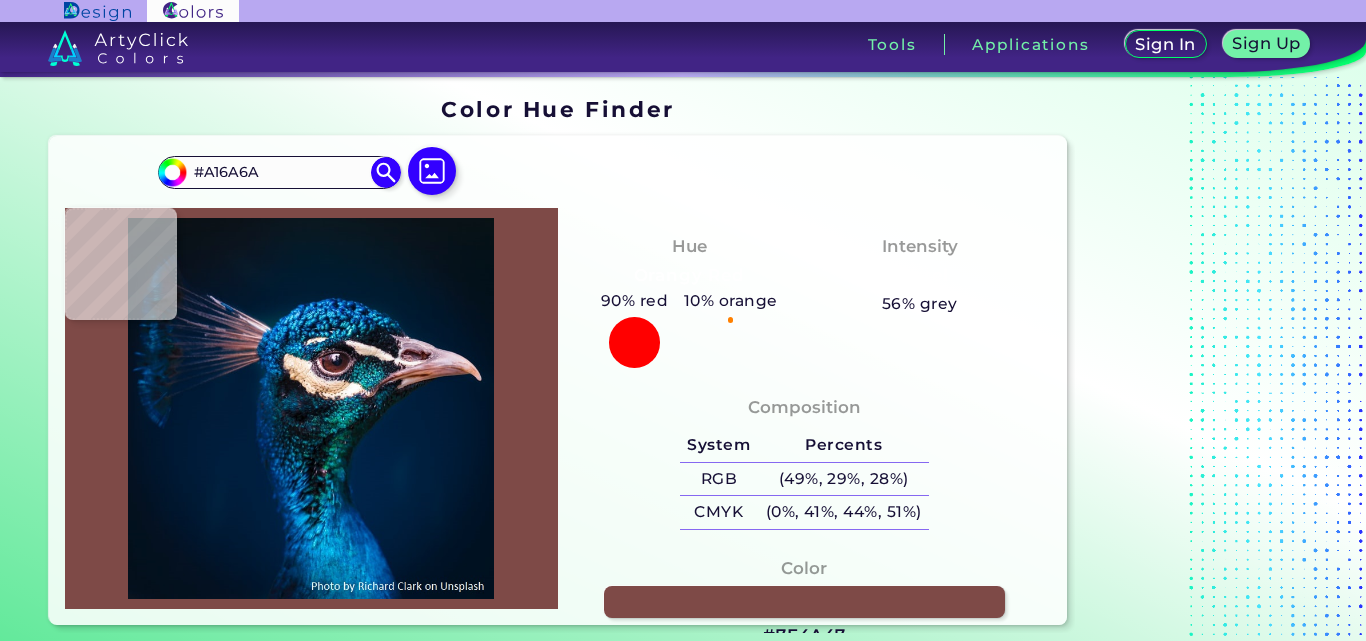 type on "#7e4a47" 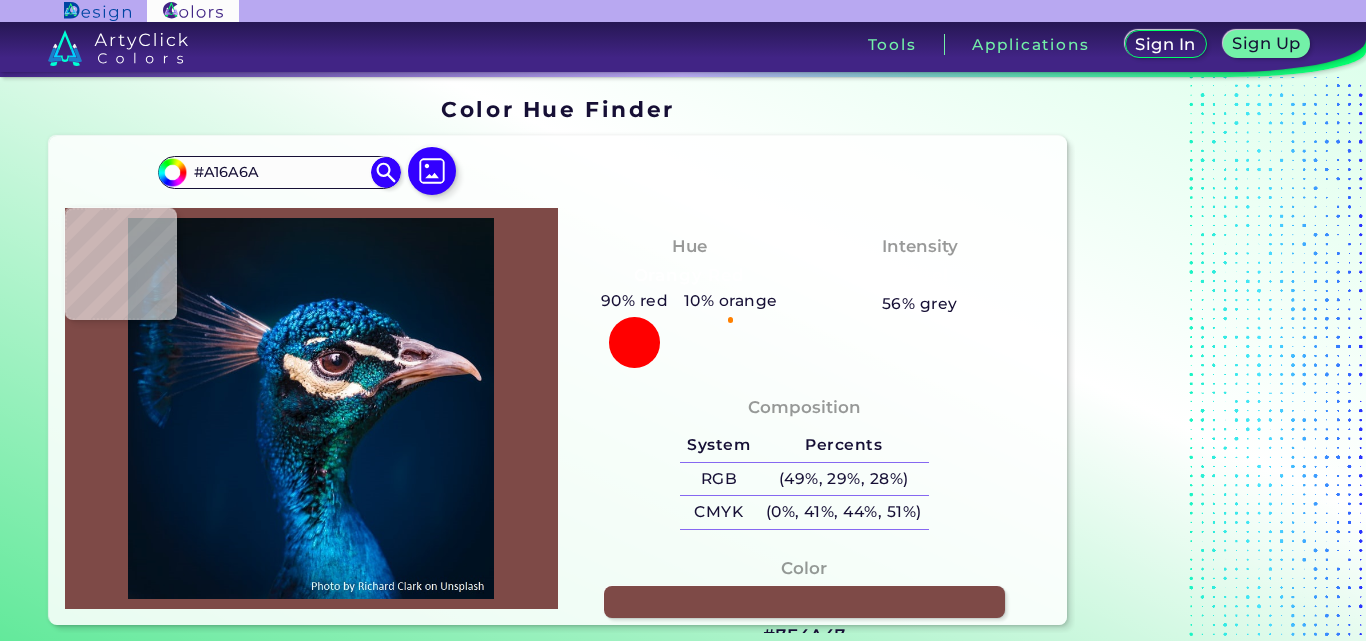 type on "#7E4A47" 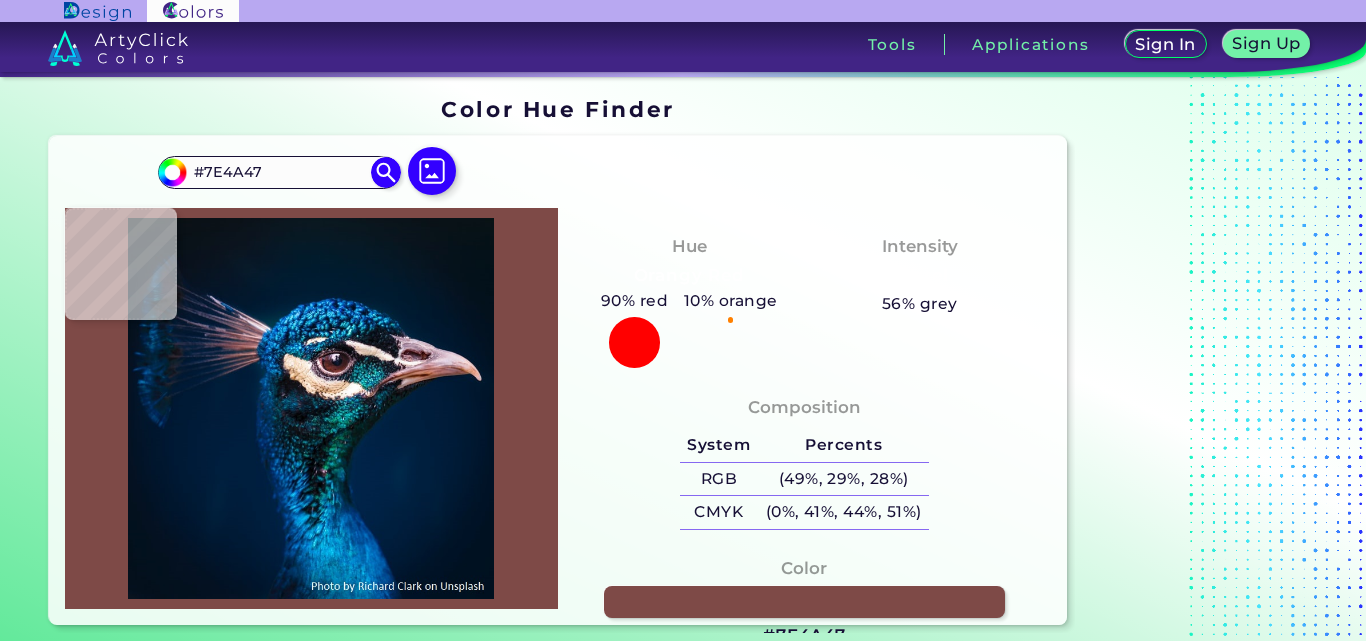 type on "#7c4846" 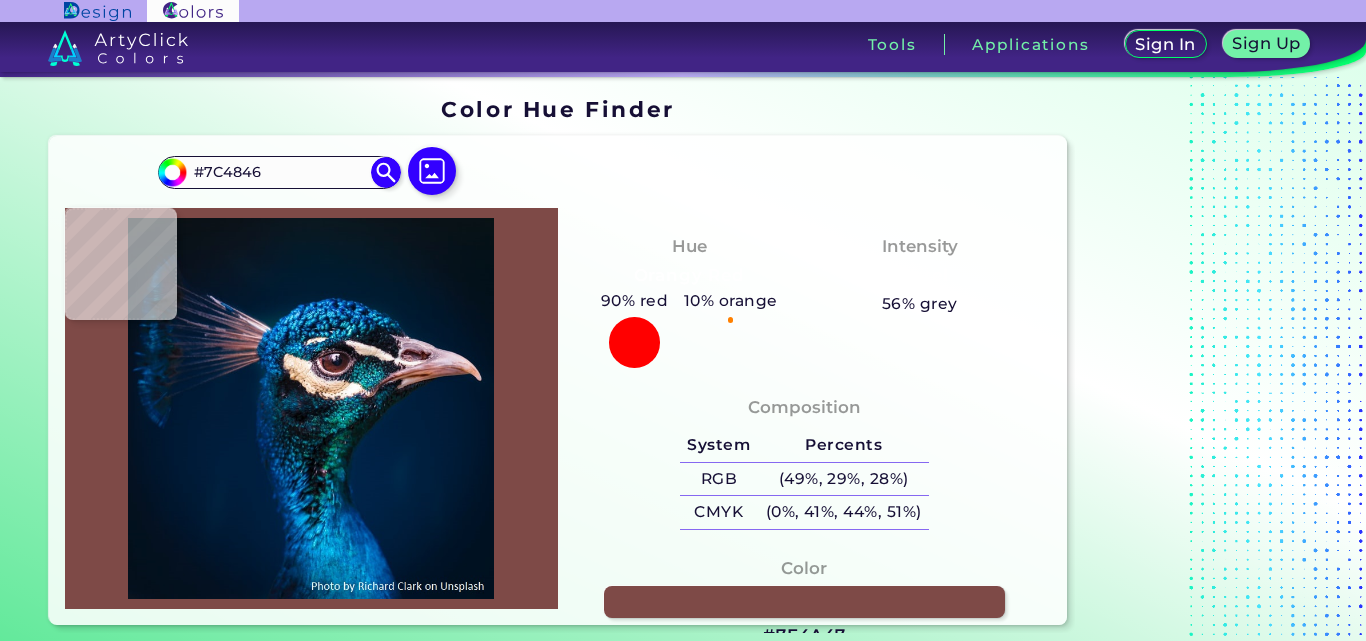 type on "#804a49" 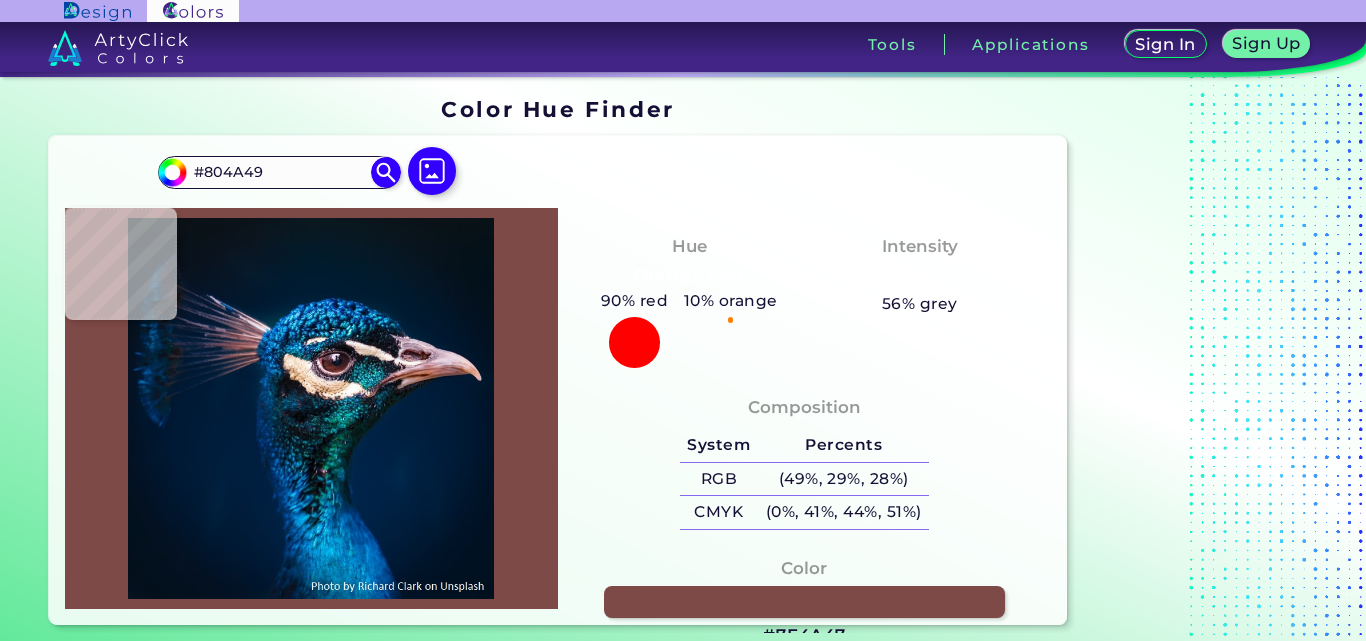 type on "#87514f" 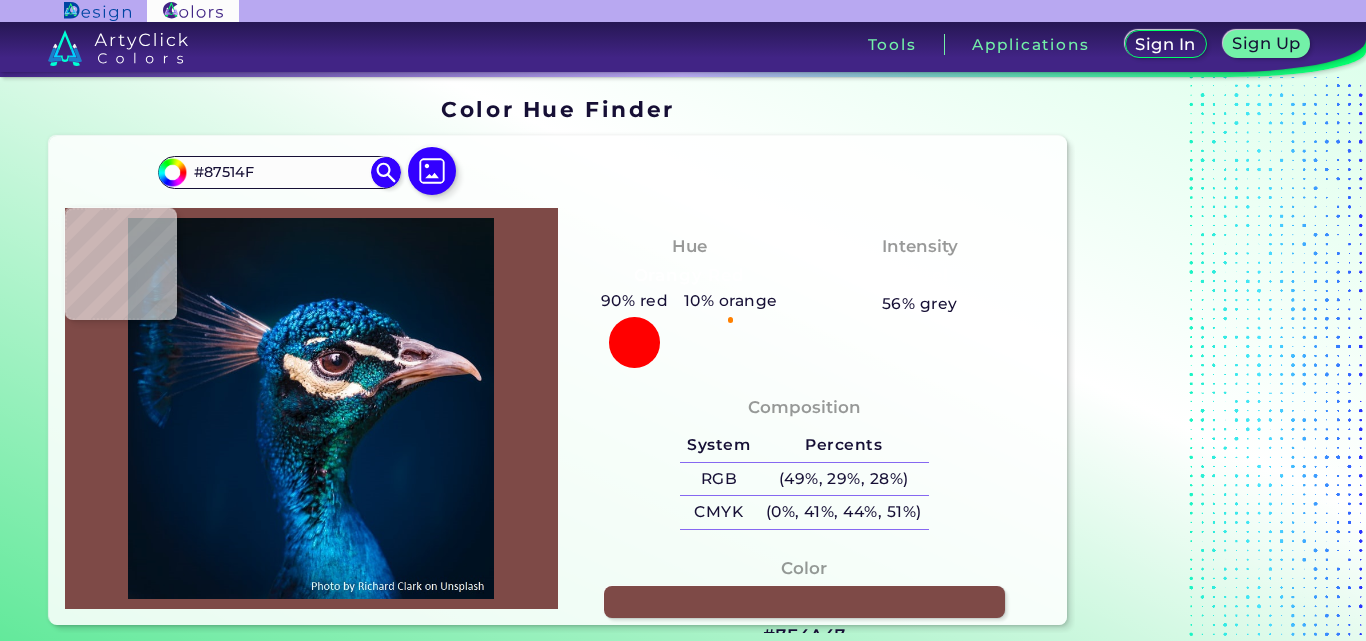 type on "#73433f" 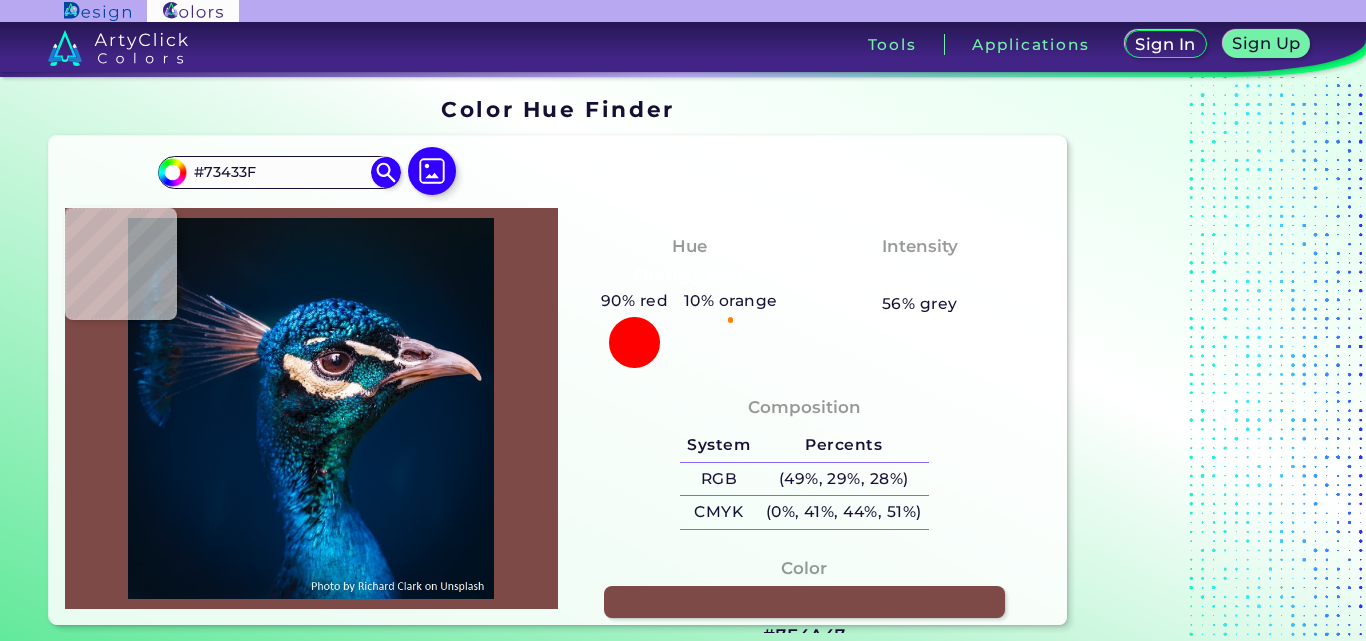 type on "#794642" 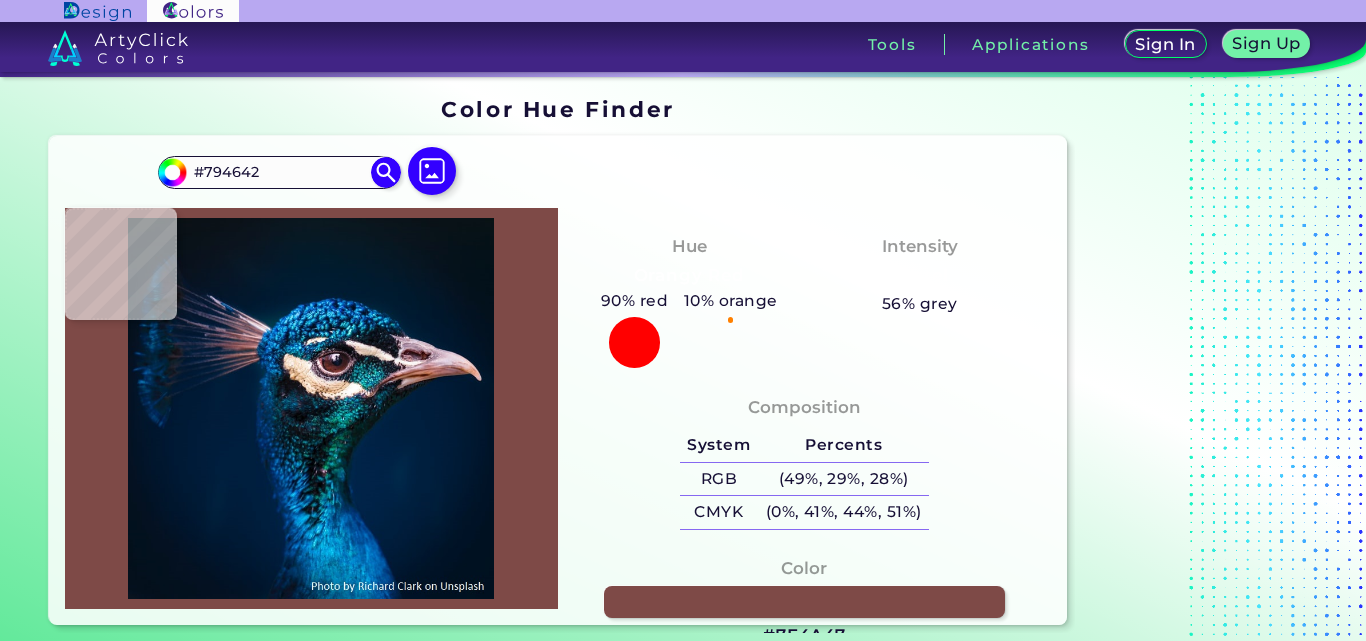 type on "#794542" 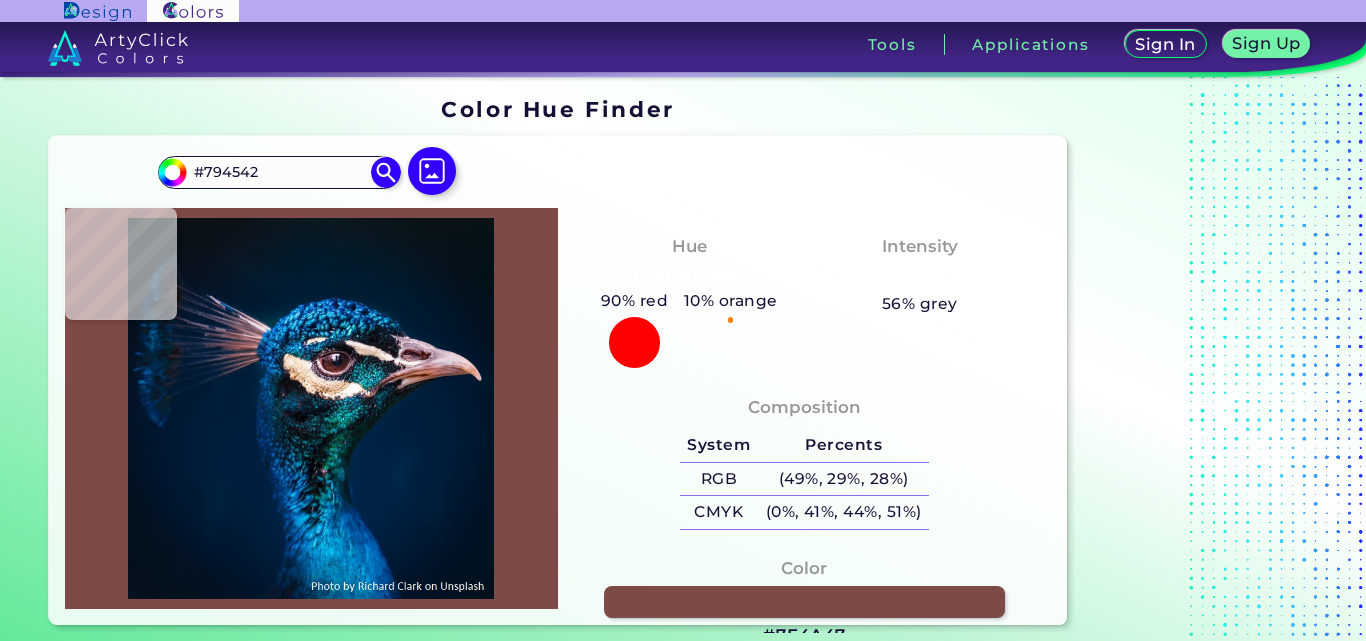 type on "#7b4641" 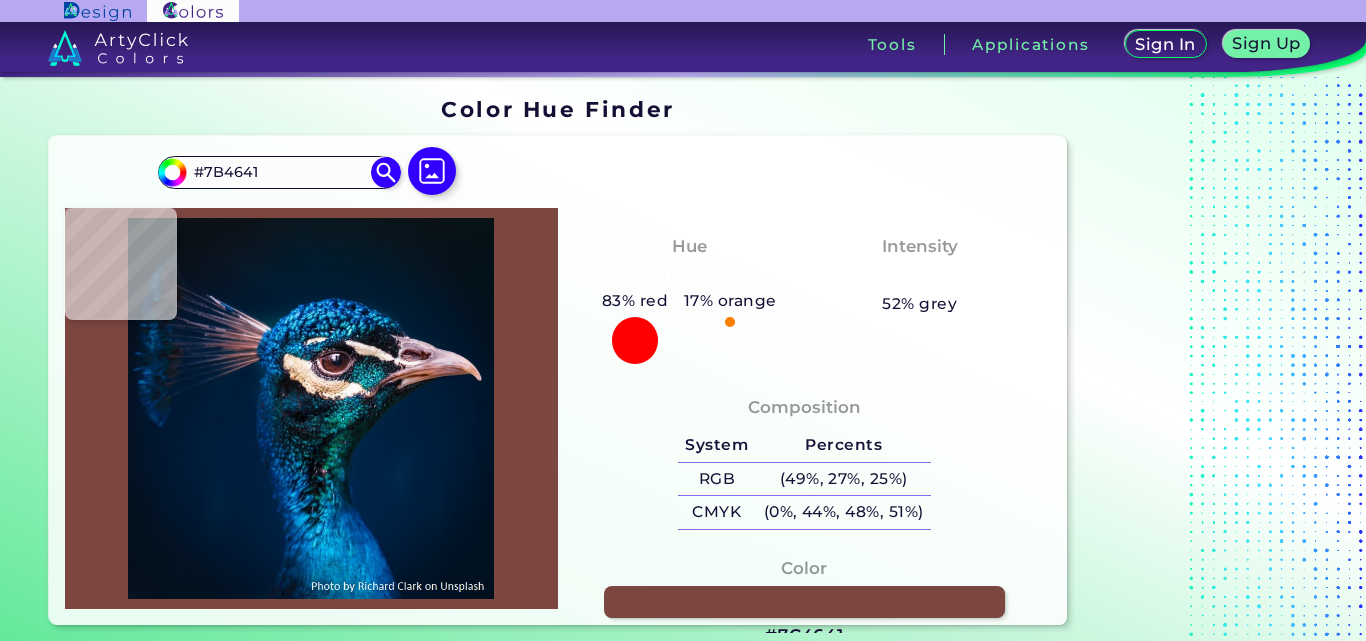 type on "#7c4641" 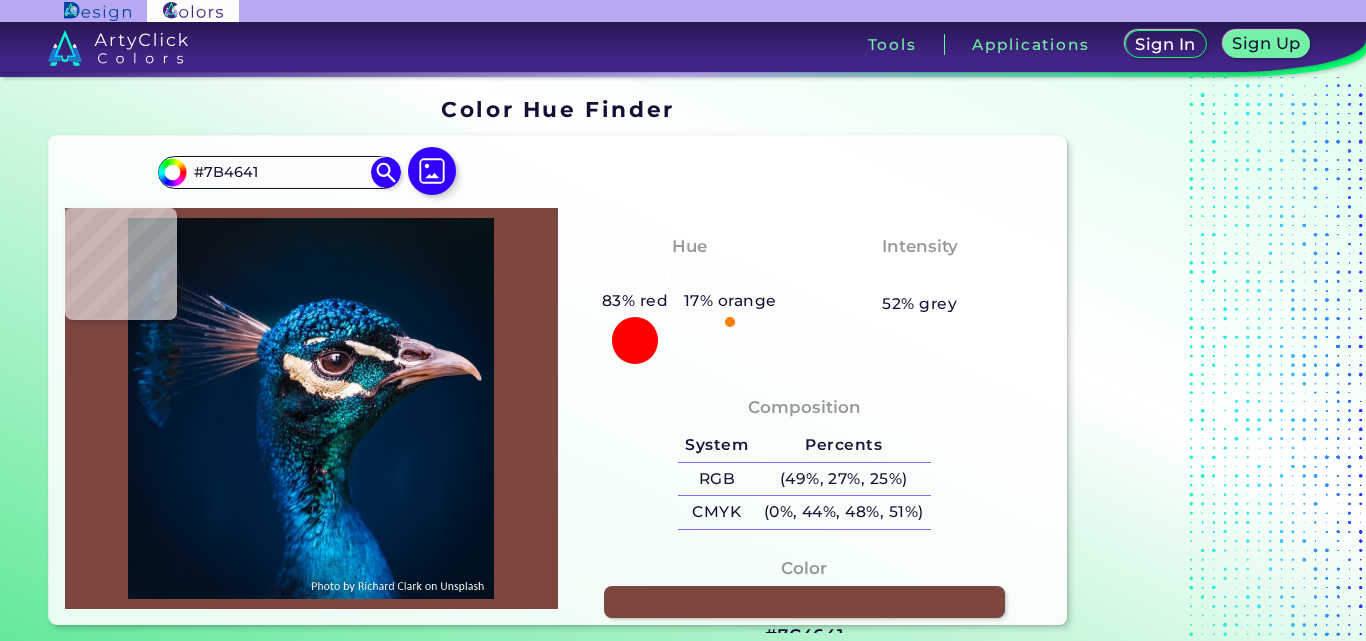 type on "#7C4641" 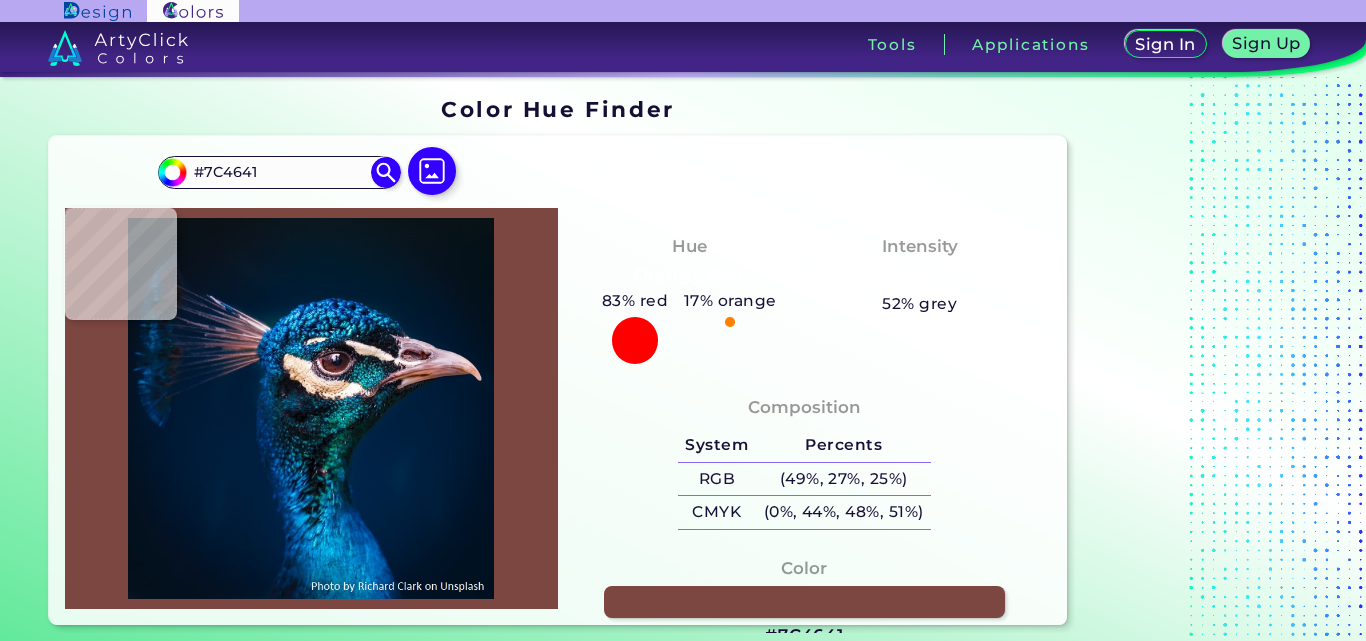 type on "#7b4740" 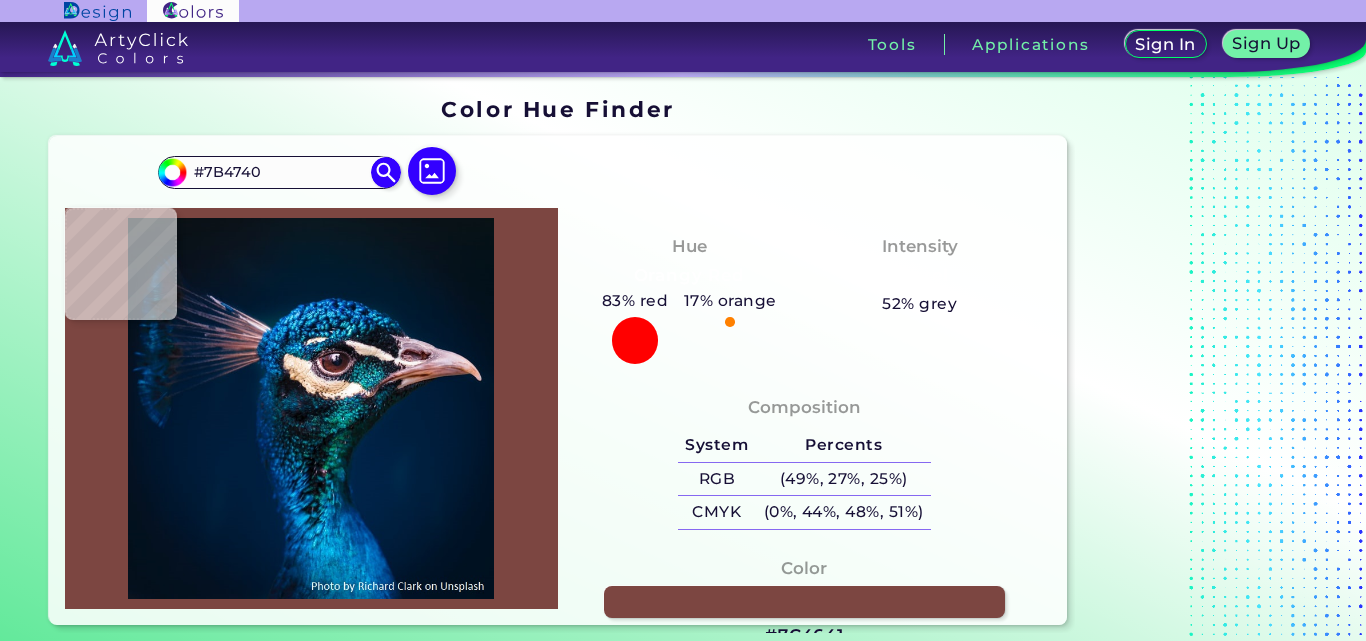 type on "#814d44" 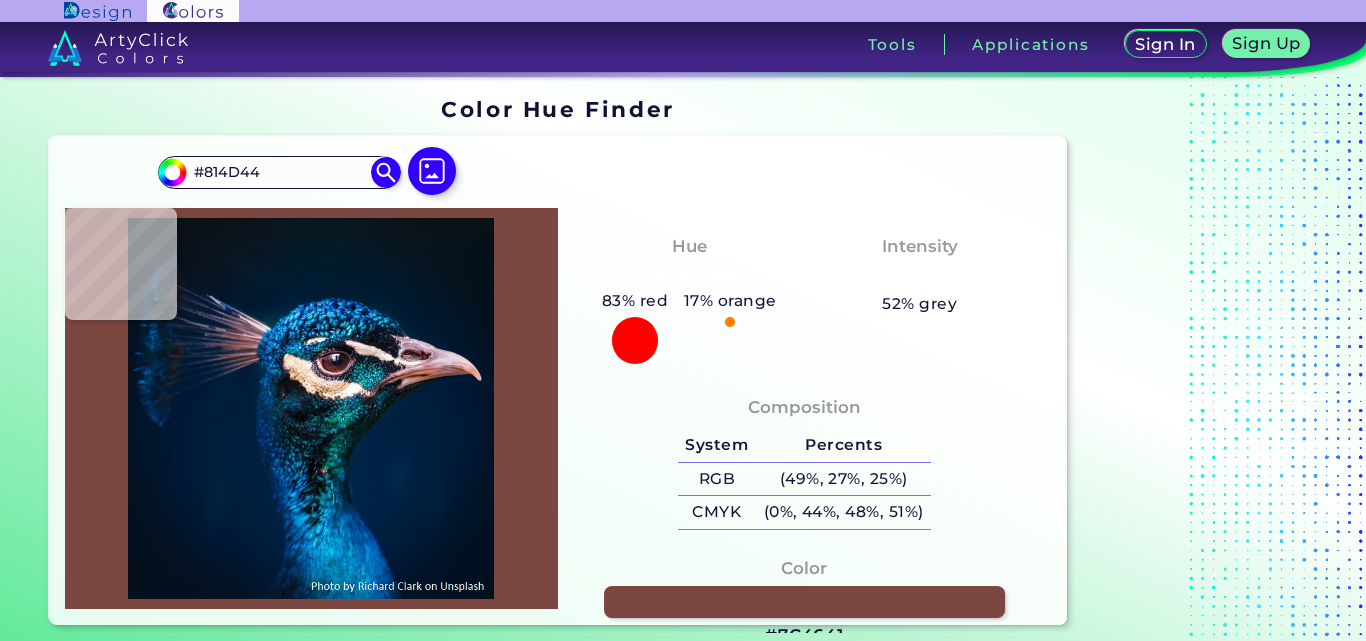type on "#8c5048" 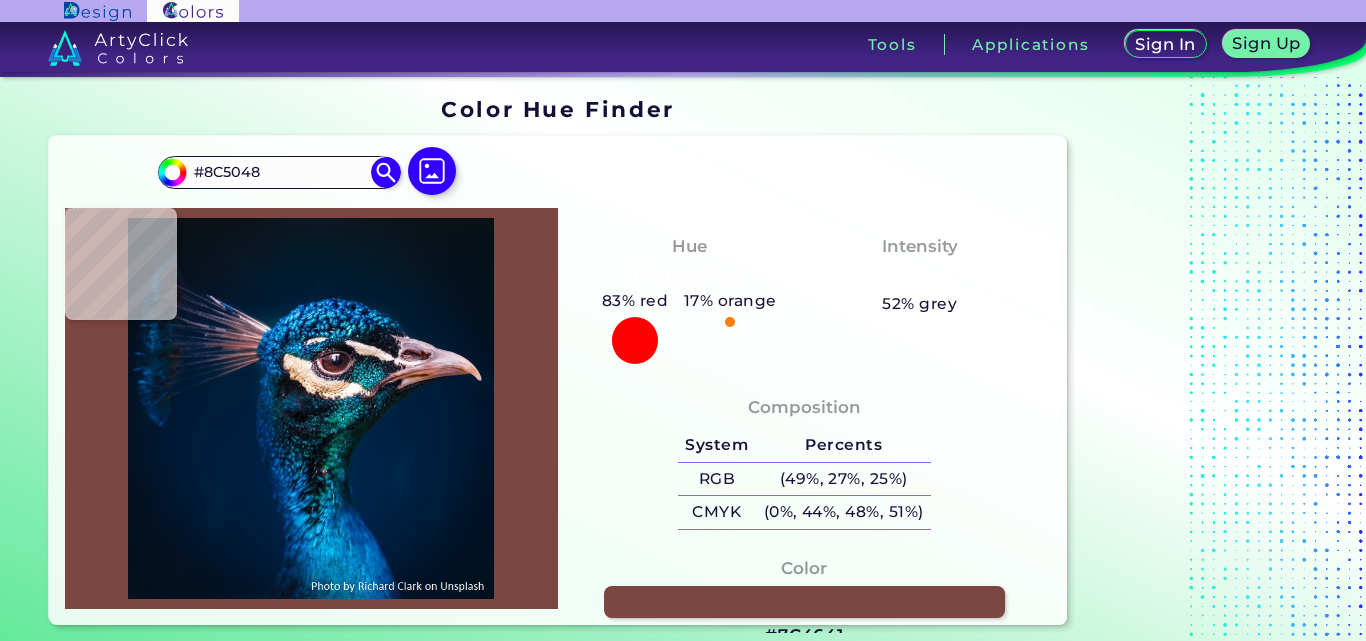 type on "#92584d" 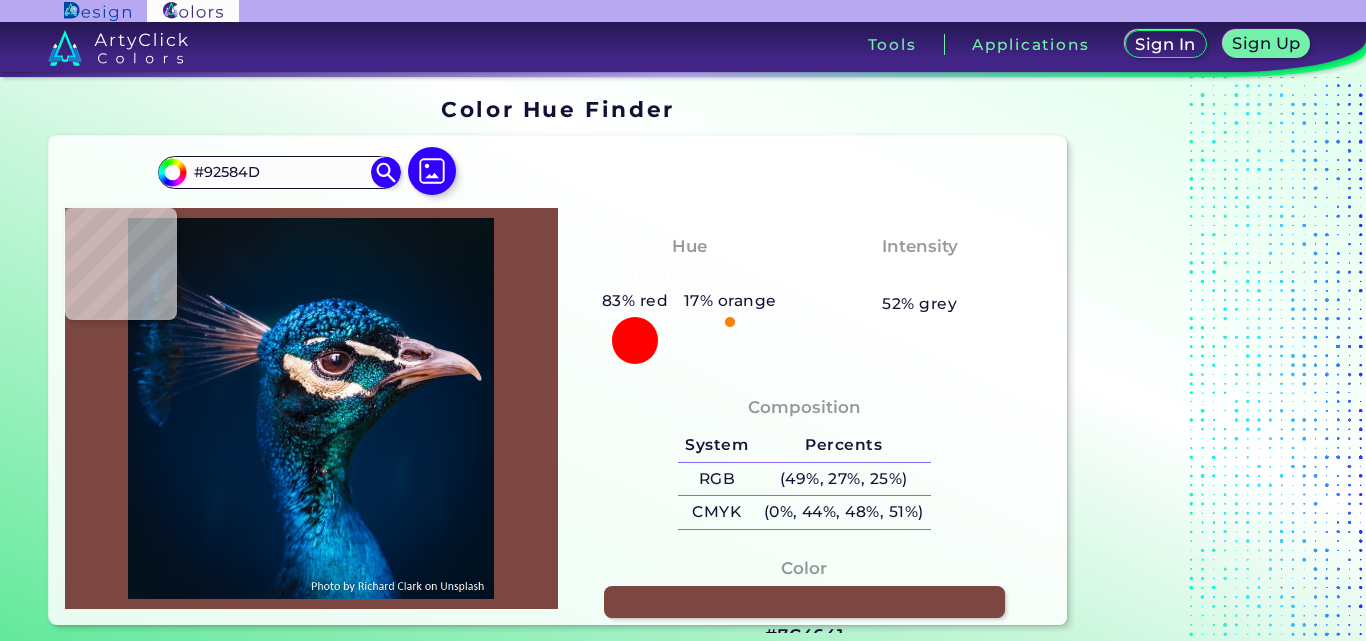type on "#975d4f" 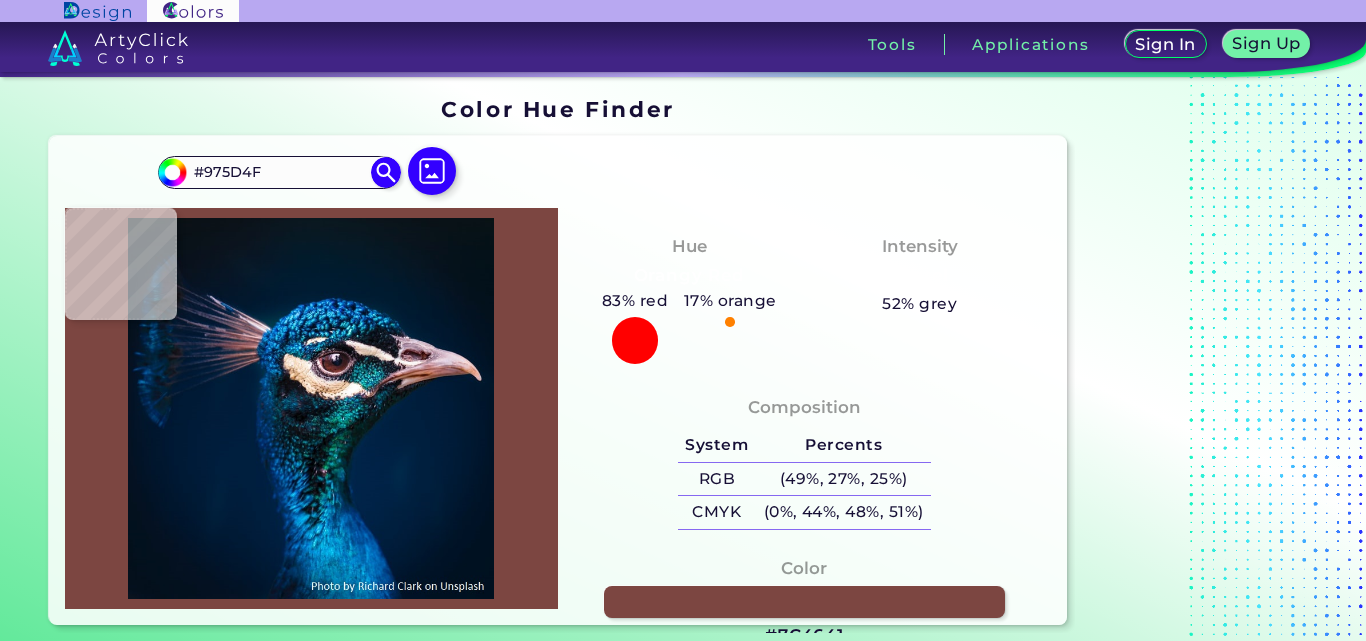 type on "#9b6250" 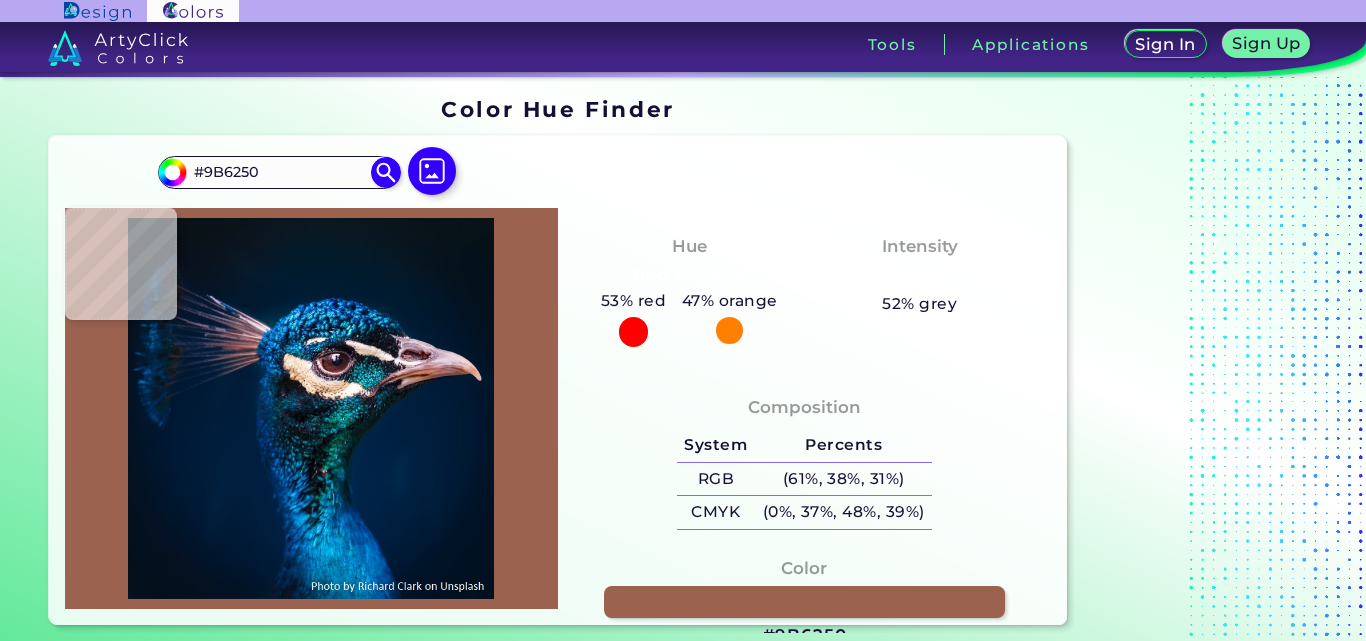 type on "#a06552" 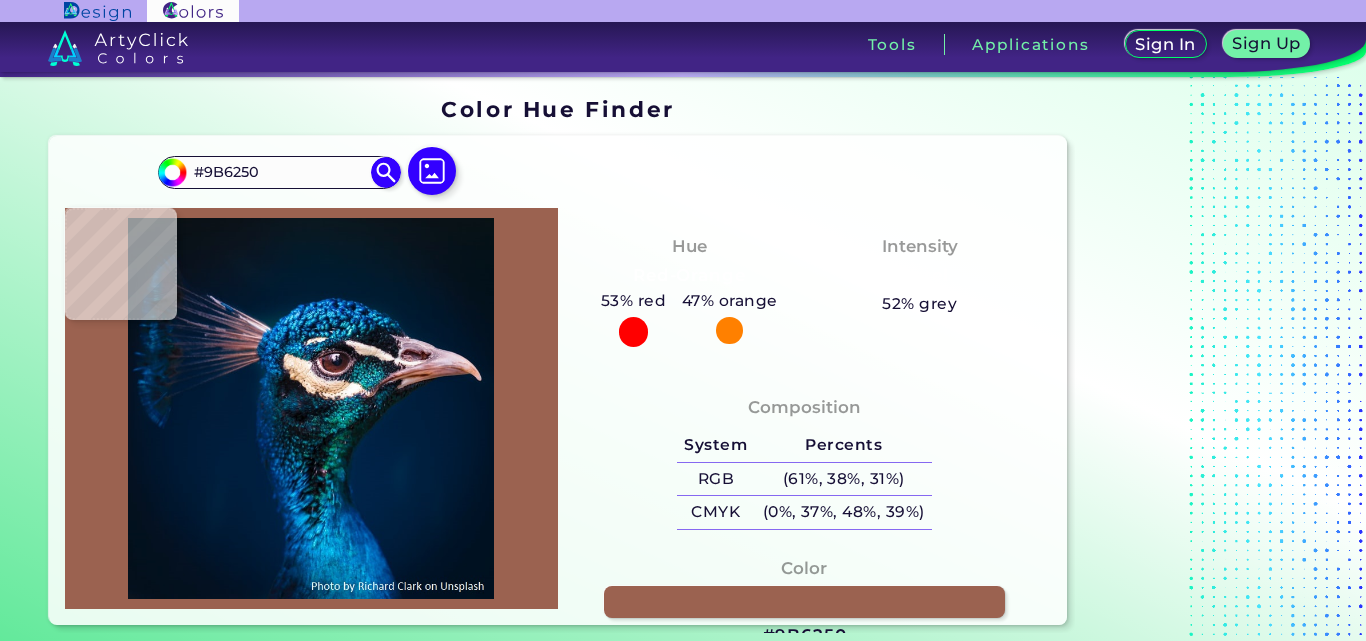 type on "#A06552" 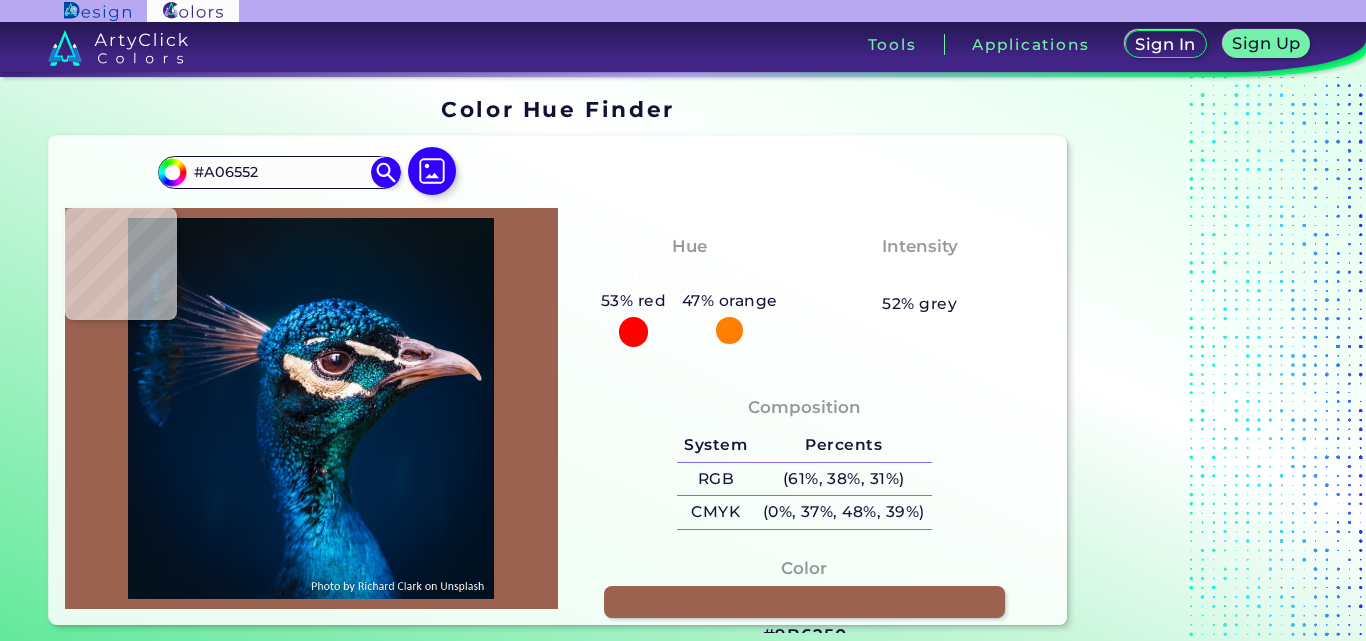 type on "#a16350" 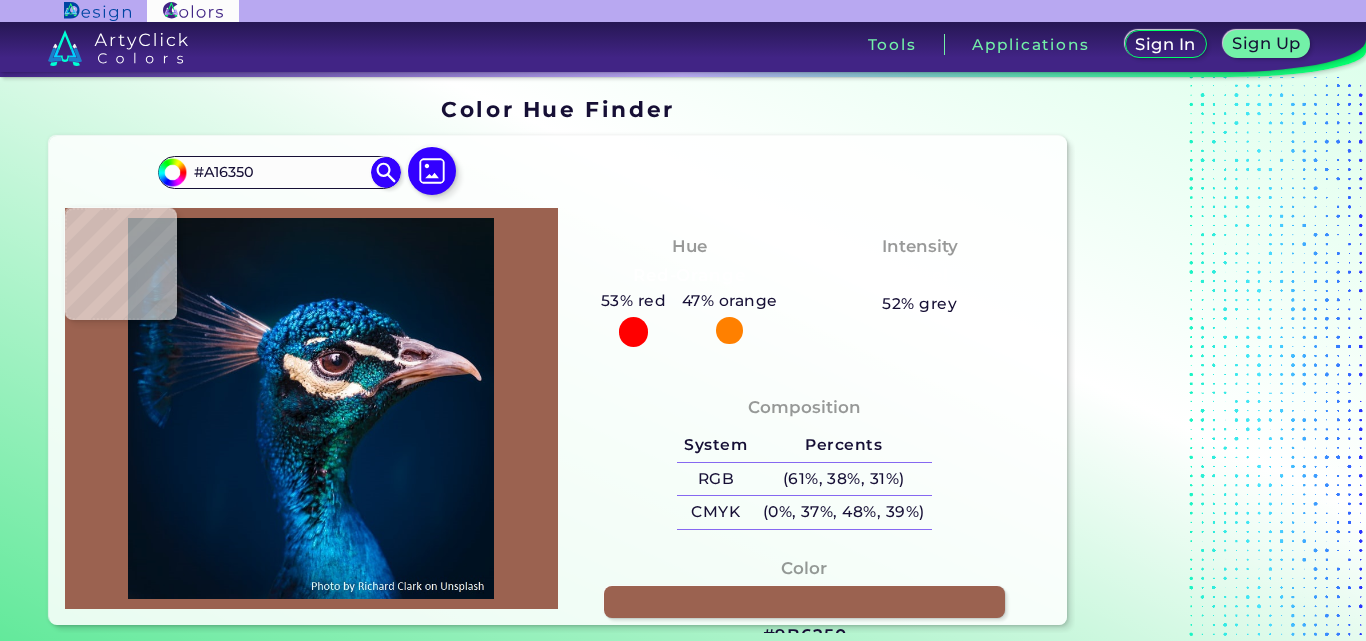 type on "#a6654f" 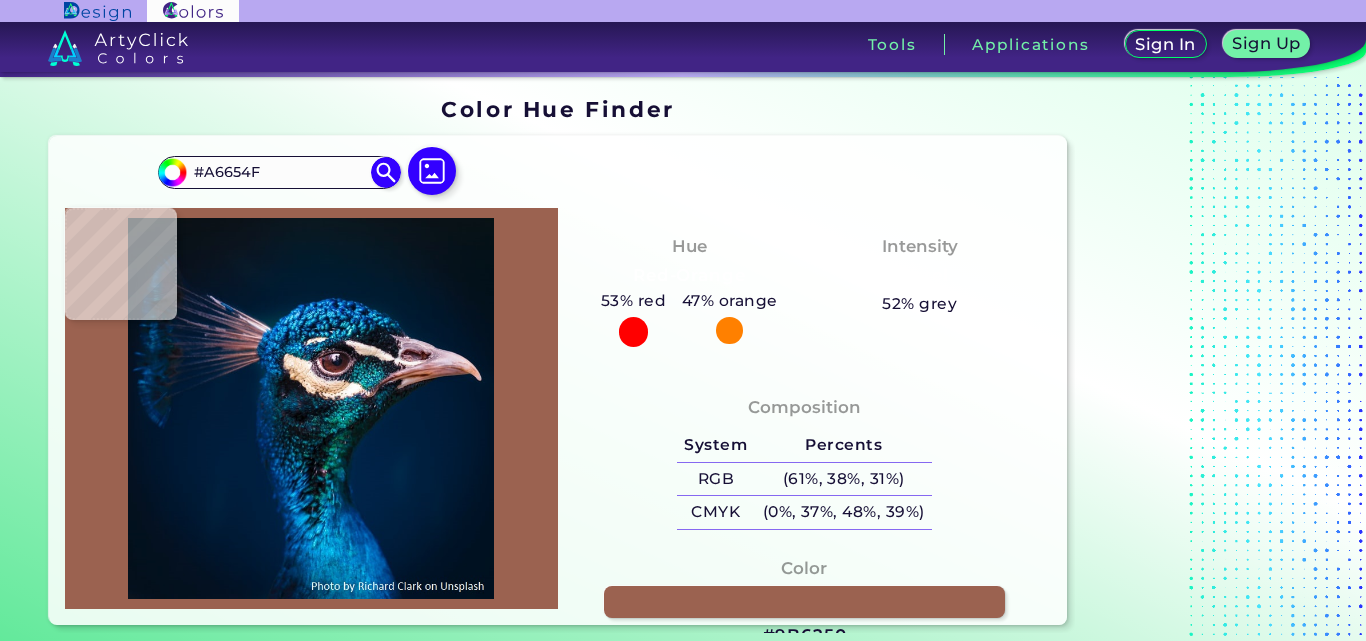 type on "#aa674d" 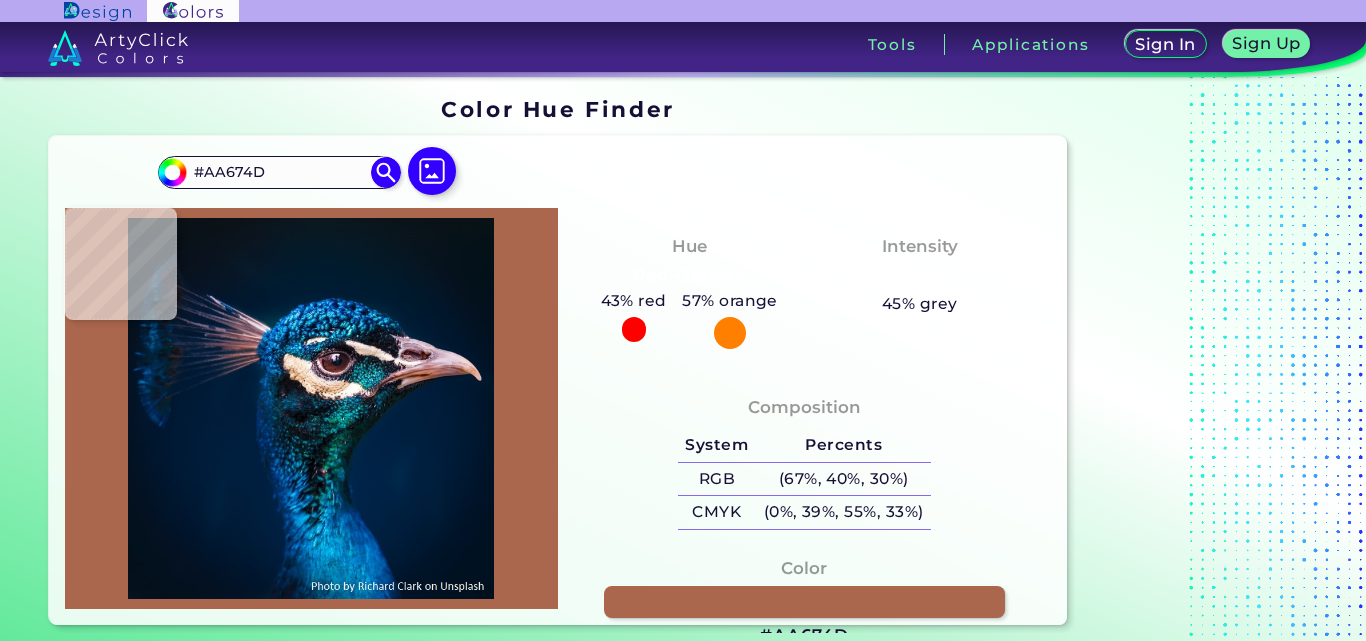 type on "#a0543b" 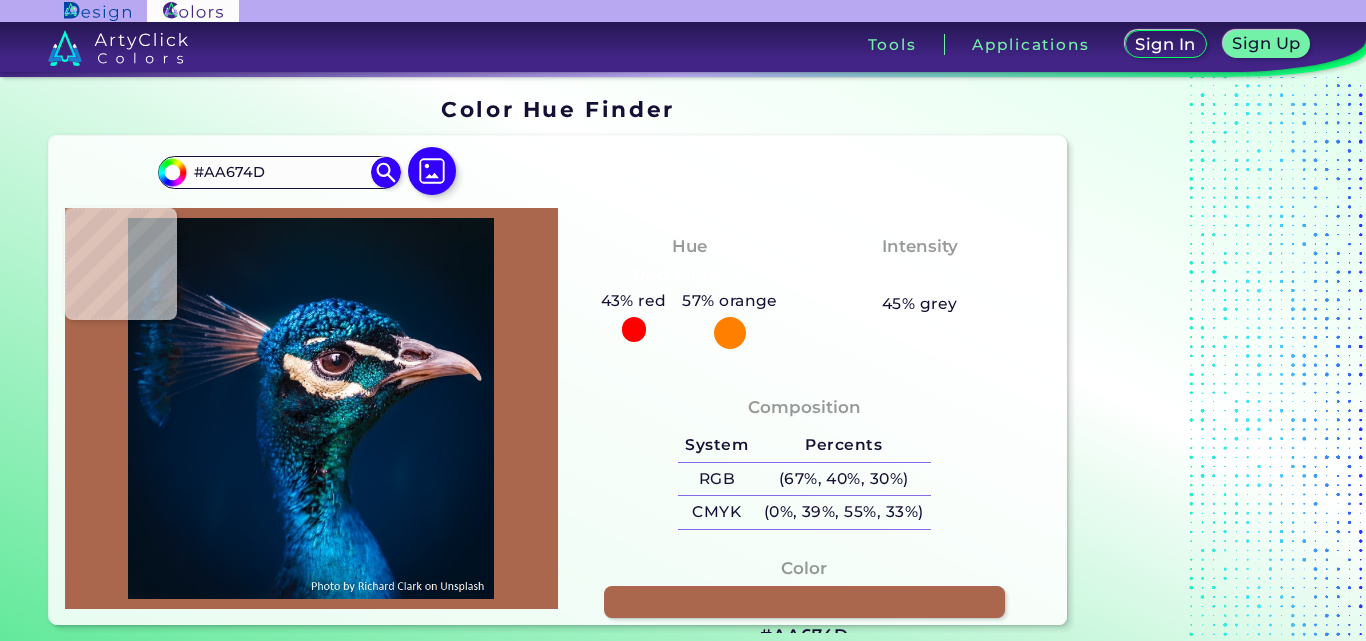 type on "#A0543B" 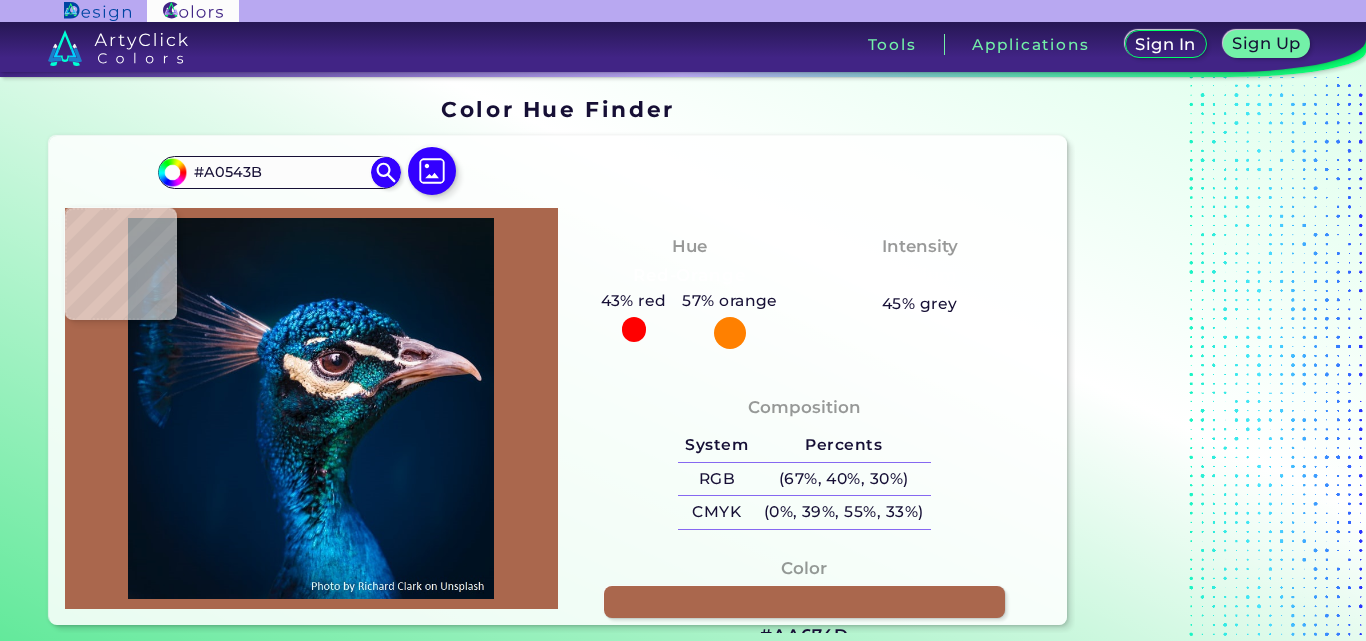 type on "#c0755d" 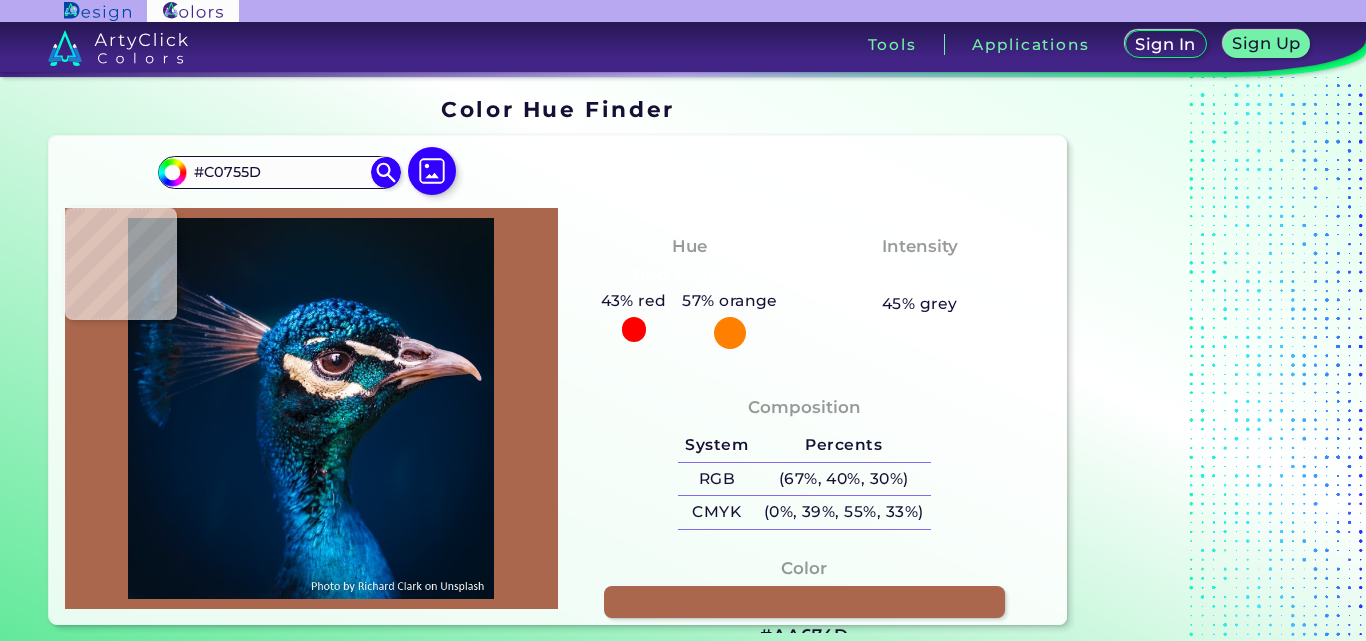 type on "#cf856a" 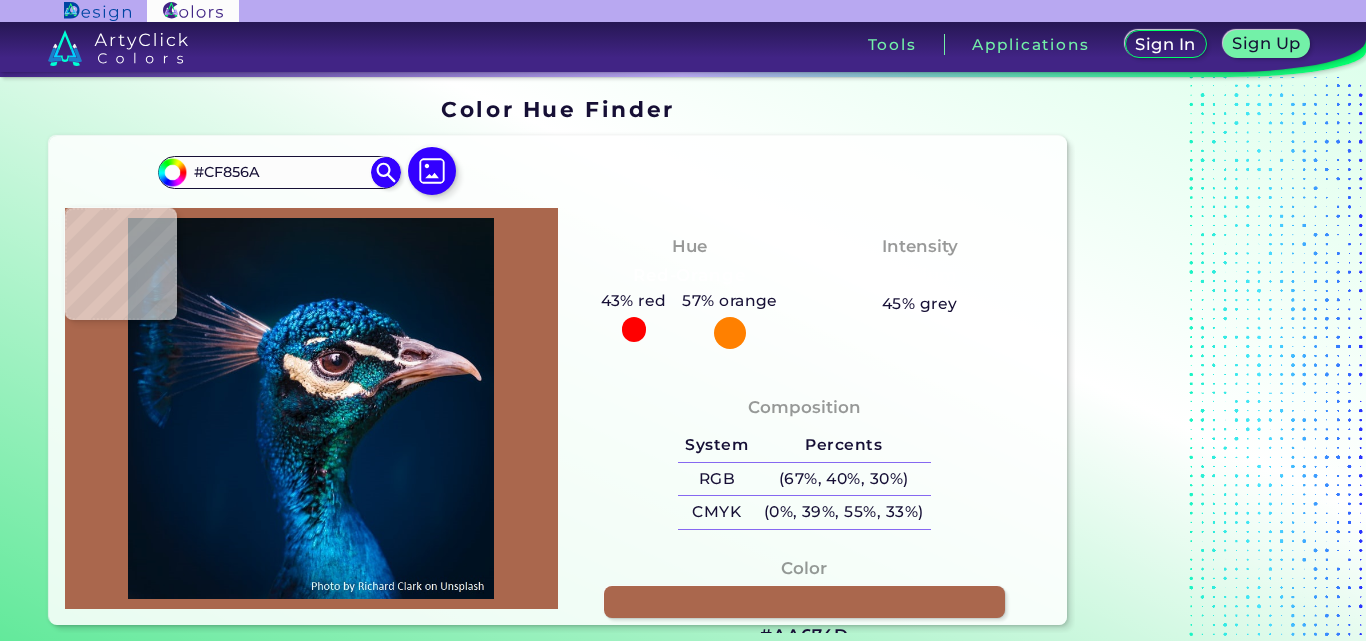 type on "#c67f6b" 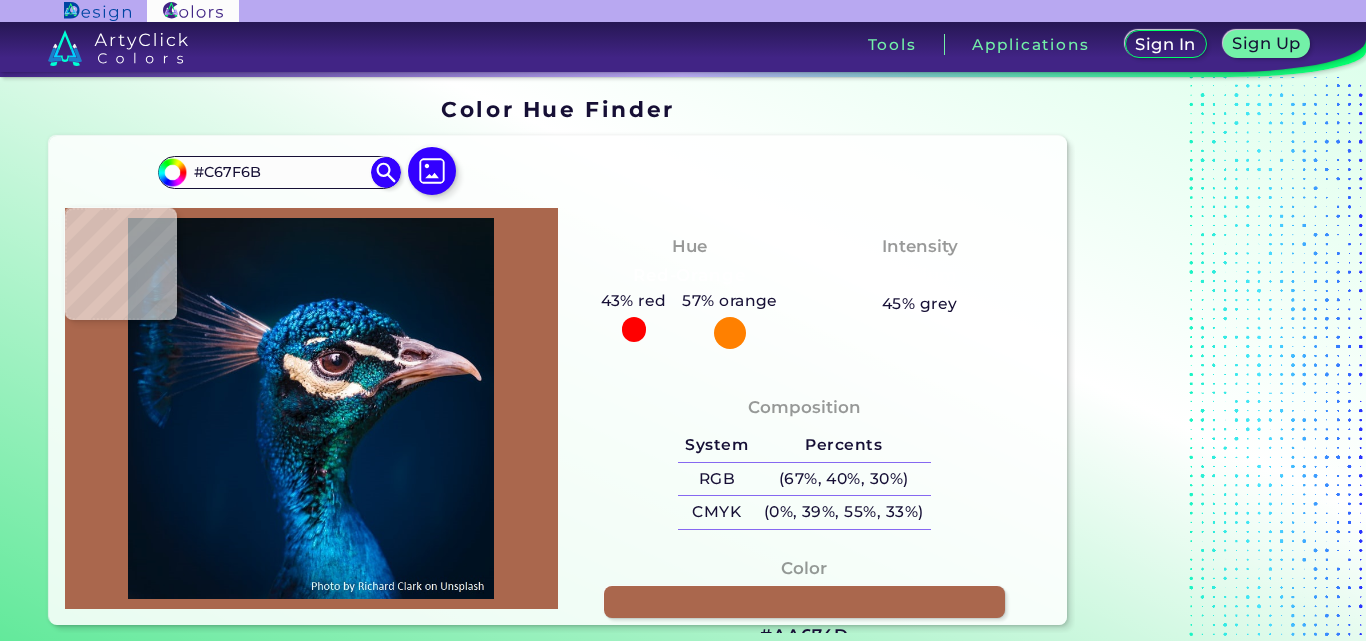 type on "#c17863" 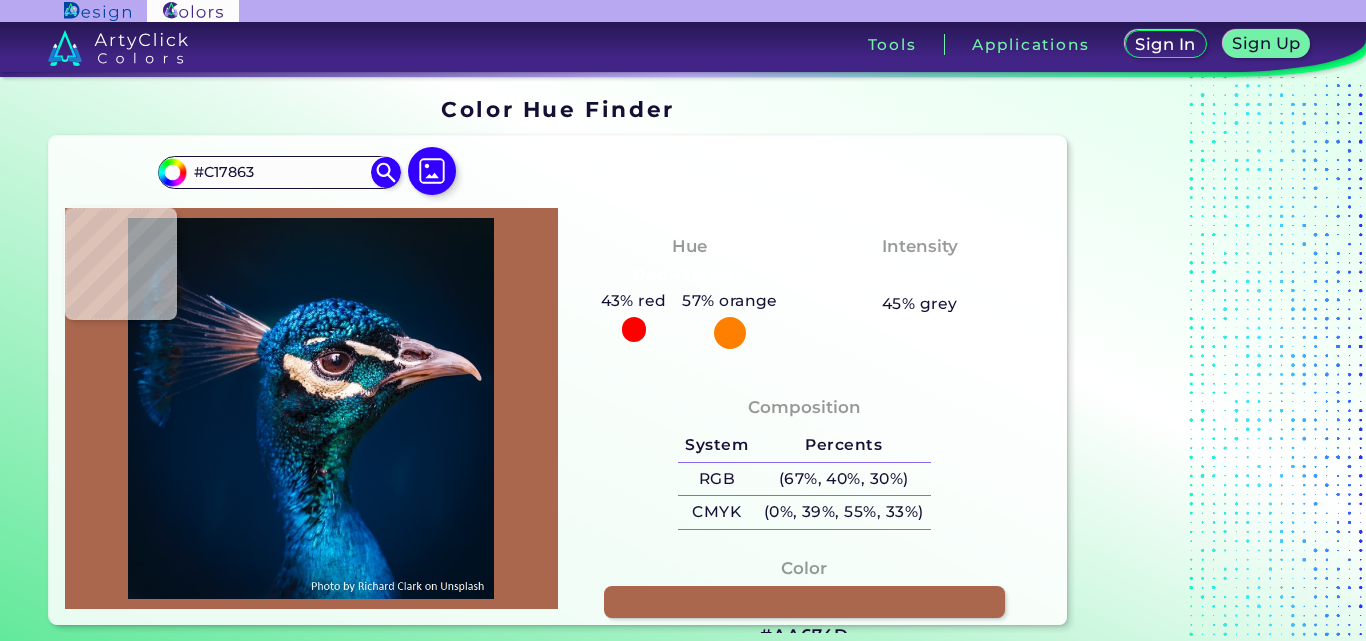 type on "#9b554d" 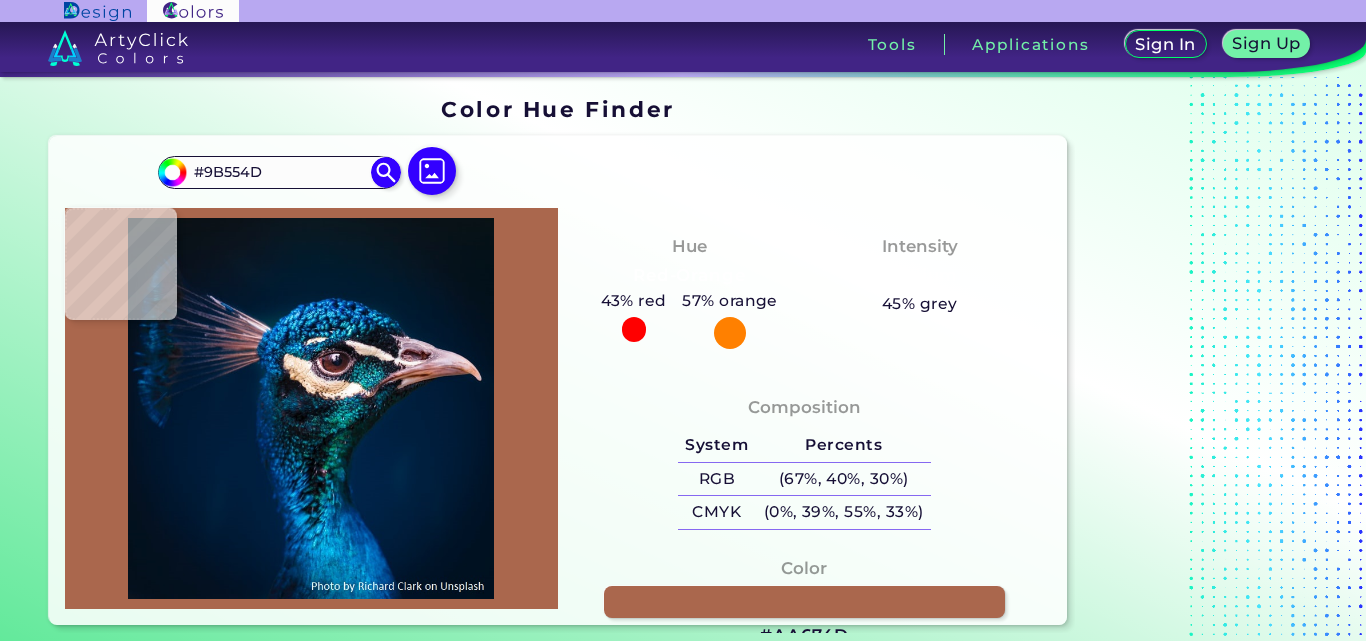 type on "#904c45" 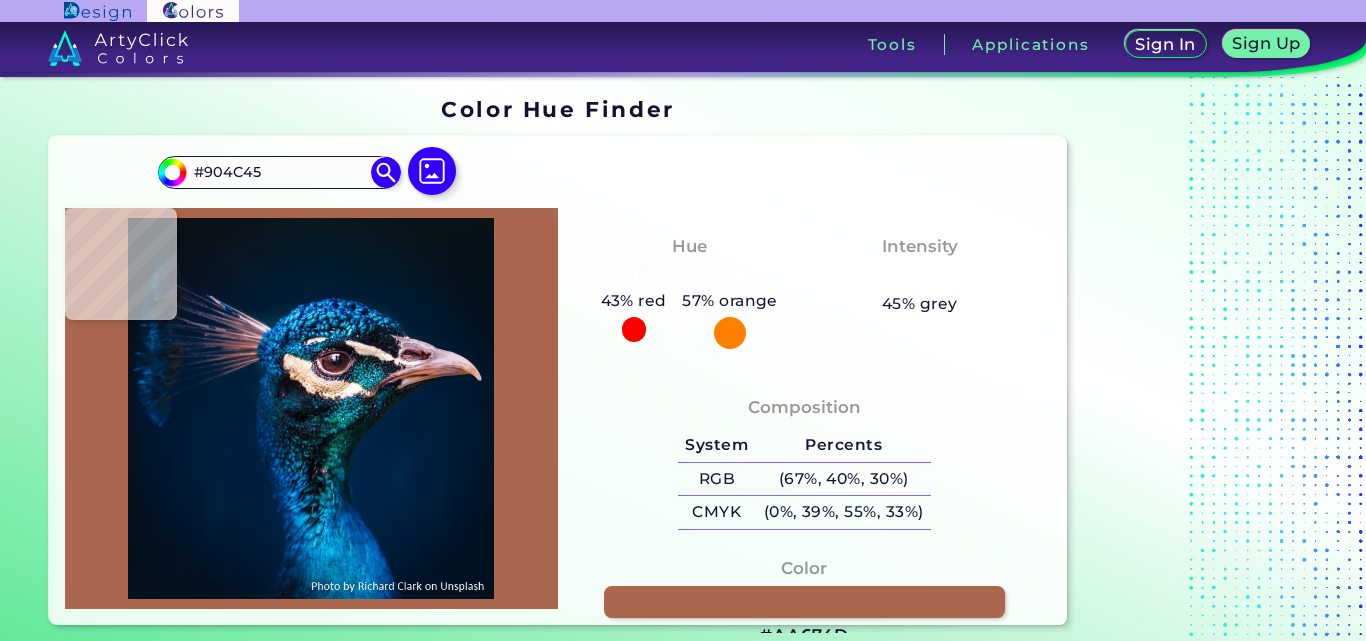 type on "#c28685" 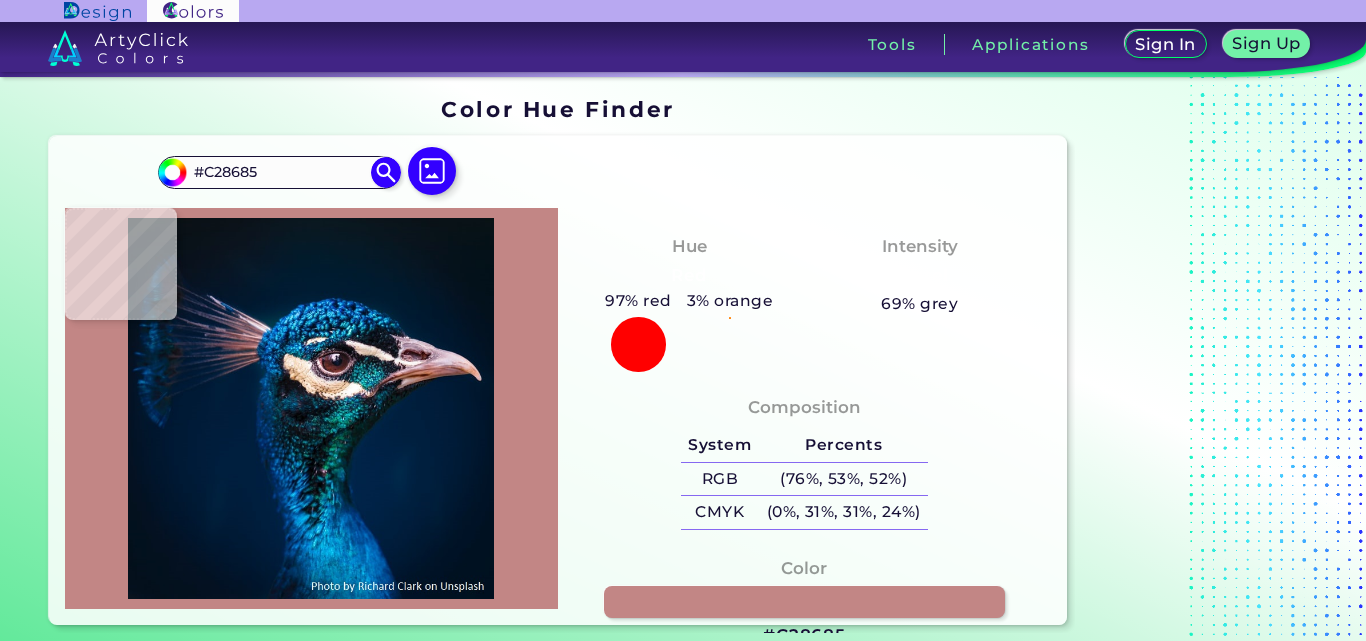 type on "#ba8283" 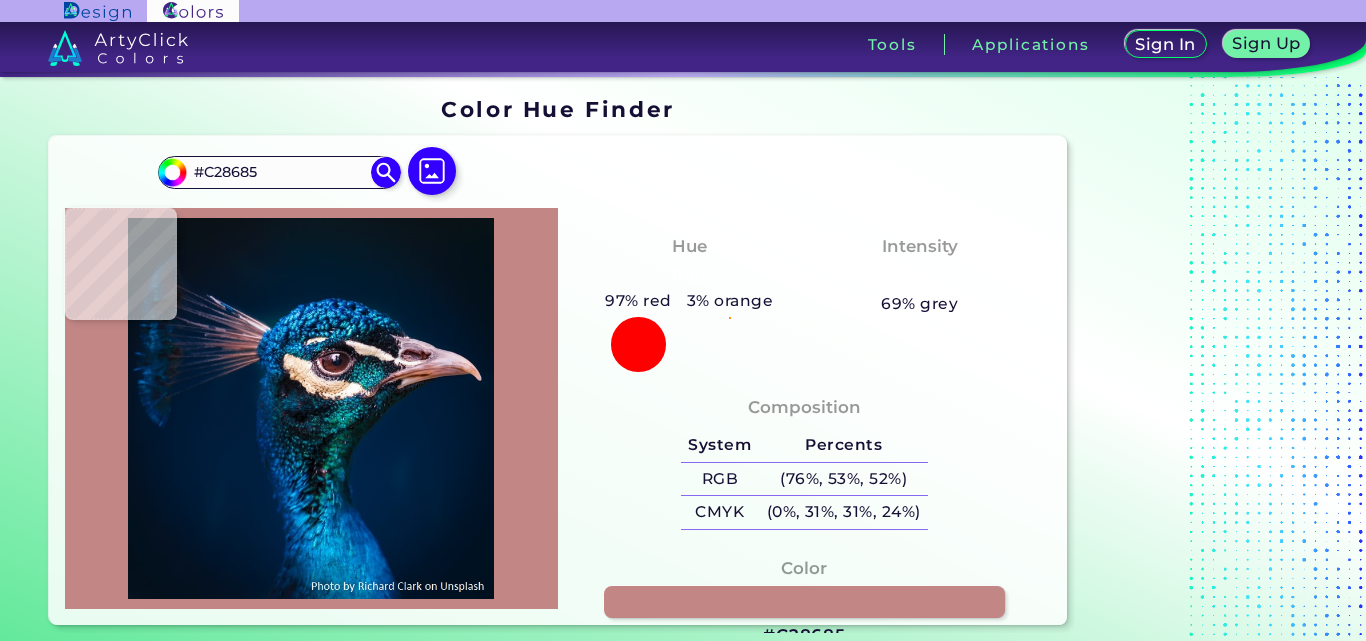 type on "#BA8283" 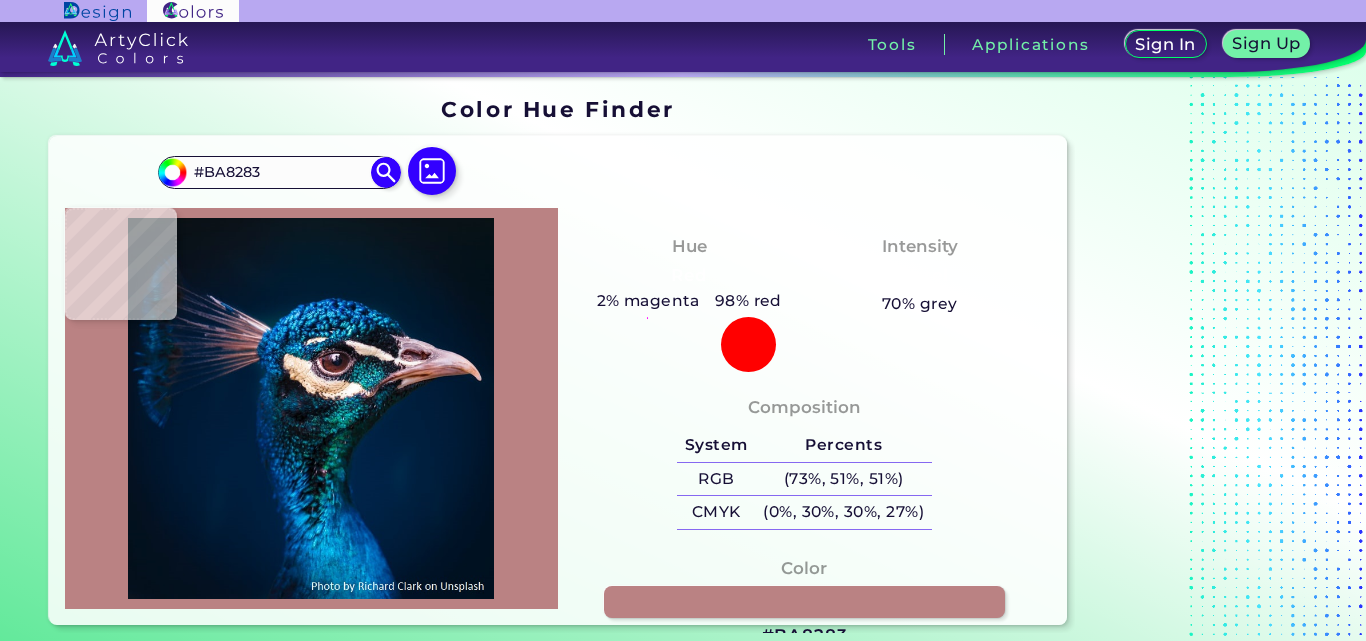 type on "#b98288" 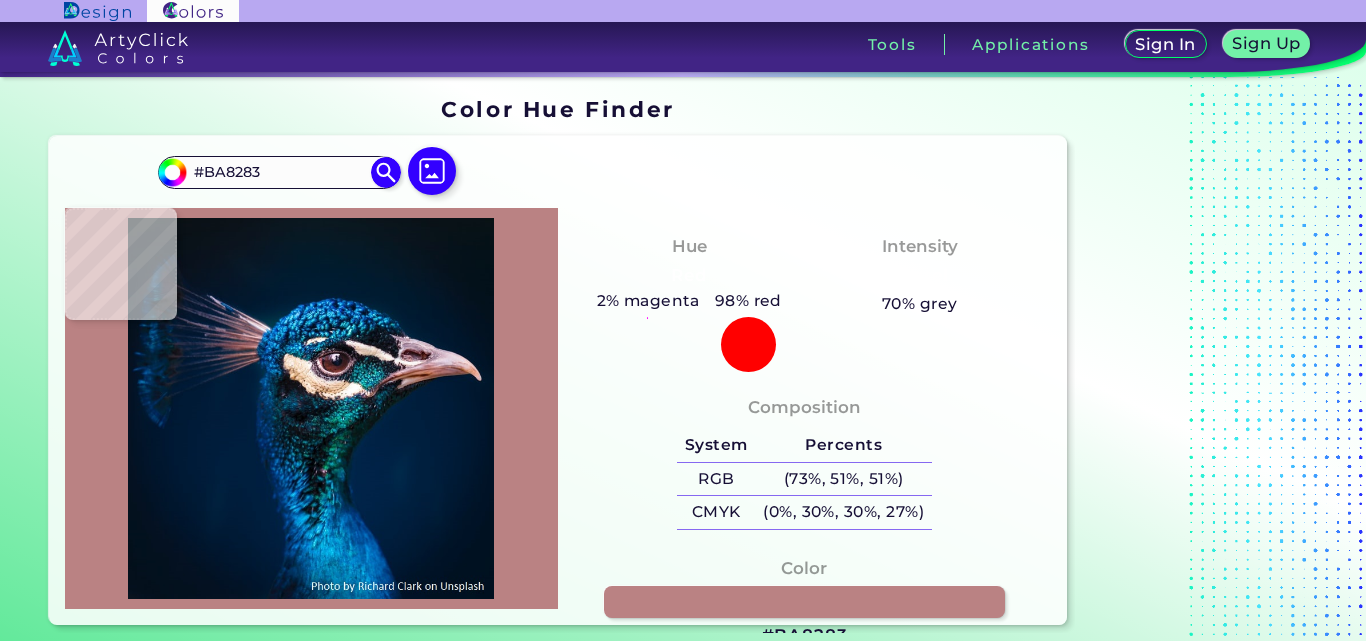 type on "#B98288" 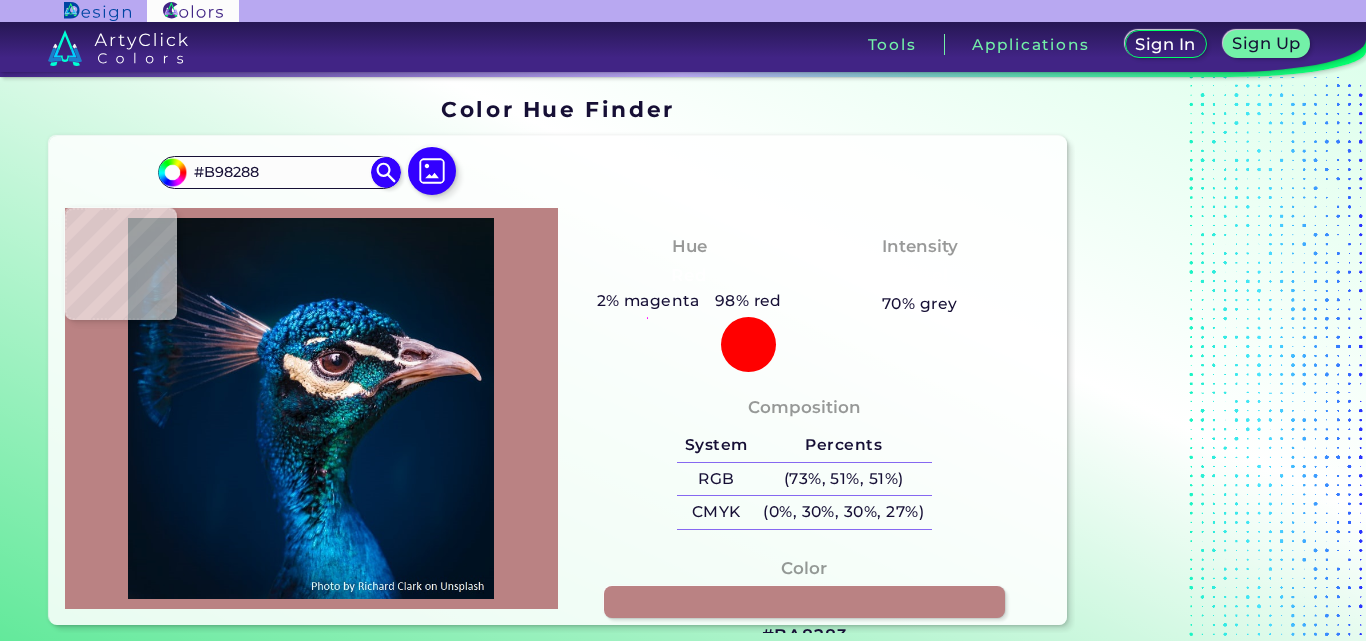 type on "#c797a1" 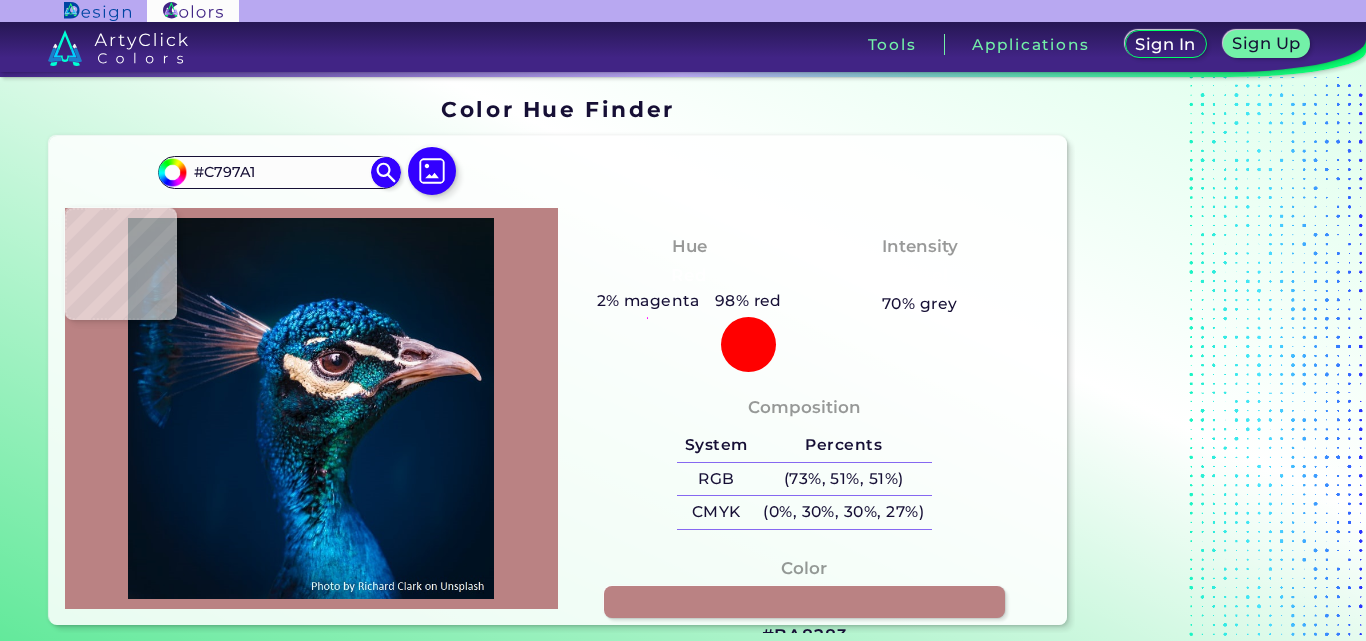type on "#e8cddc" 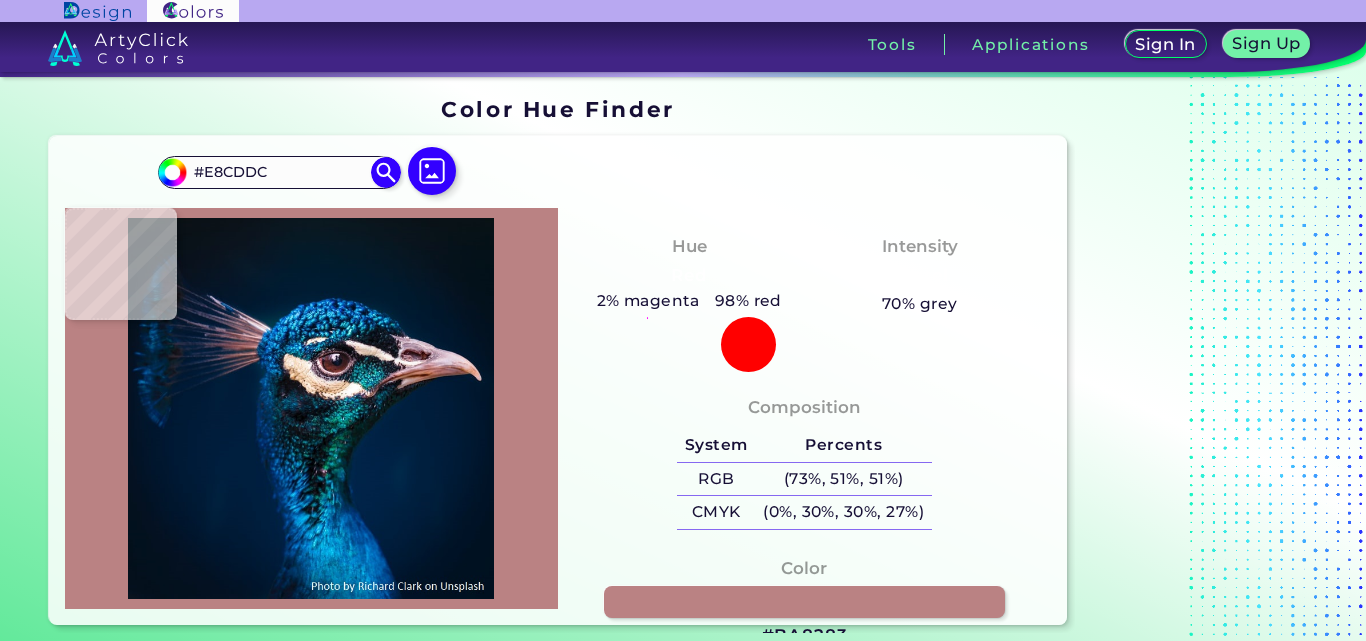 type on "#e8c8db" 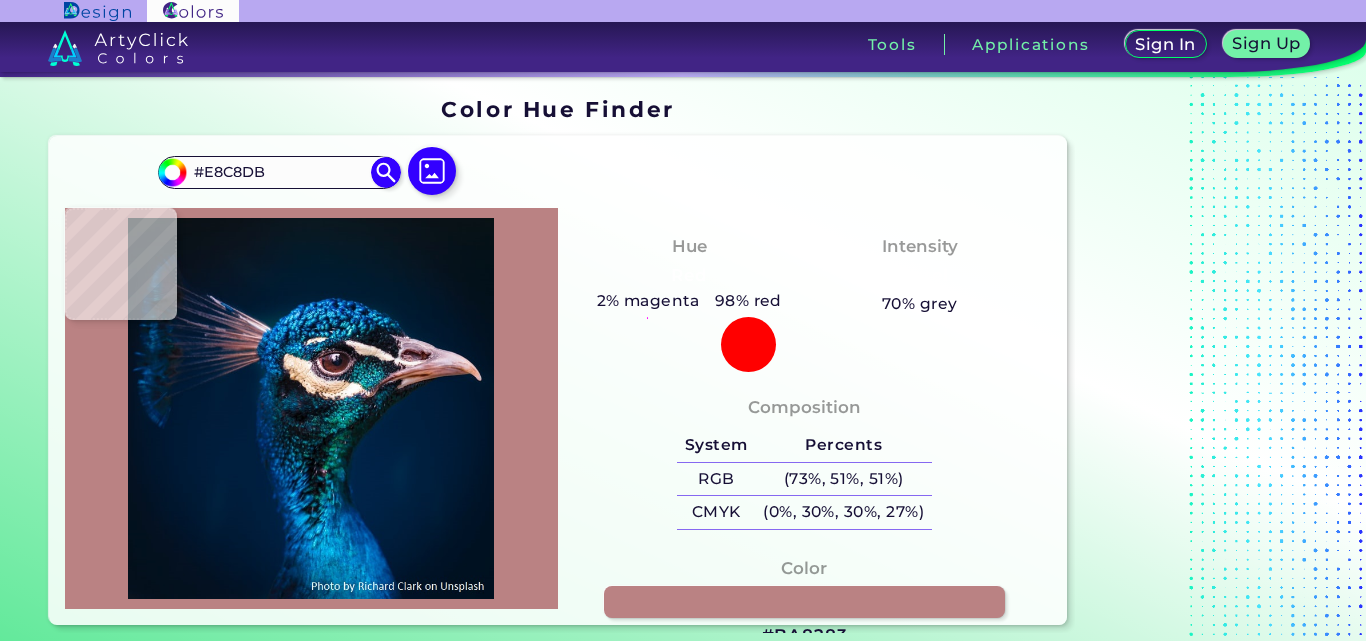 type on "#b495a2" 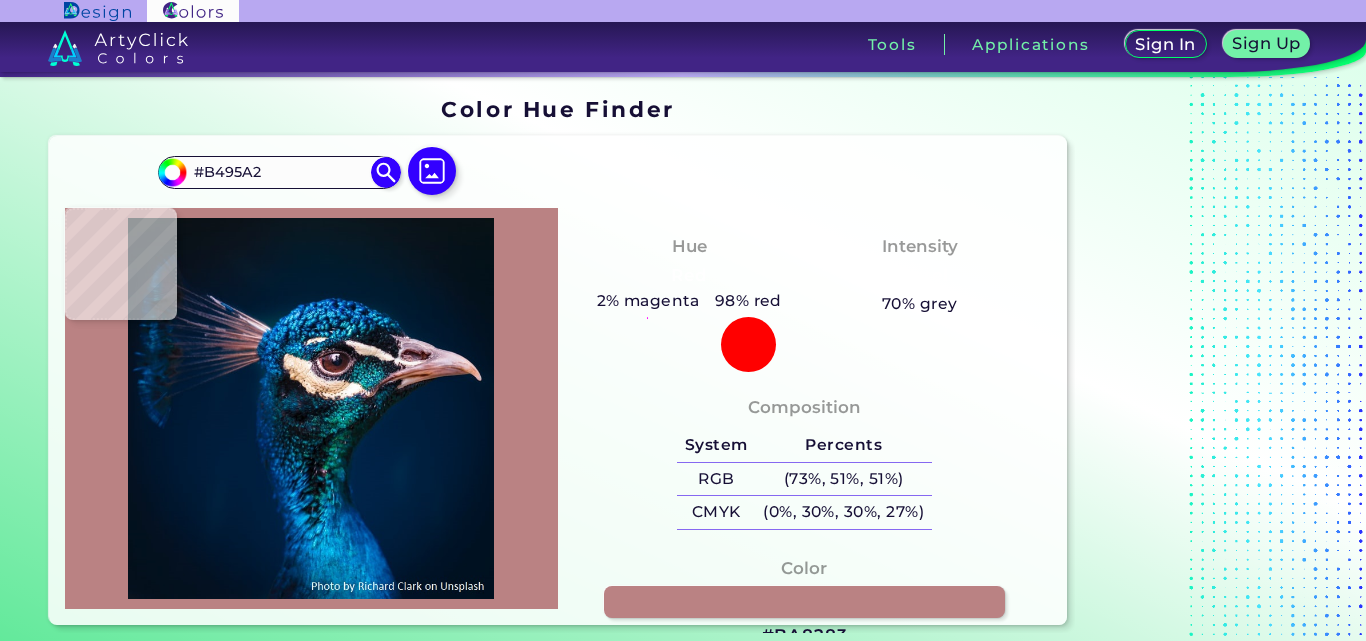 type on "#bd9baa" 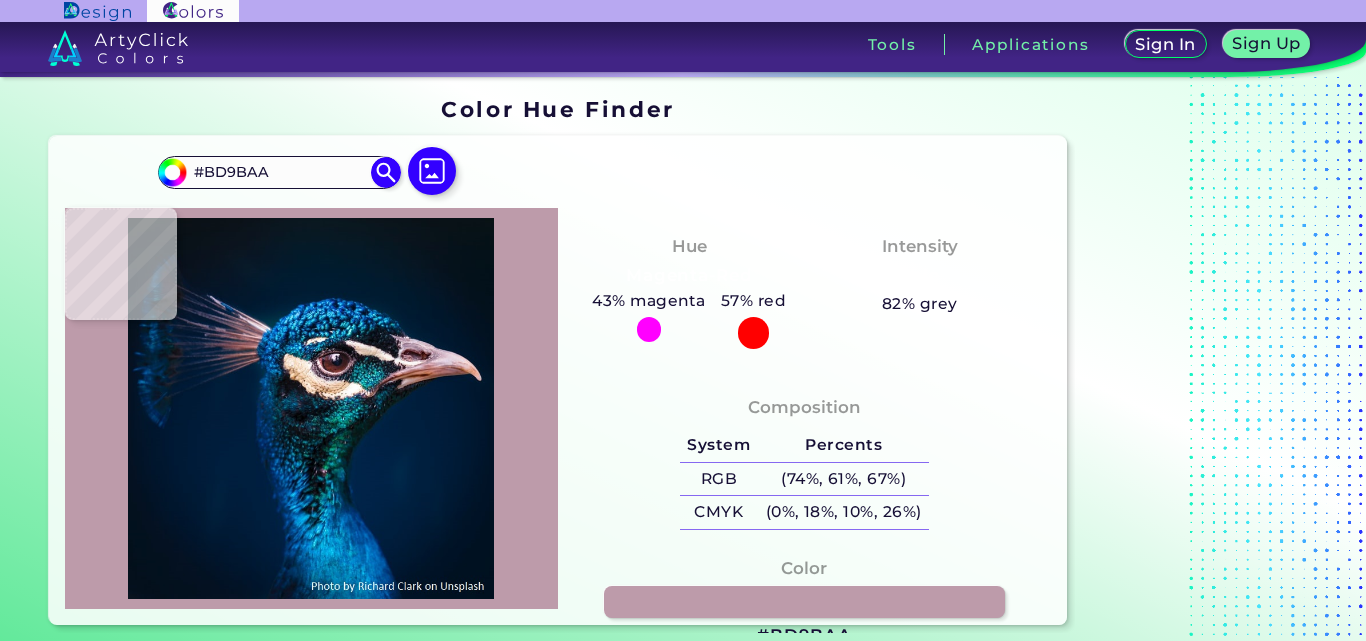 type on "#b79aa7" 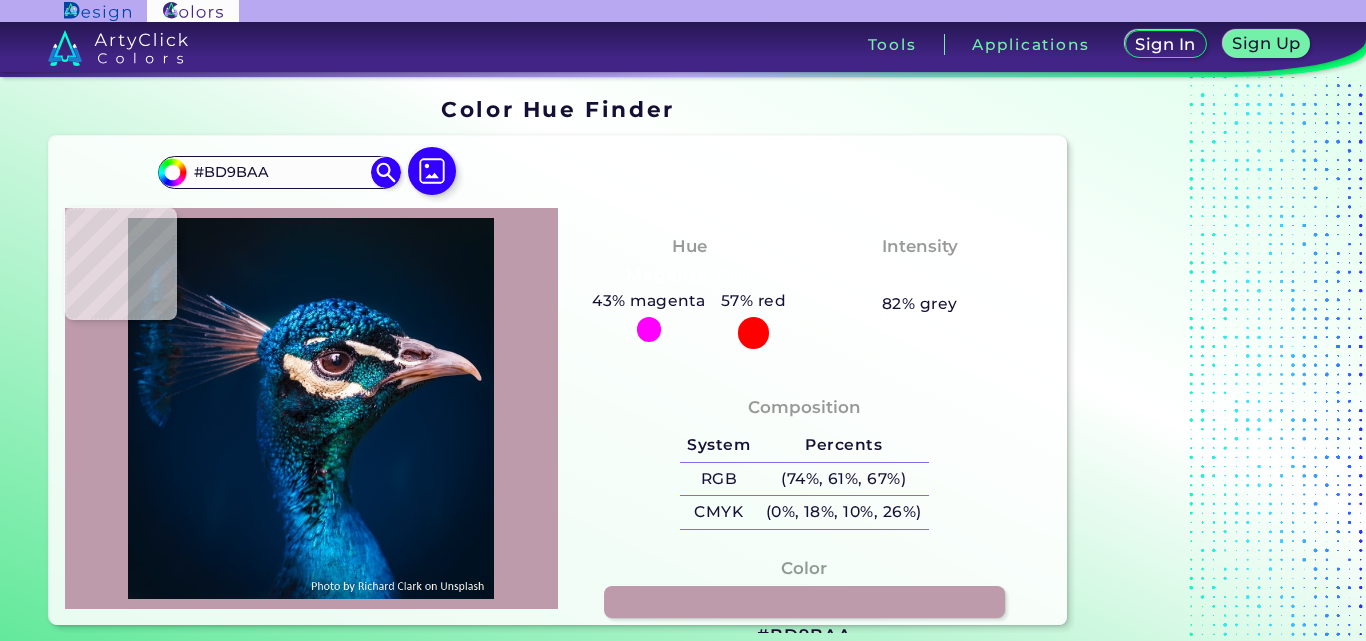type on "#B79AA7" 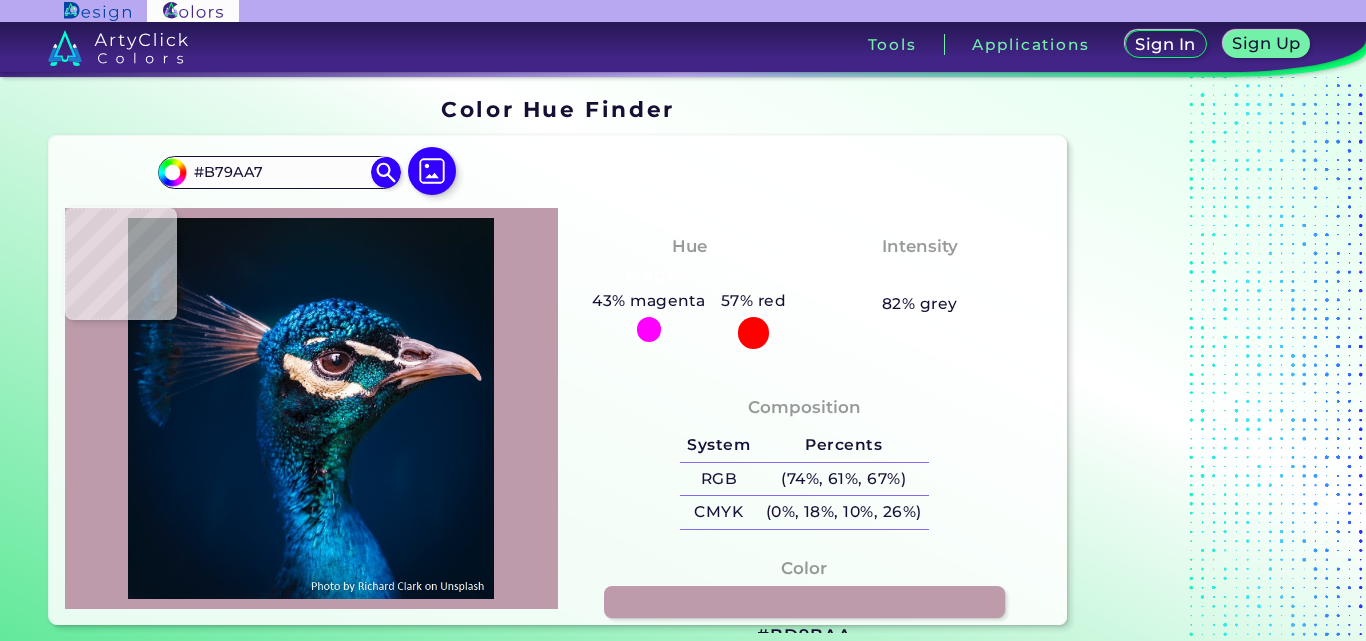 type on "#351923" 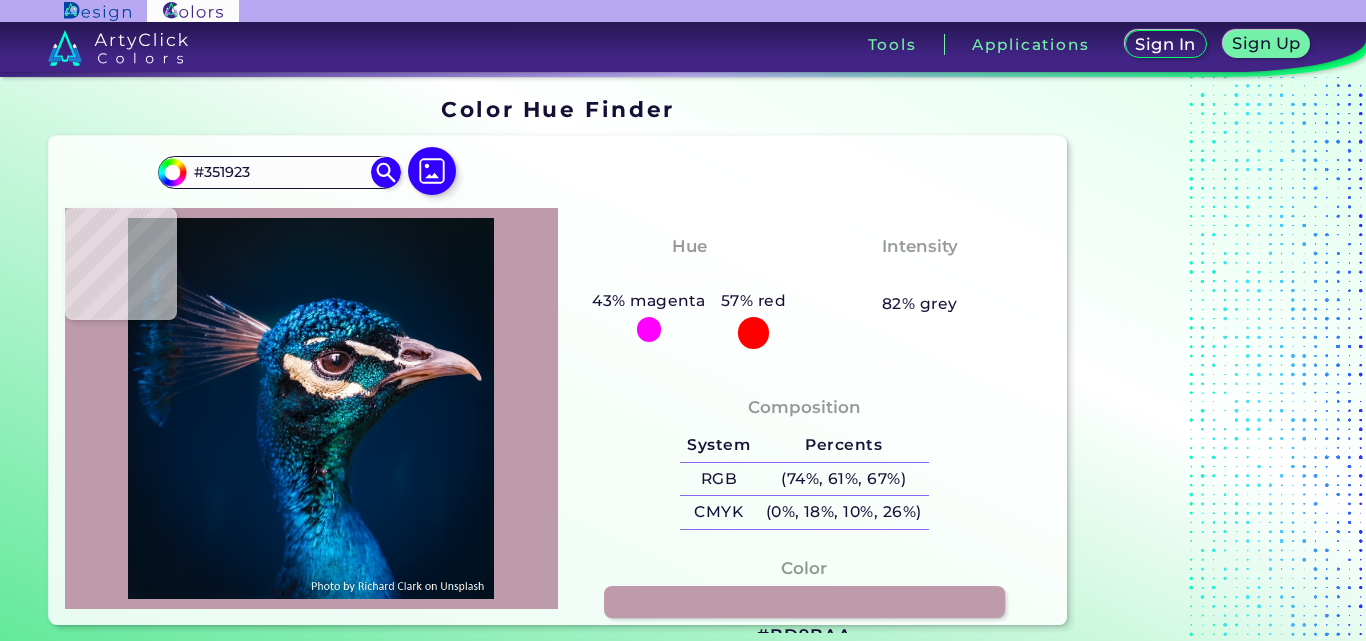 type on "#6c4c58" 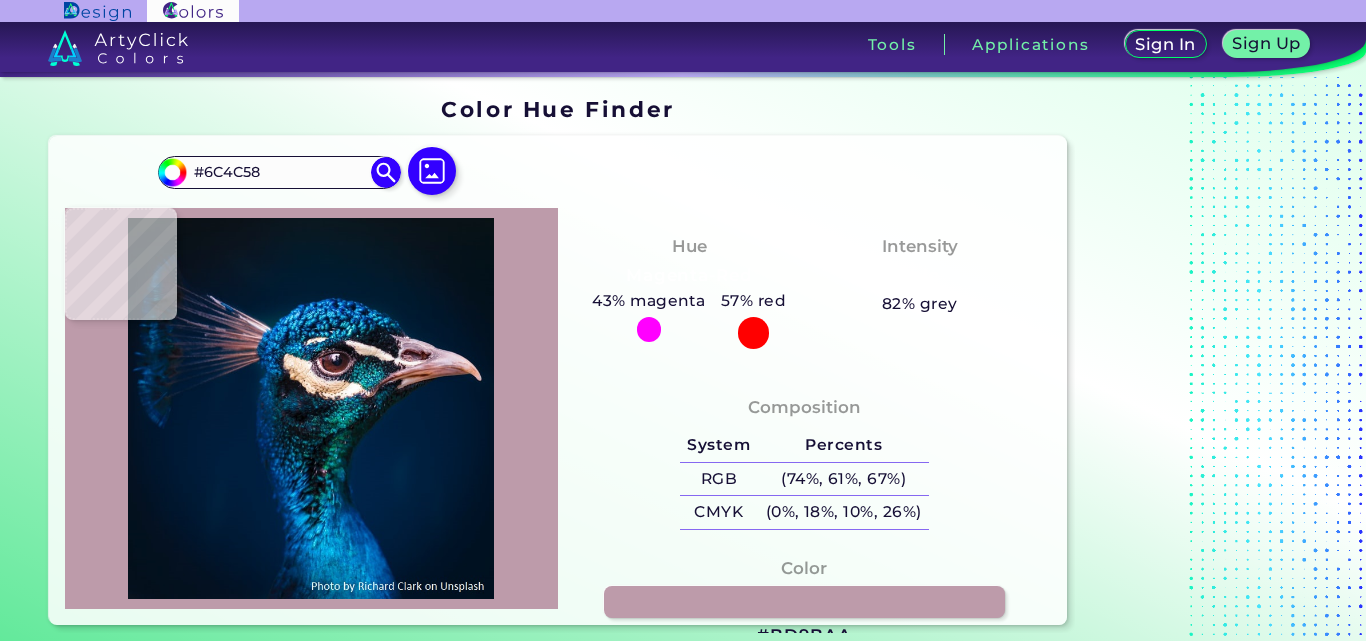 type on "#382531" 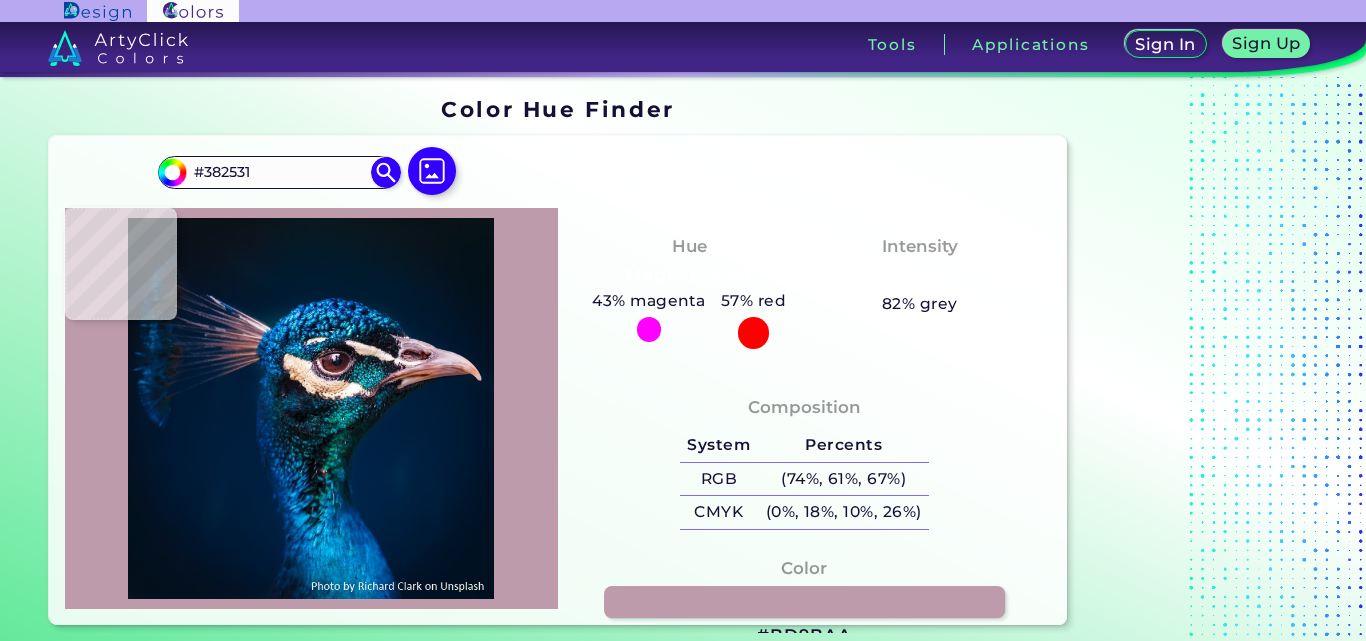 type on "#2a2a32" 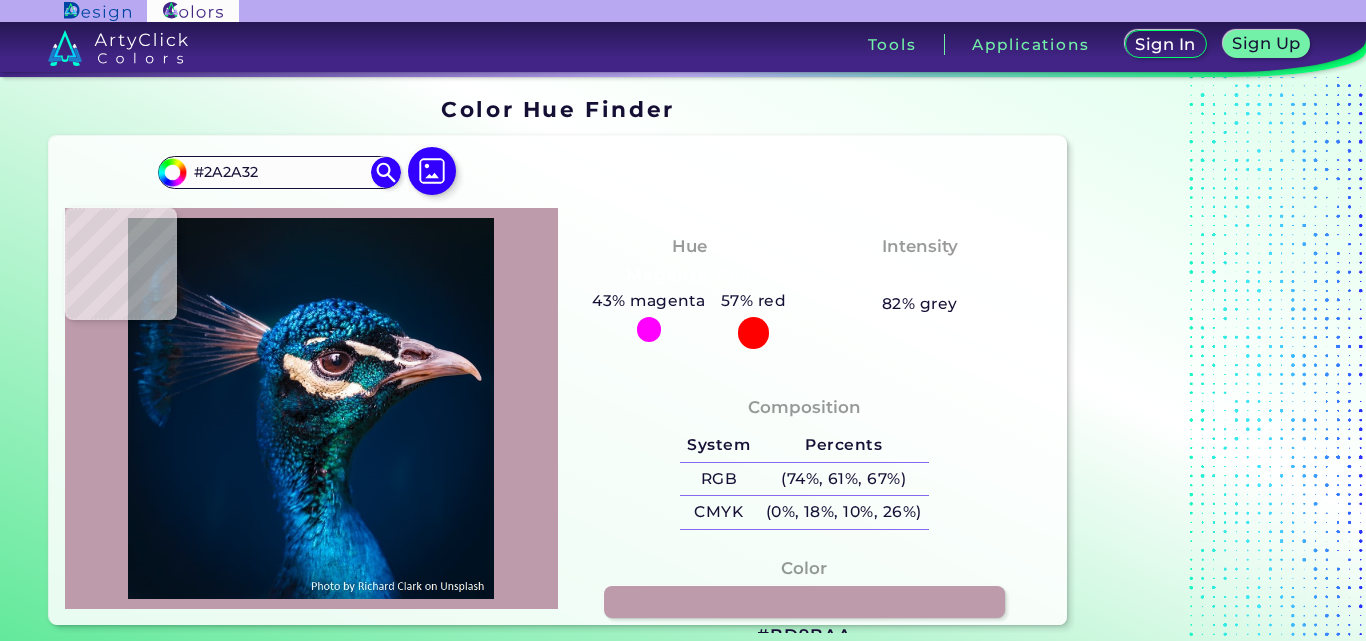 type on "#1a1924" 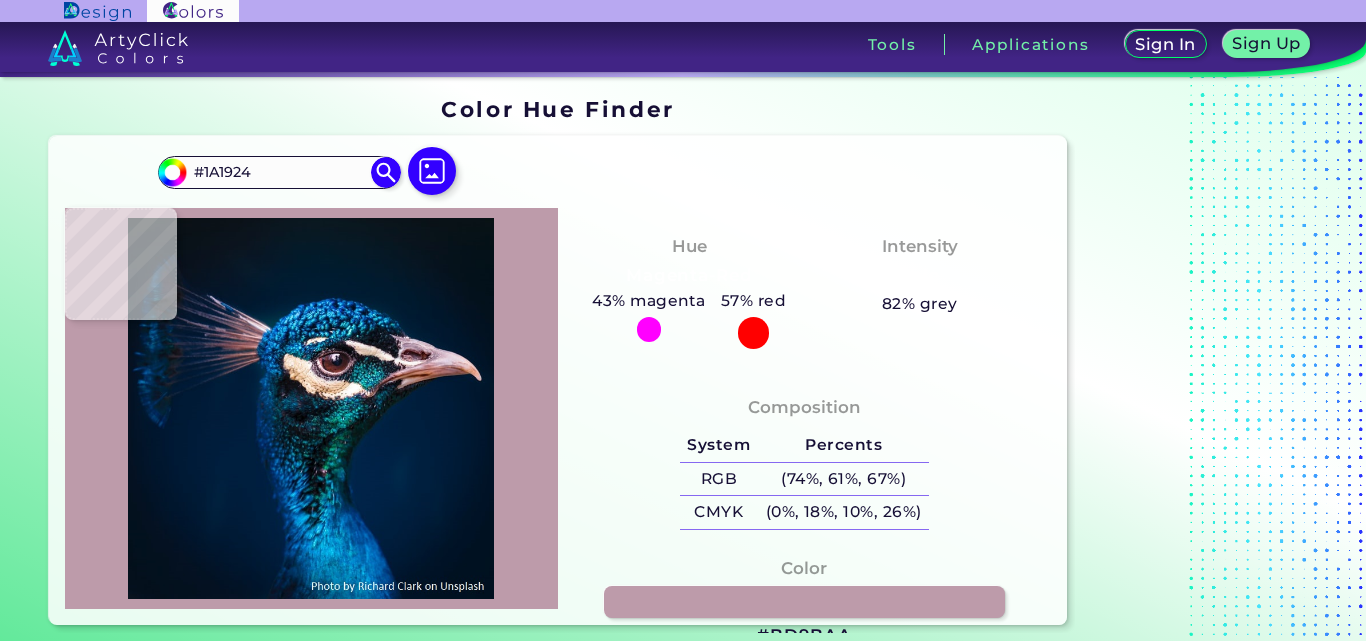 type on "#282734" 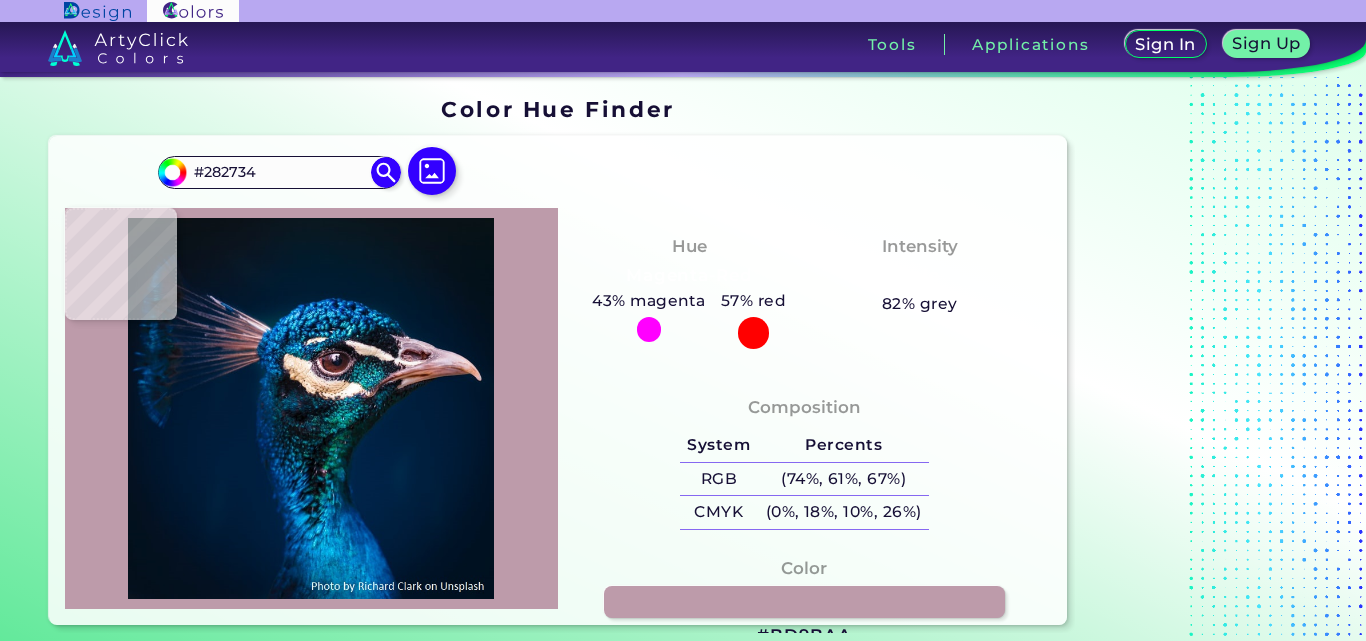 type on "#221e2d" 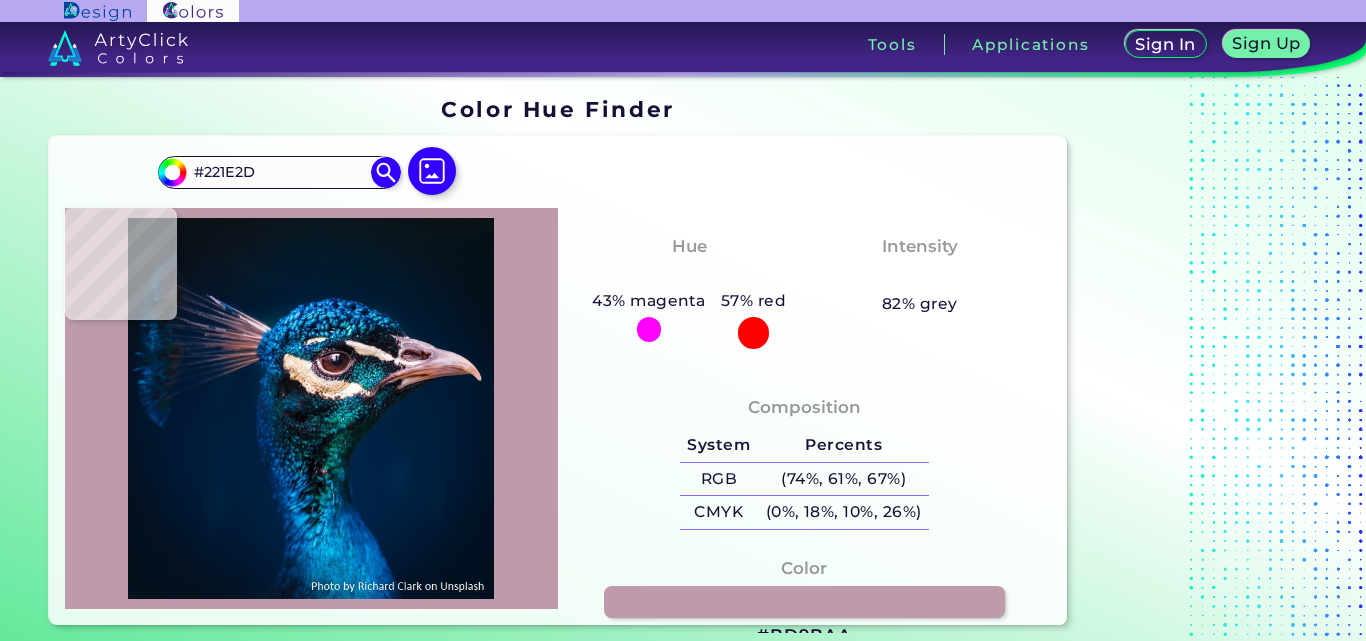 type on "#2a2939" 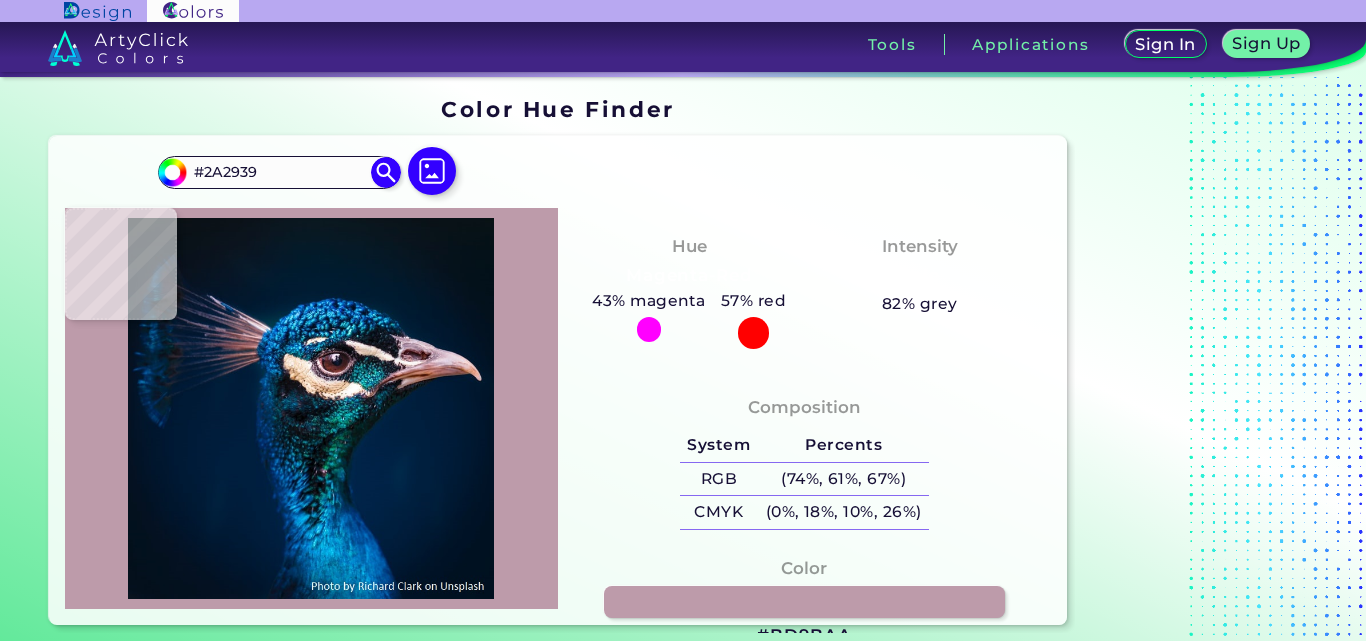 type on "#2c282f" 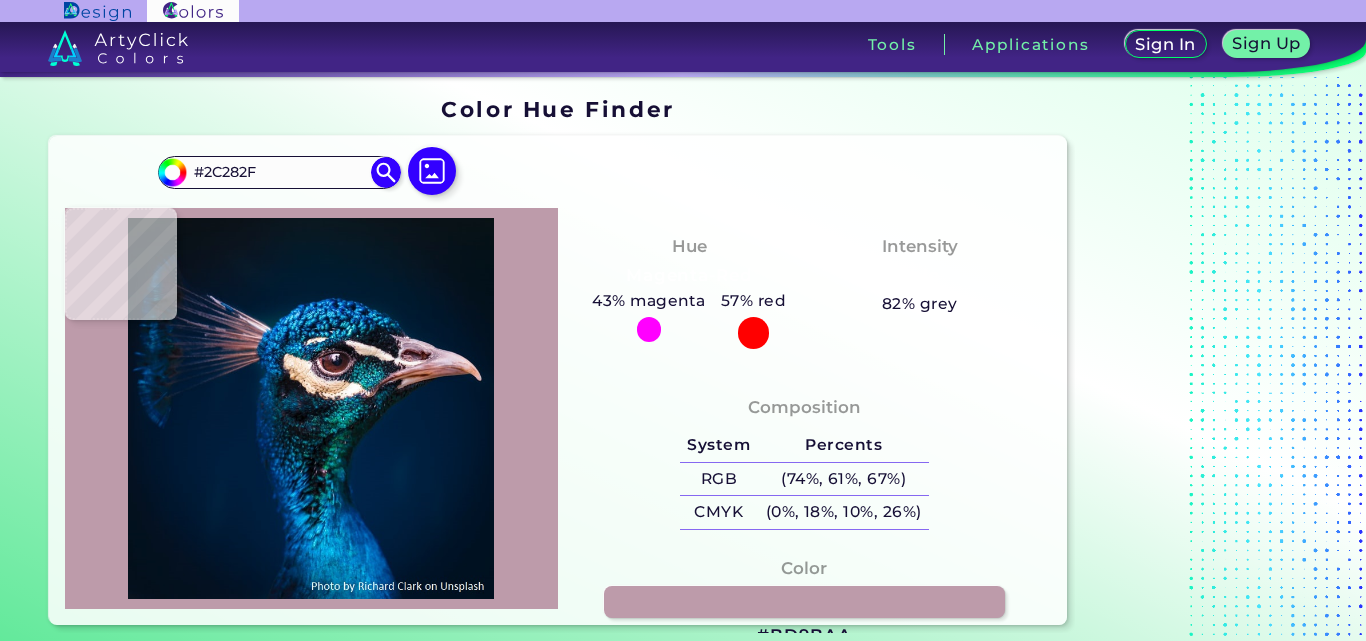 type on "#383441" 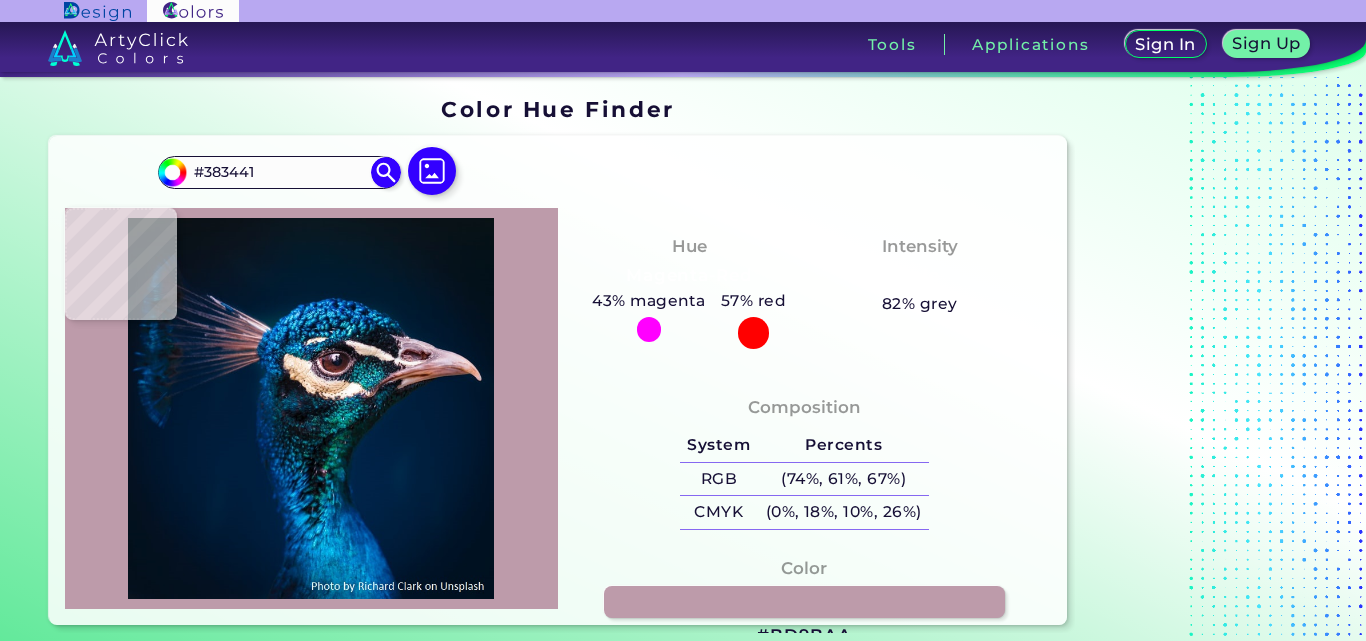 type on "#0e131f" 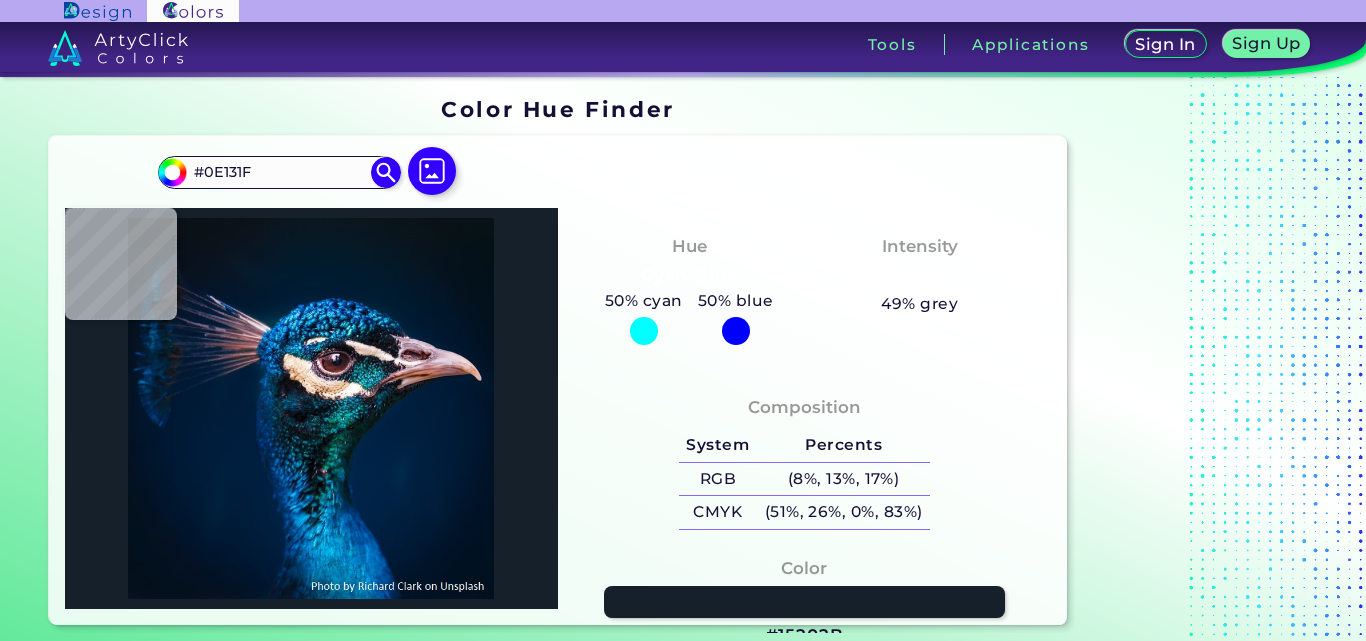 type on "#15202b" 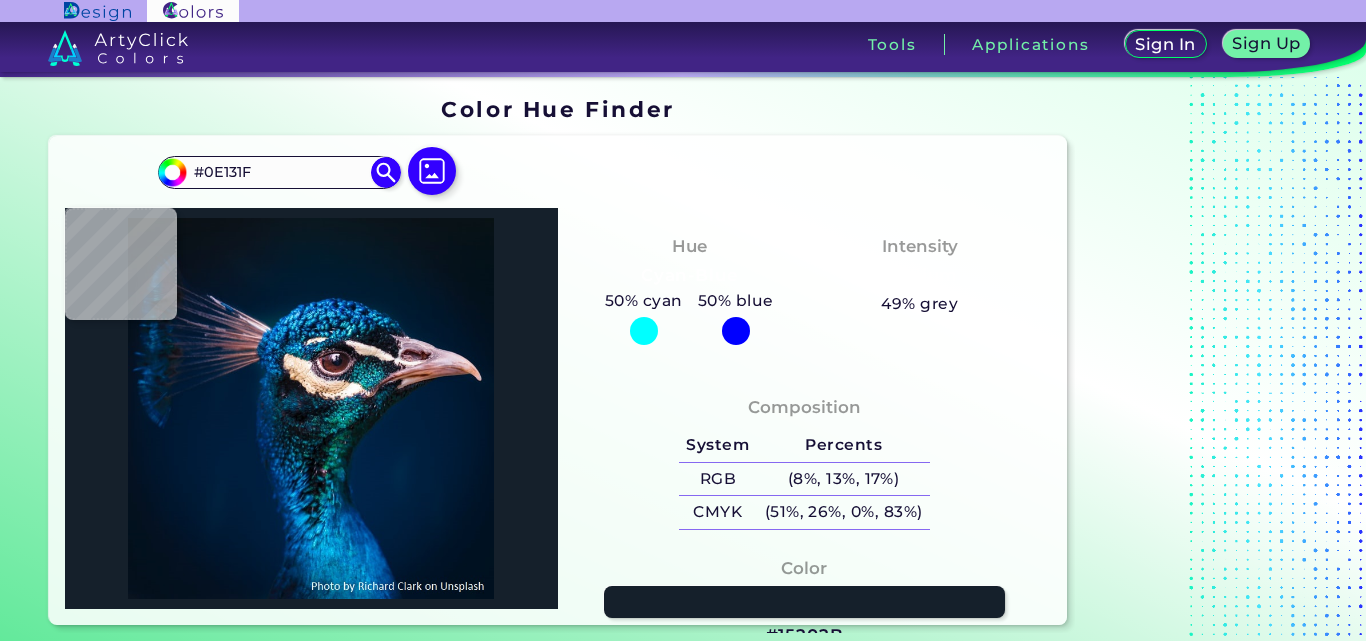 type on "#15202B" 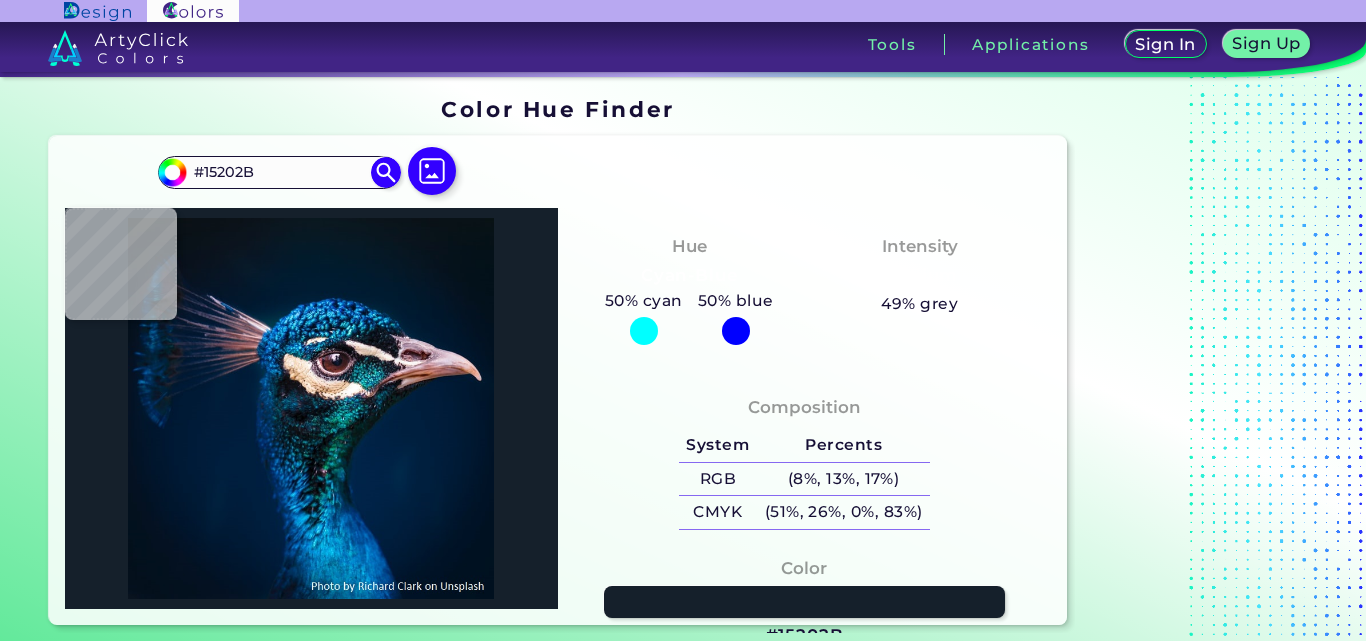 type on "#131721" 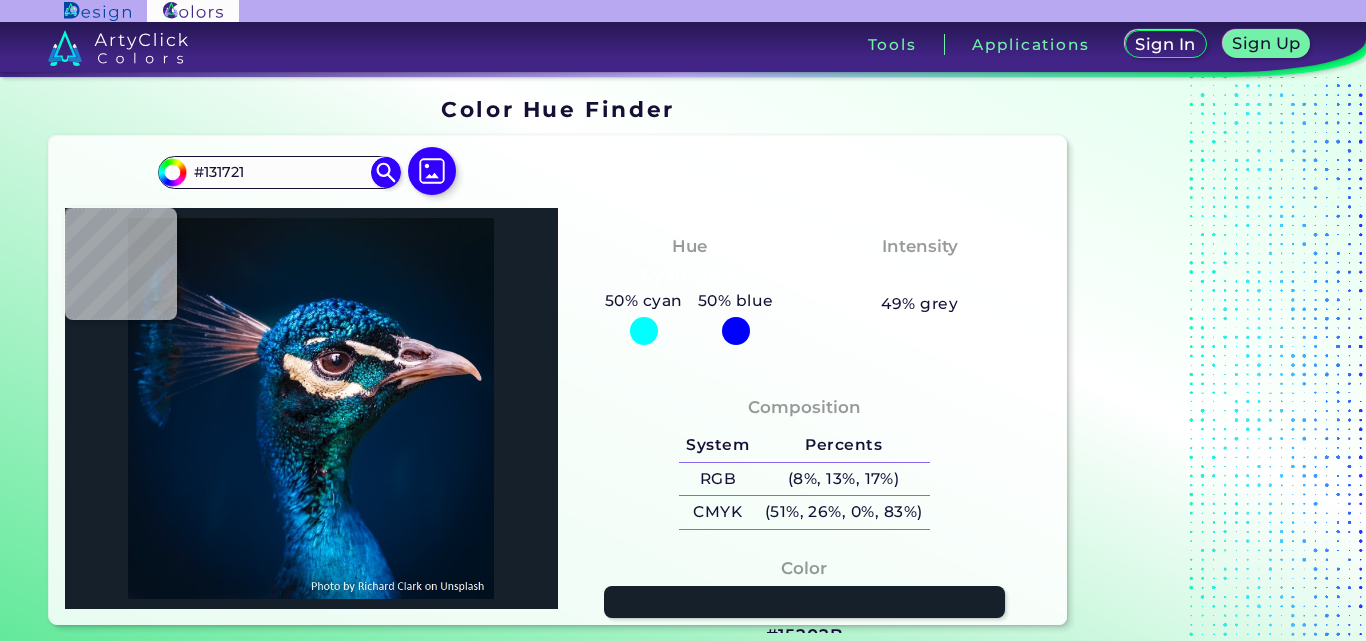 type on "#1a2028" 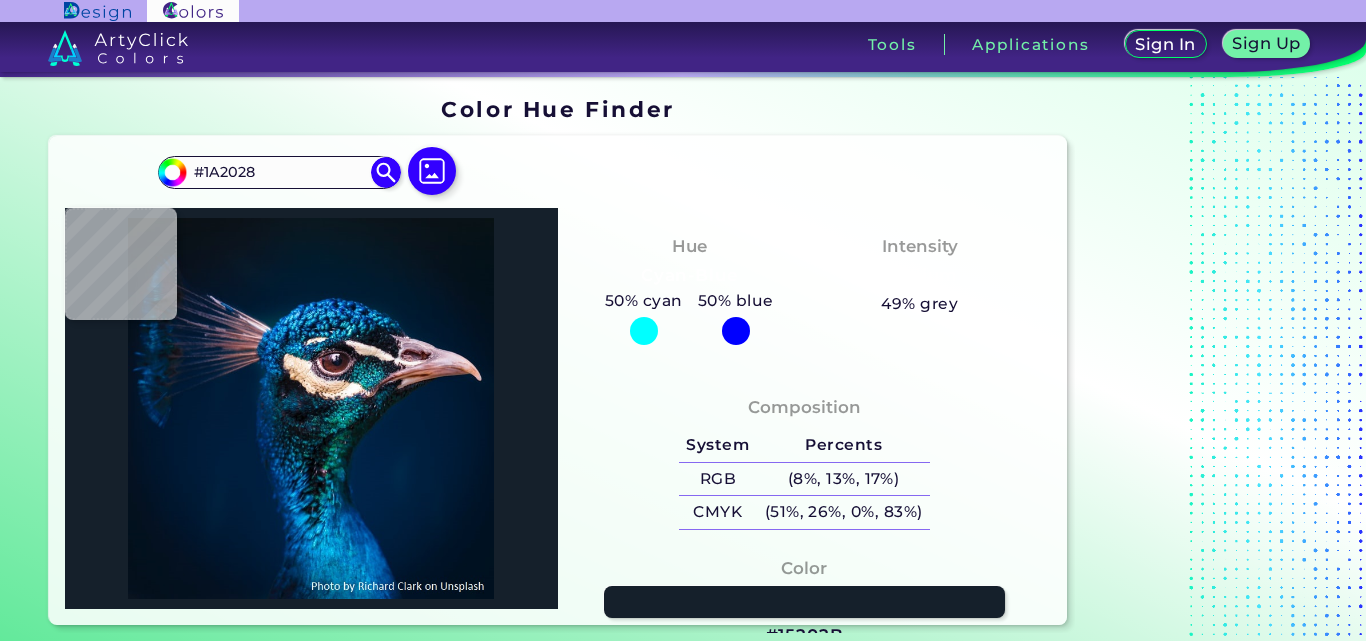 type on "#18232b" 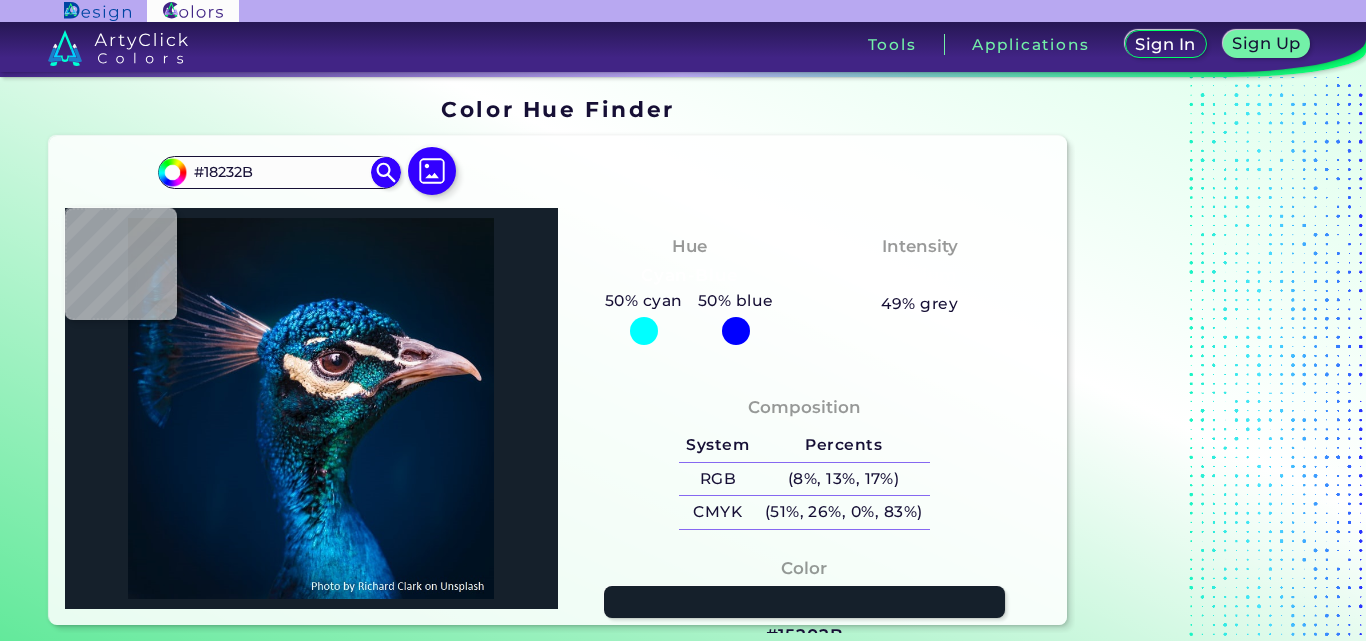 type on "#335259" 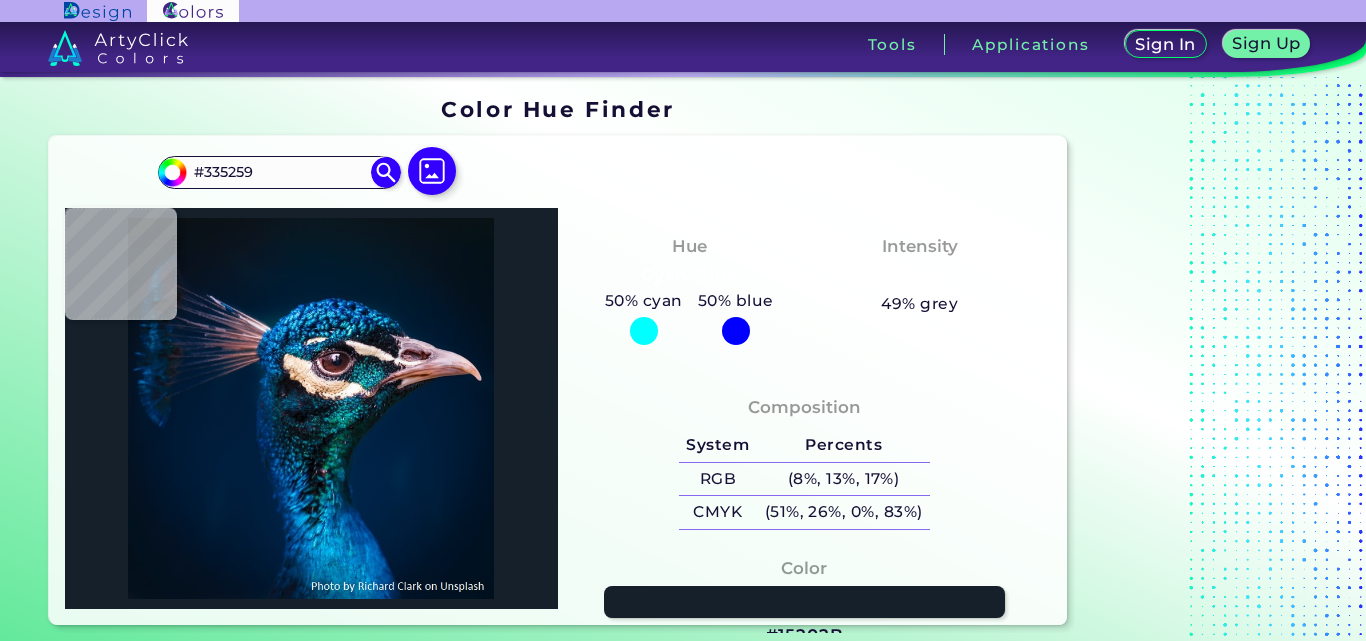 type on "#0c1f2a" 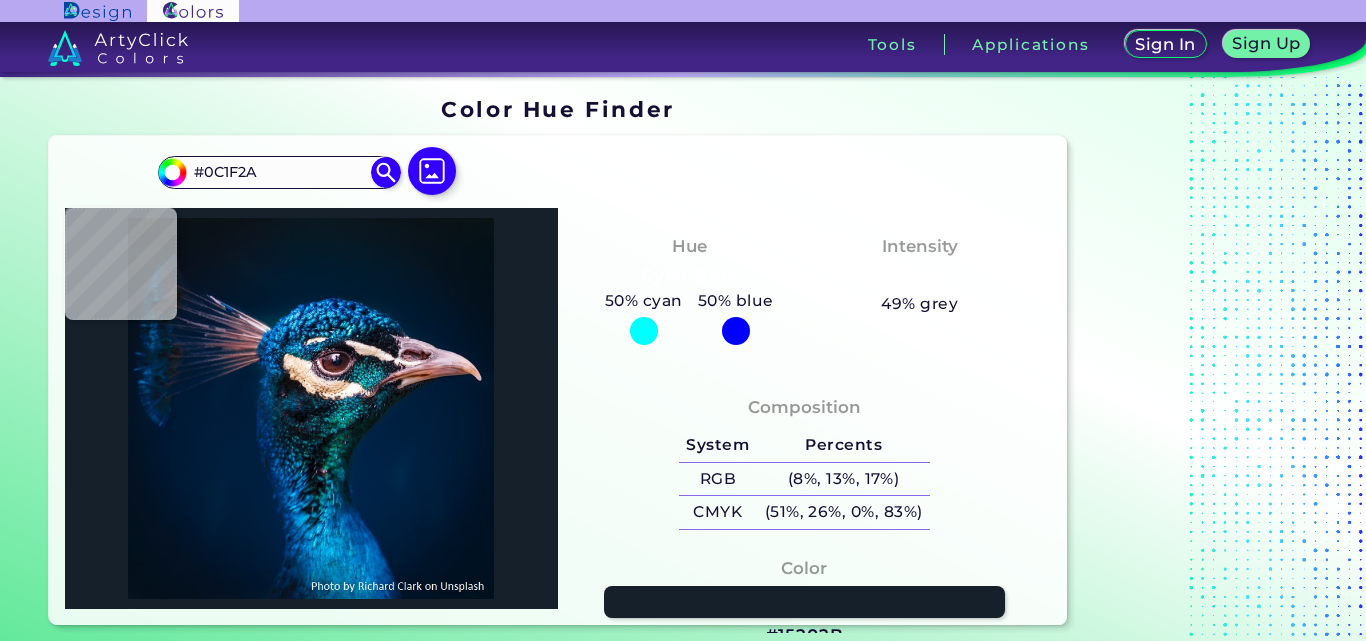 type on "#253e49" 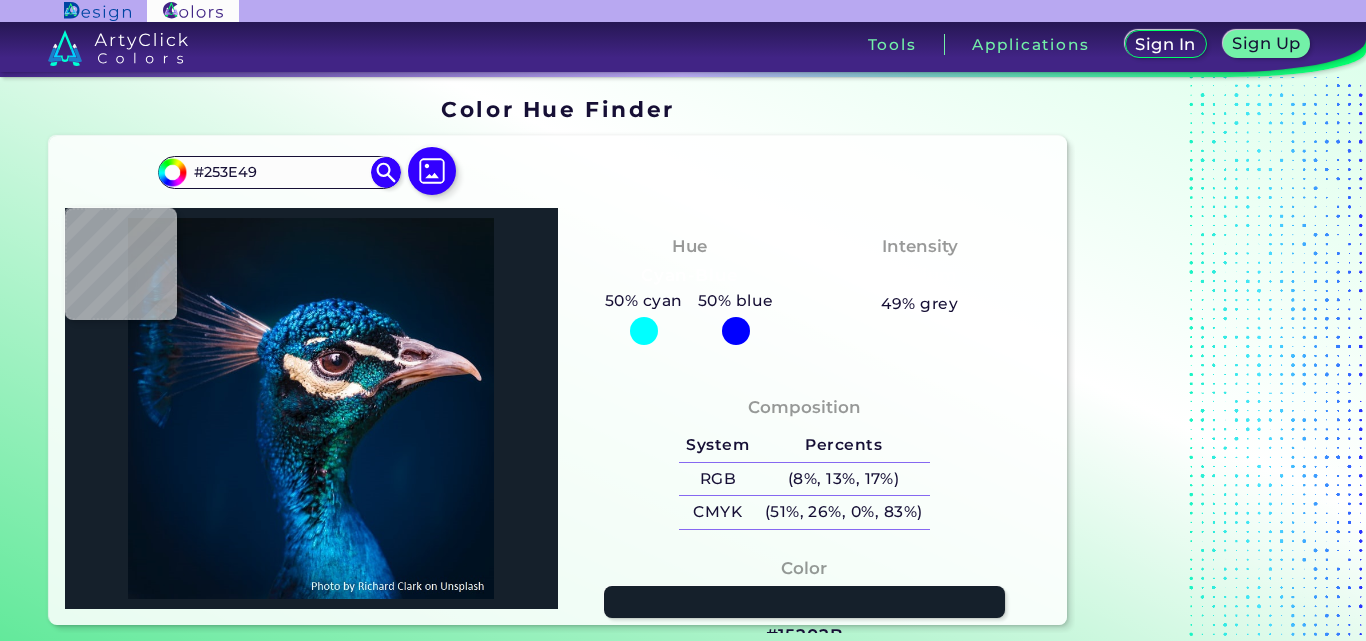 type on "#1b2b38" 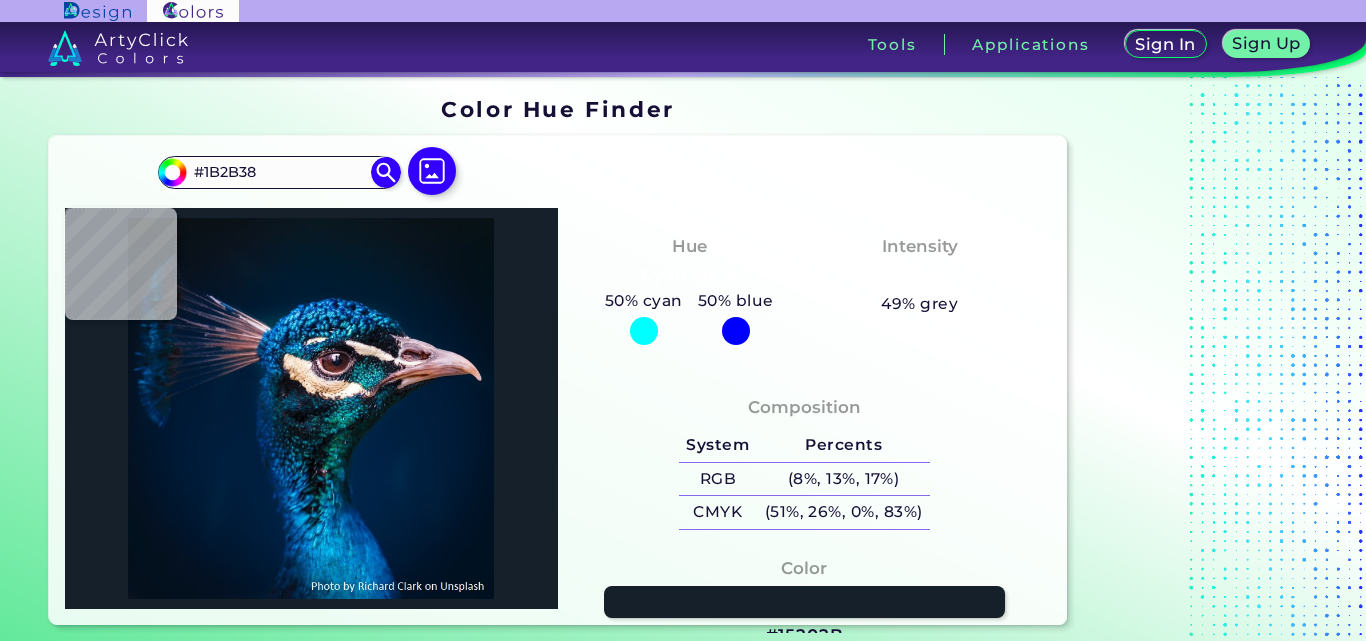 type on "#232a35" 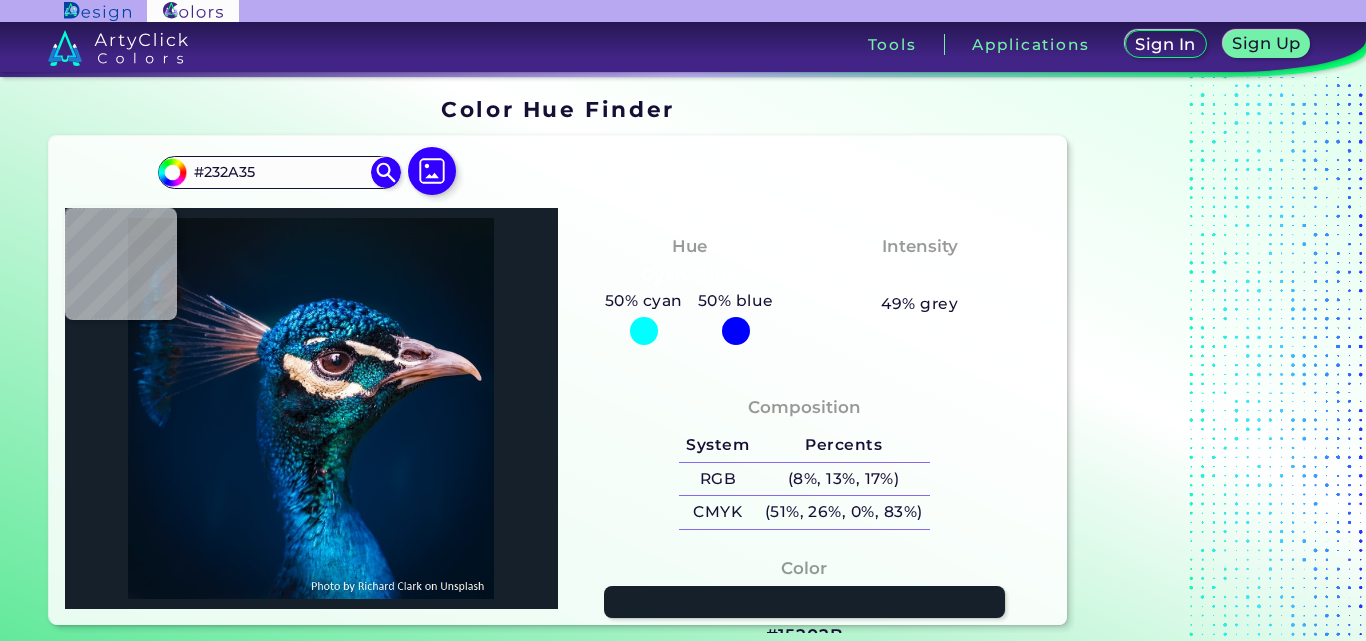 type on "#141d23" 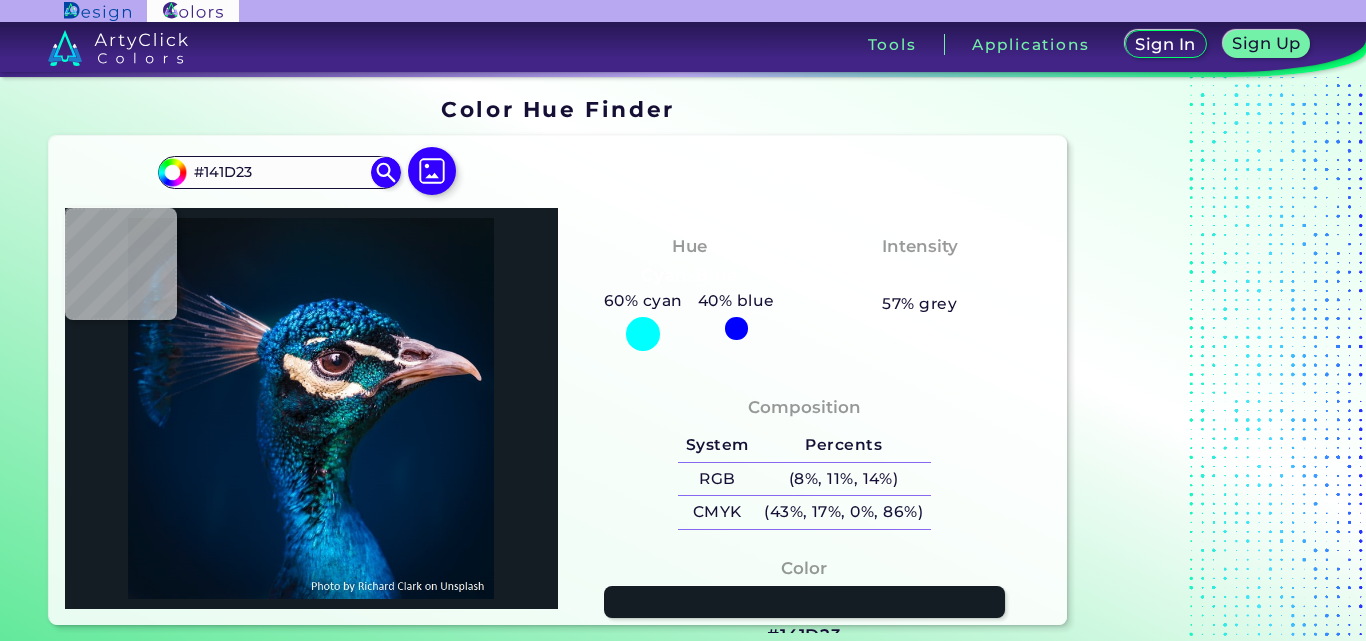 type on "#060c1e" 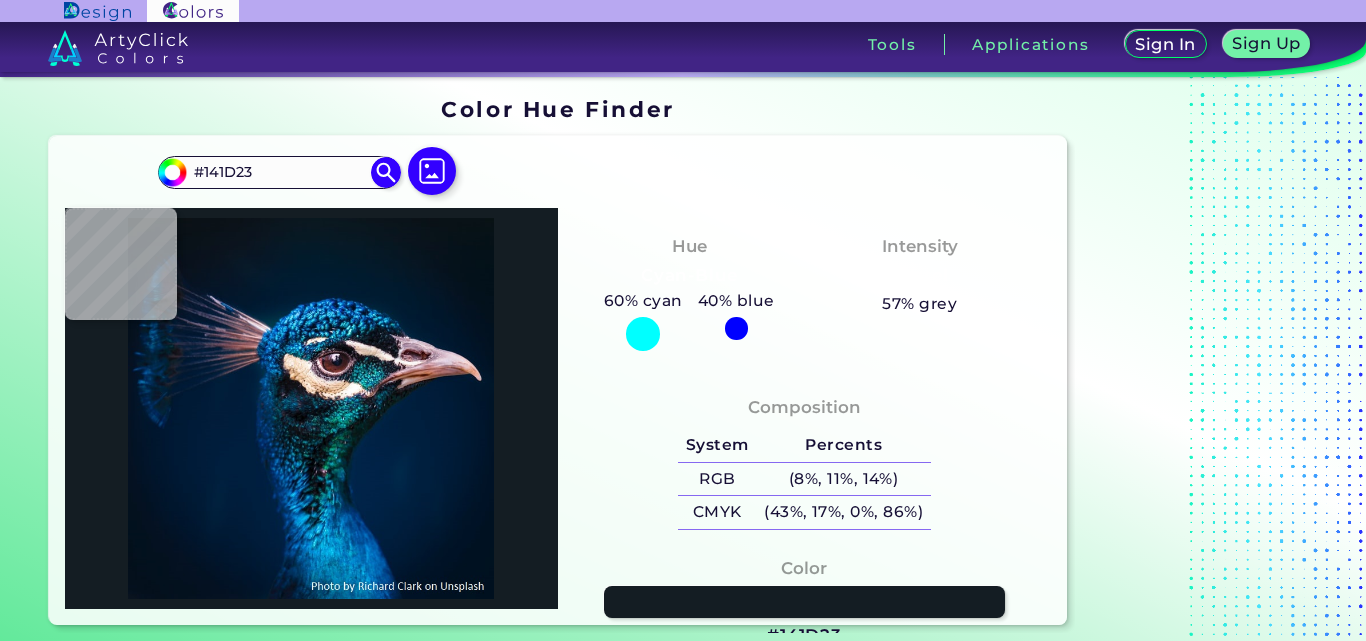 type on "#060C1E" 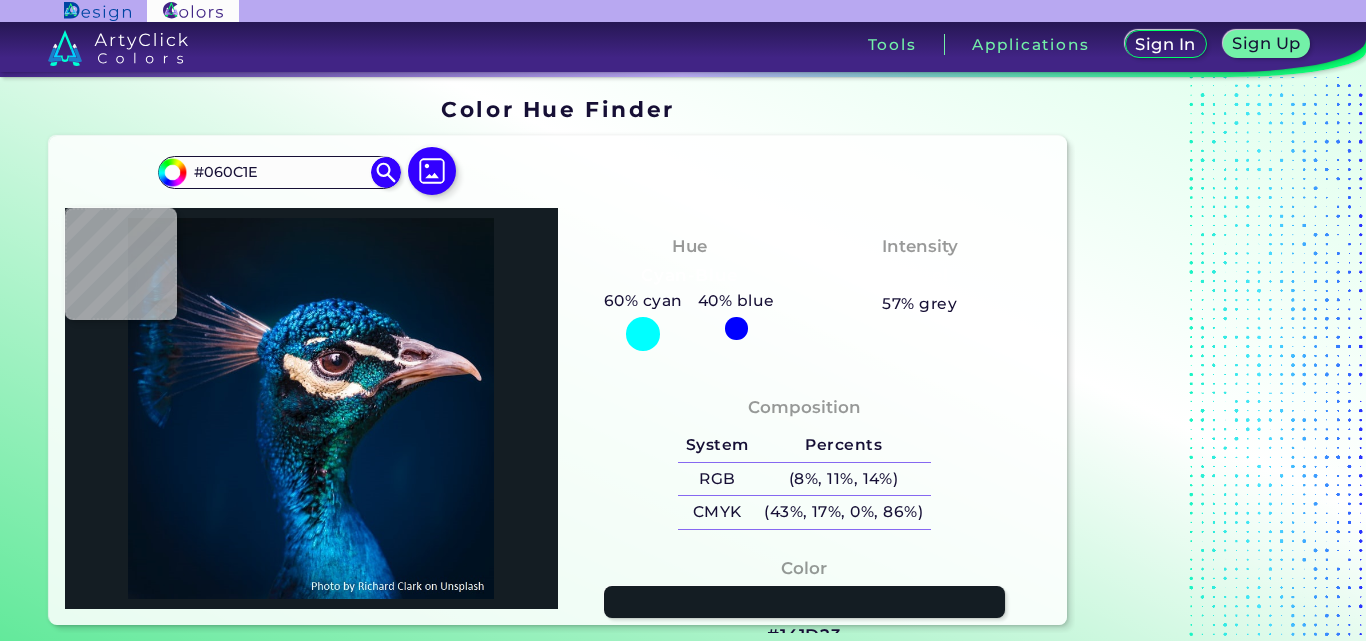 type on "#011e24" 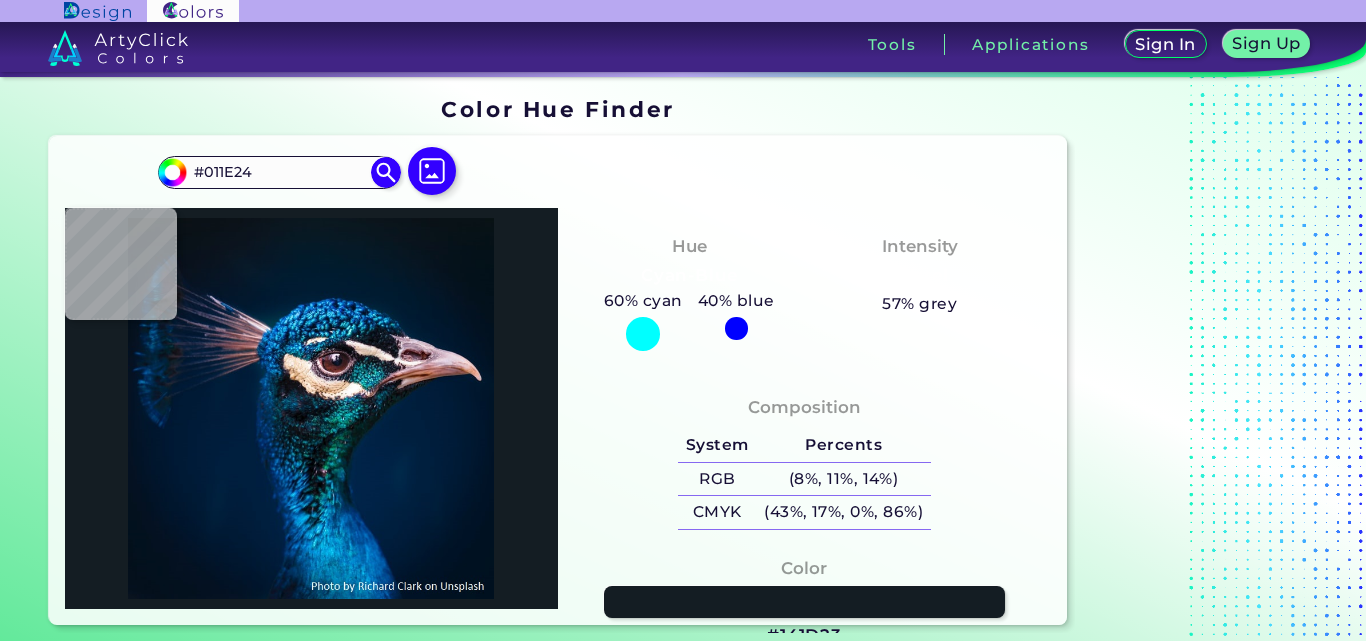 type 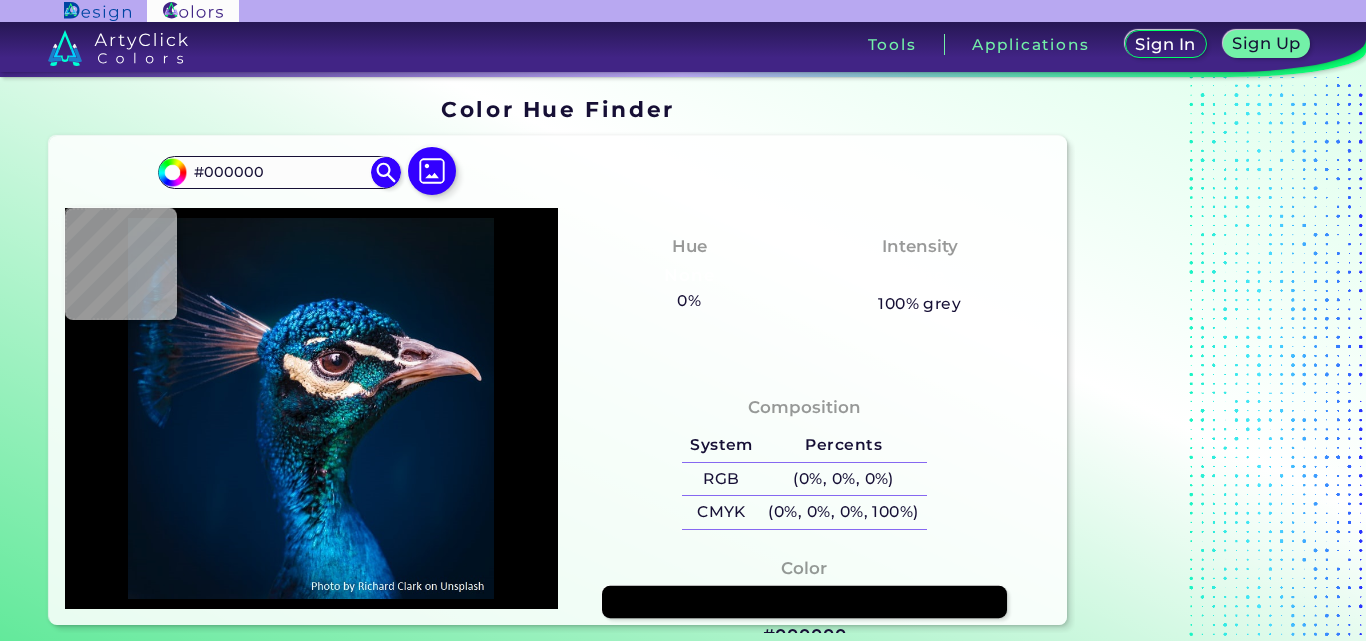 click at bounding box center (804, 601) 